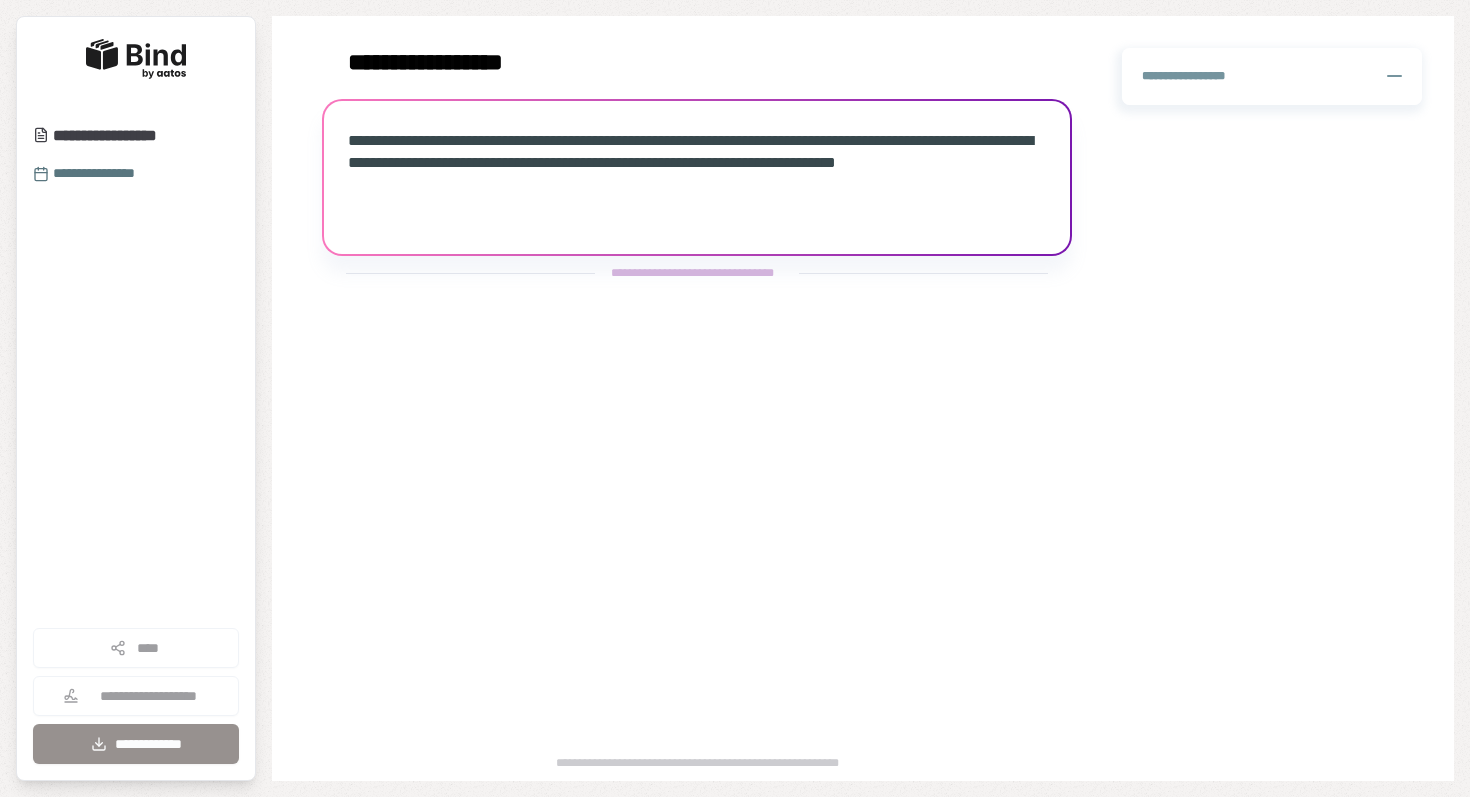 scroll, scrollTop: 0, scrollLeft: 0, axis: both 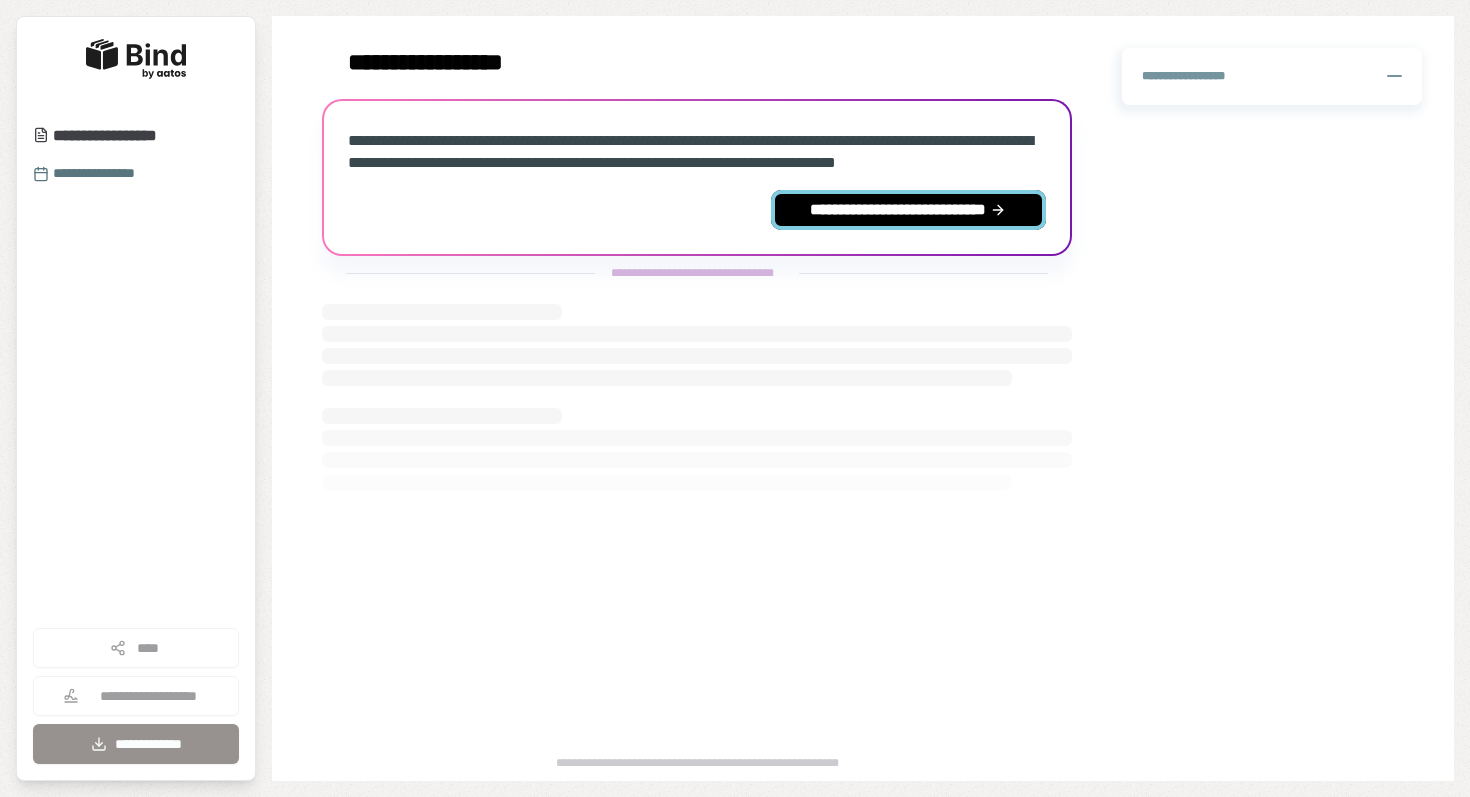 click on "**********" at bounding box center (908, 210) 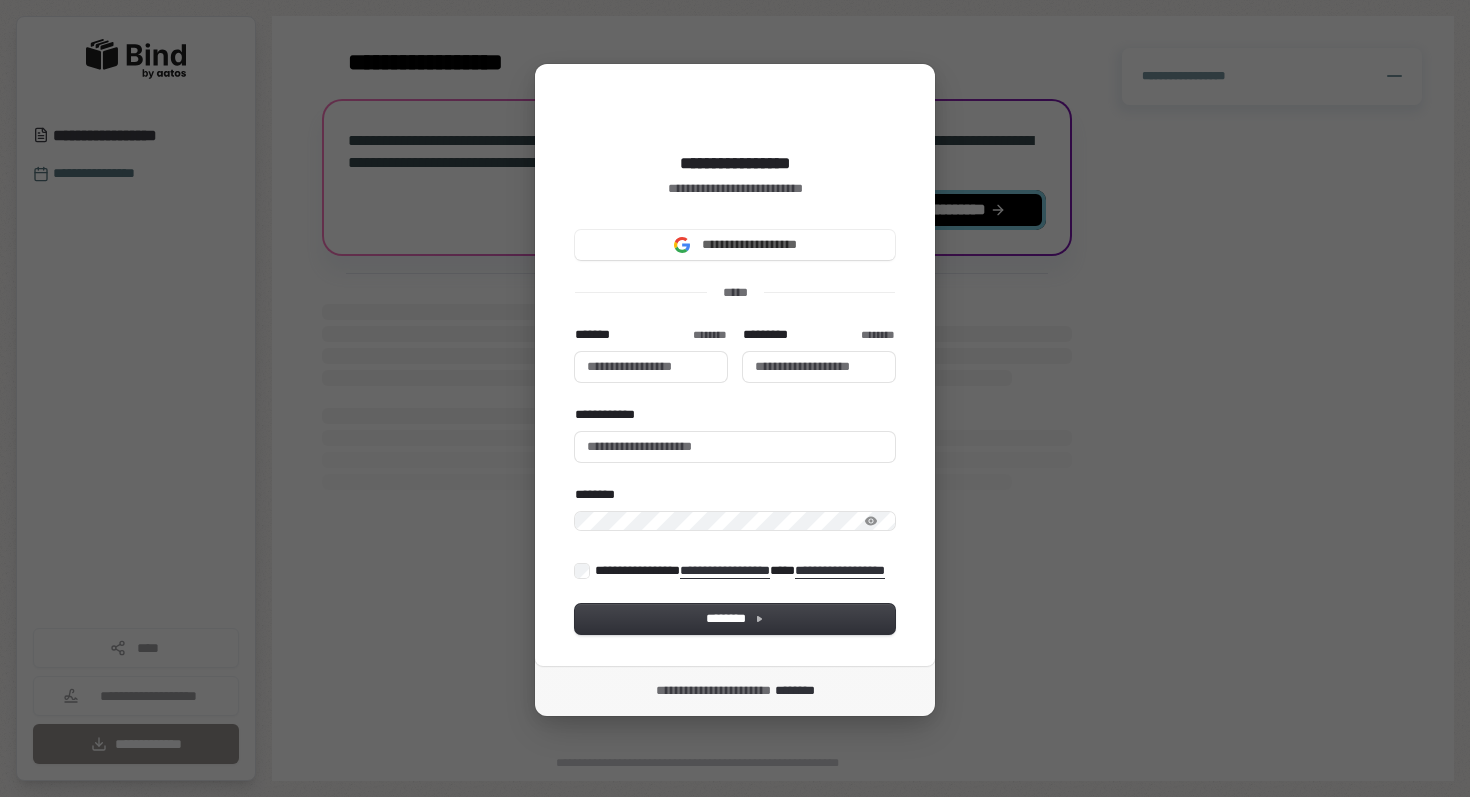 type 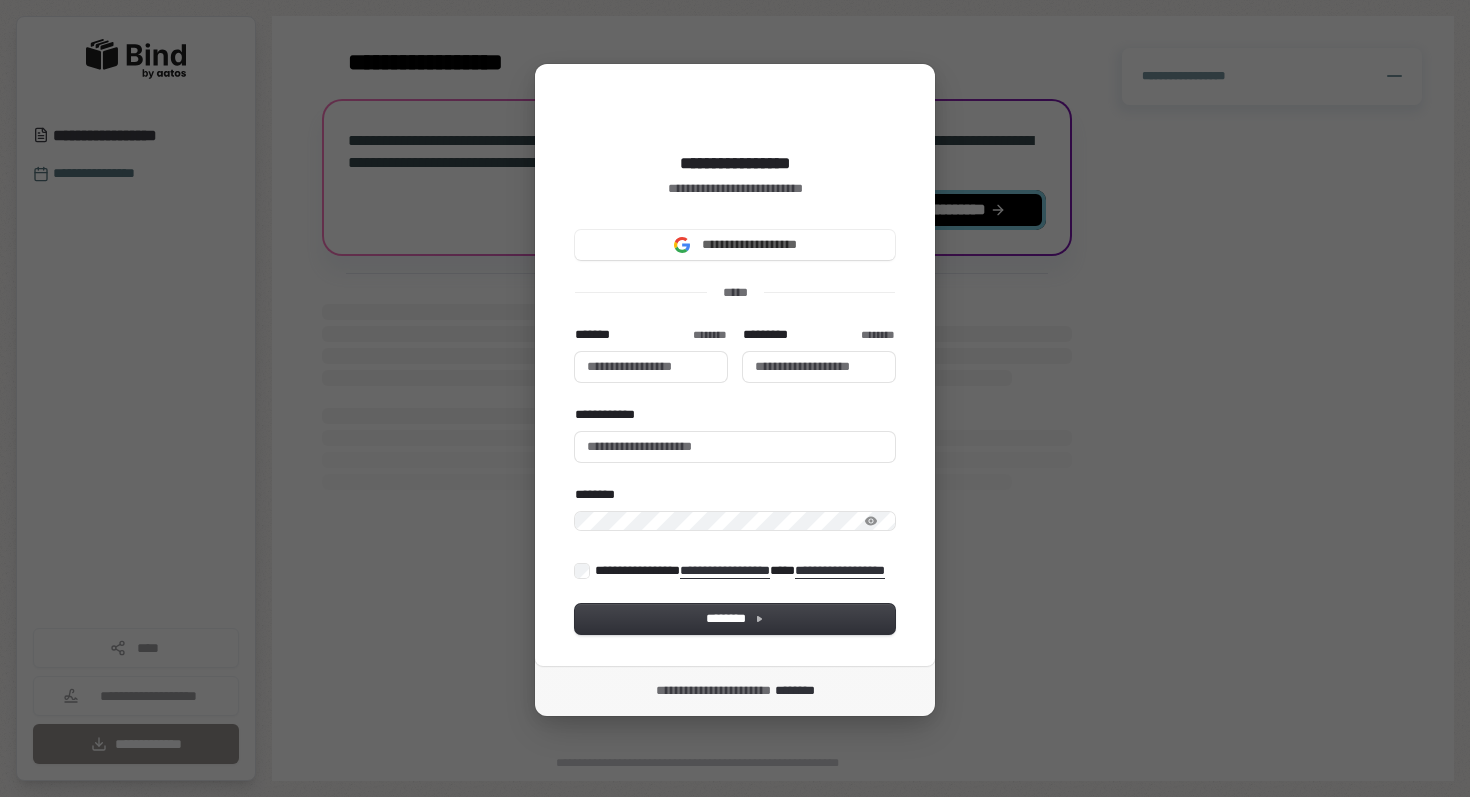 type 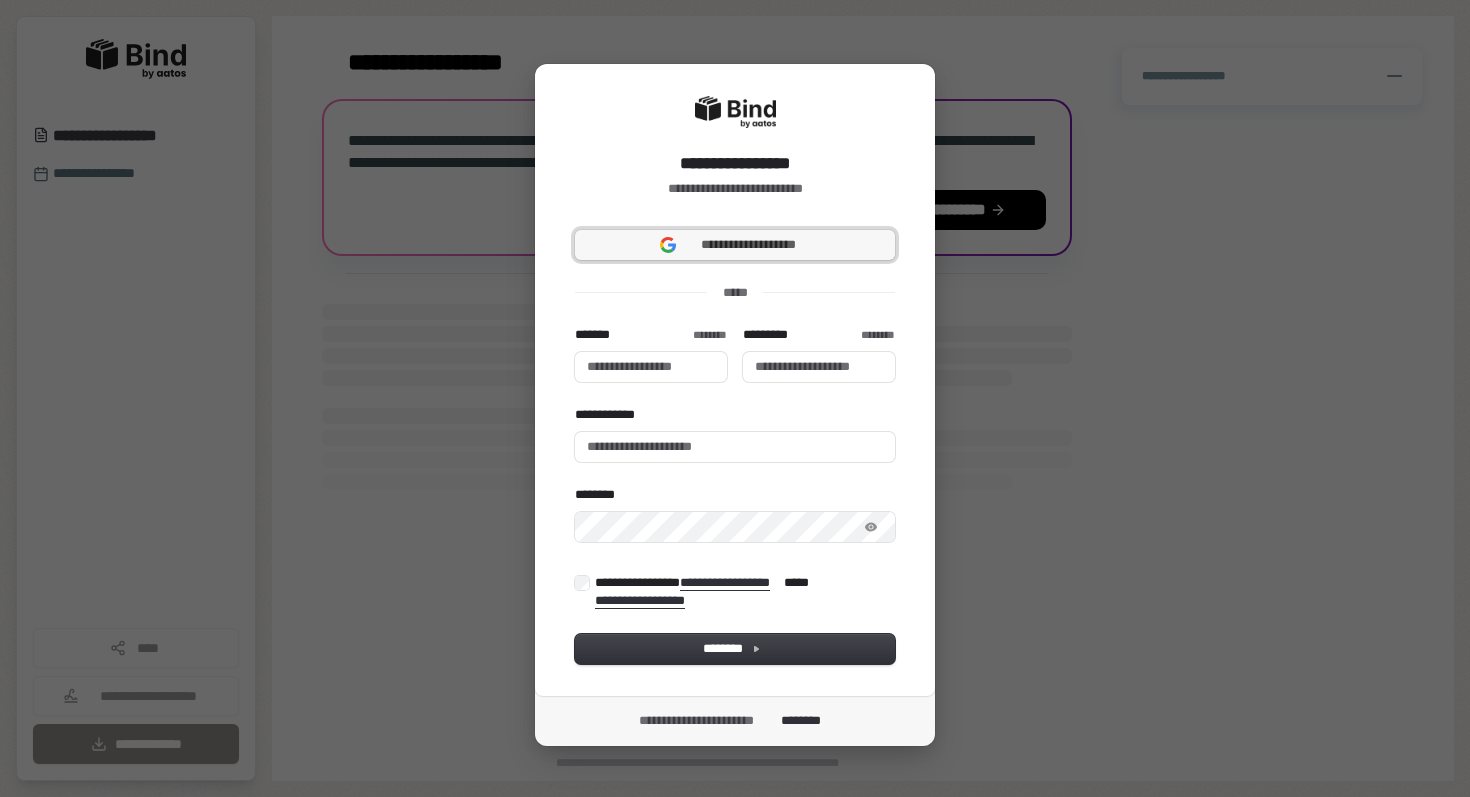 click on "**********" at bounding box center (749, 245) 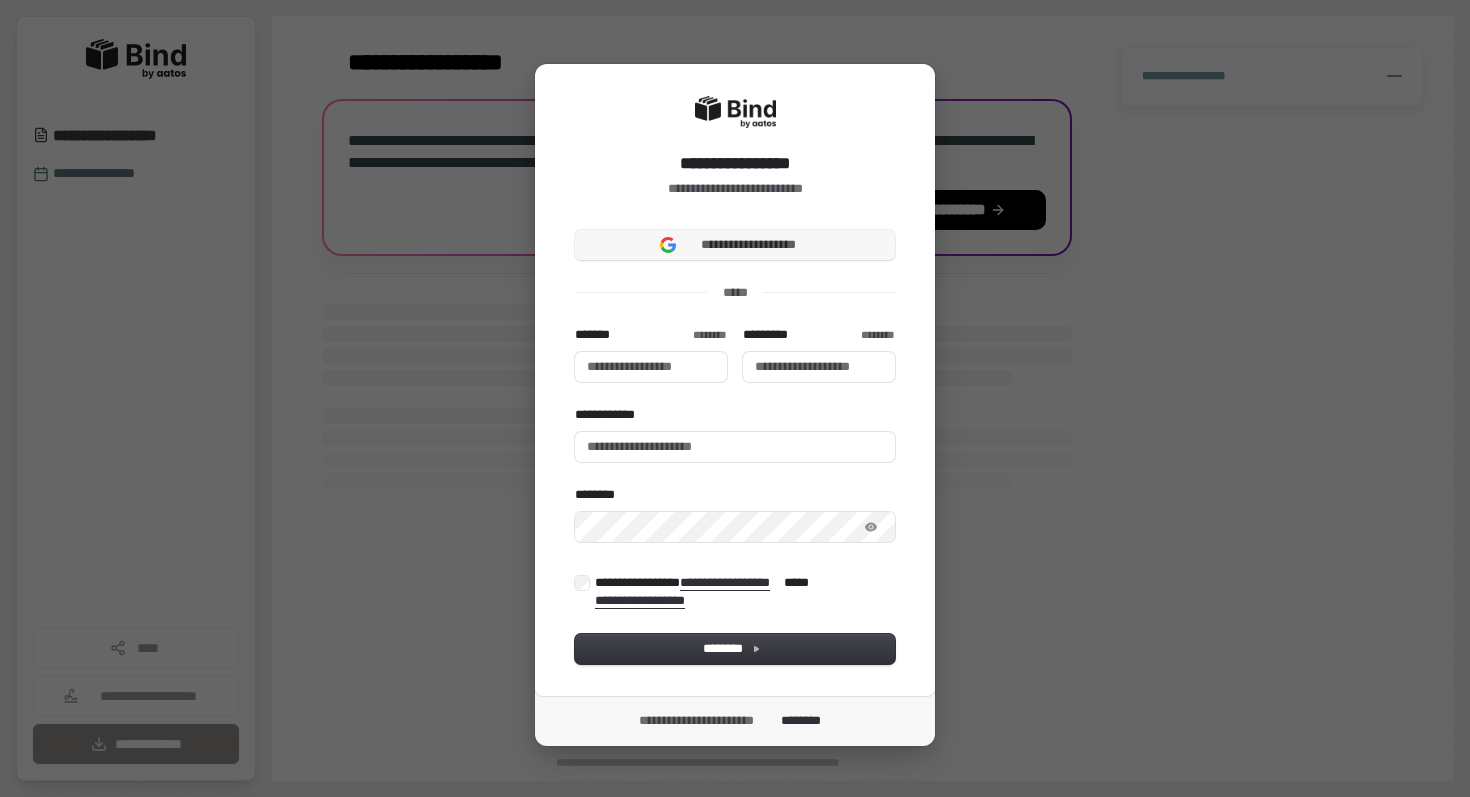 type 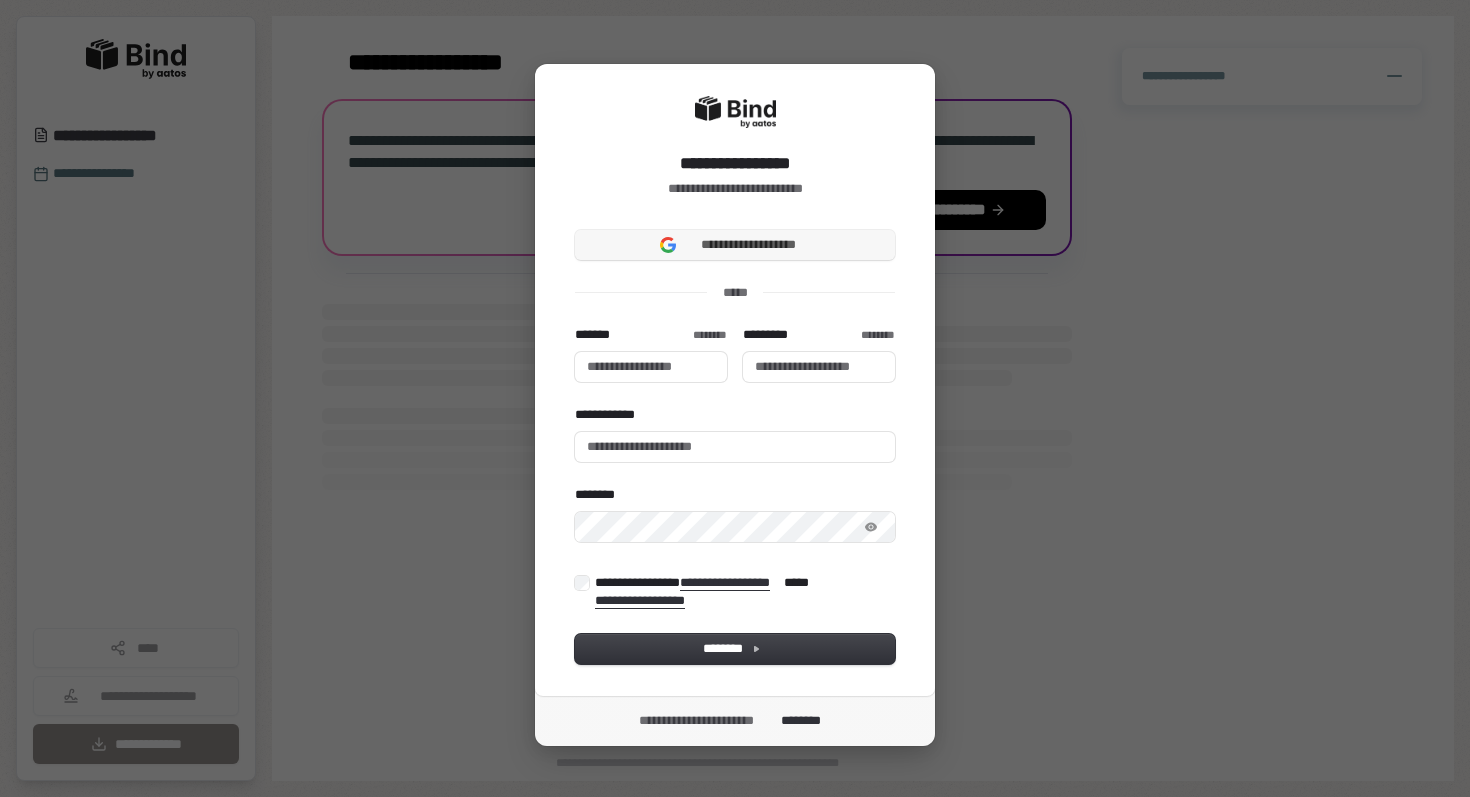 type 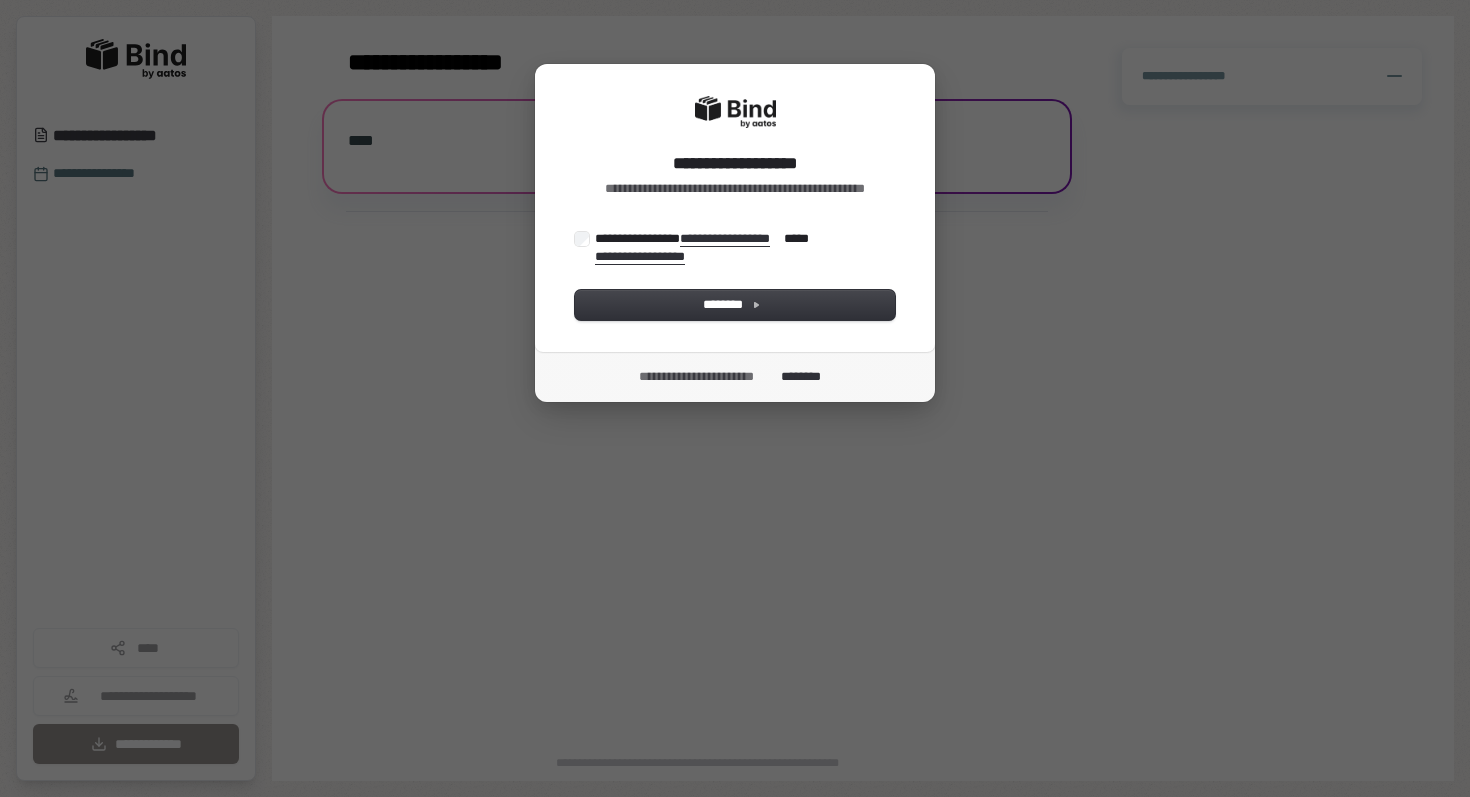 scroll, scrollTop: 0, scrollLeft: 0, axis: both 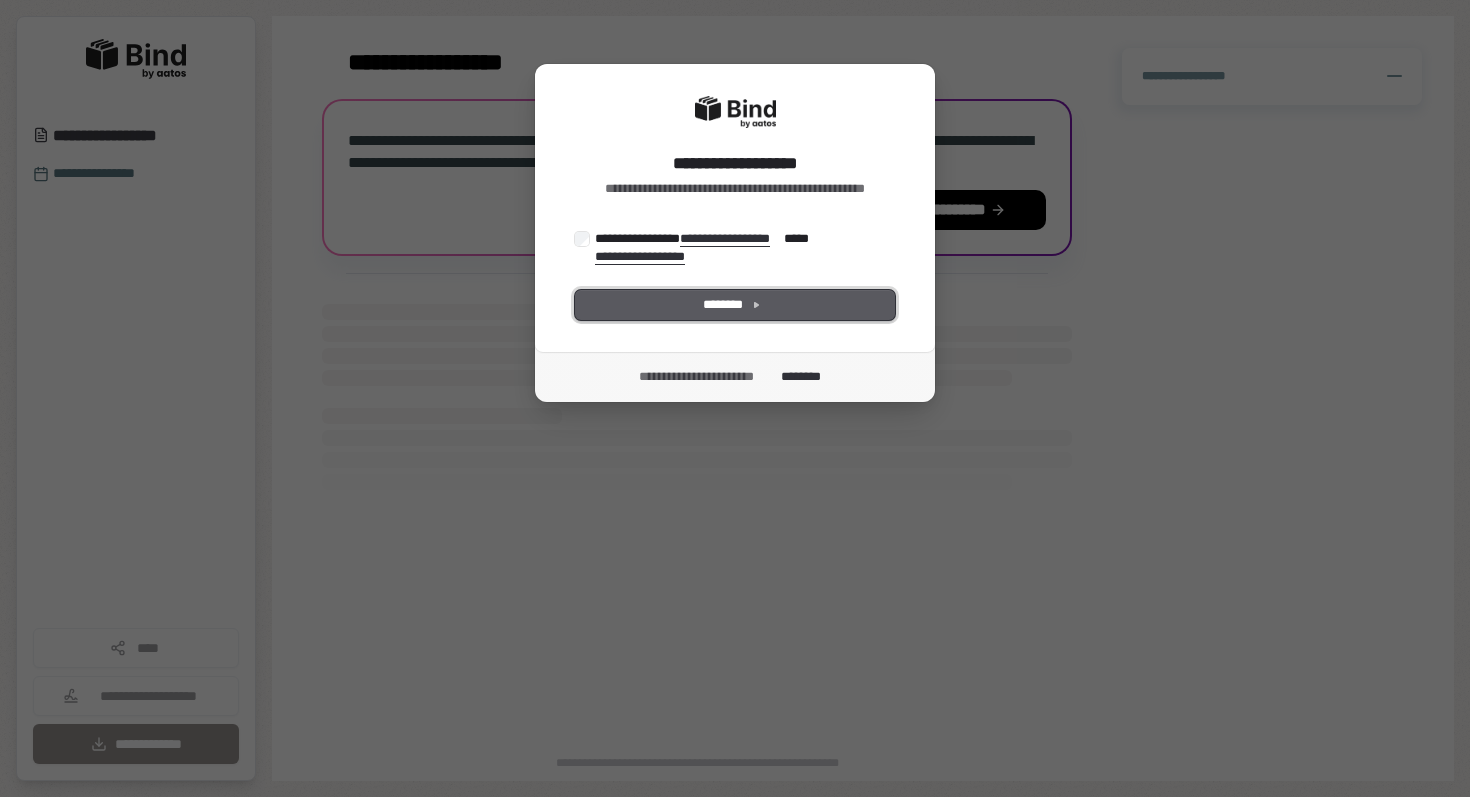 click on "********" at bounding box center (735, 305) 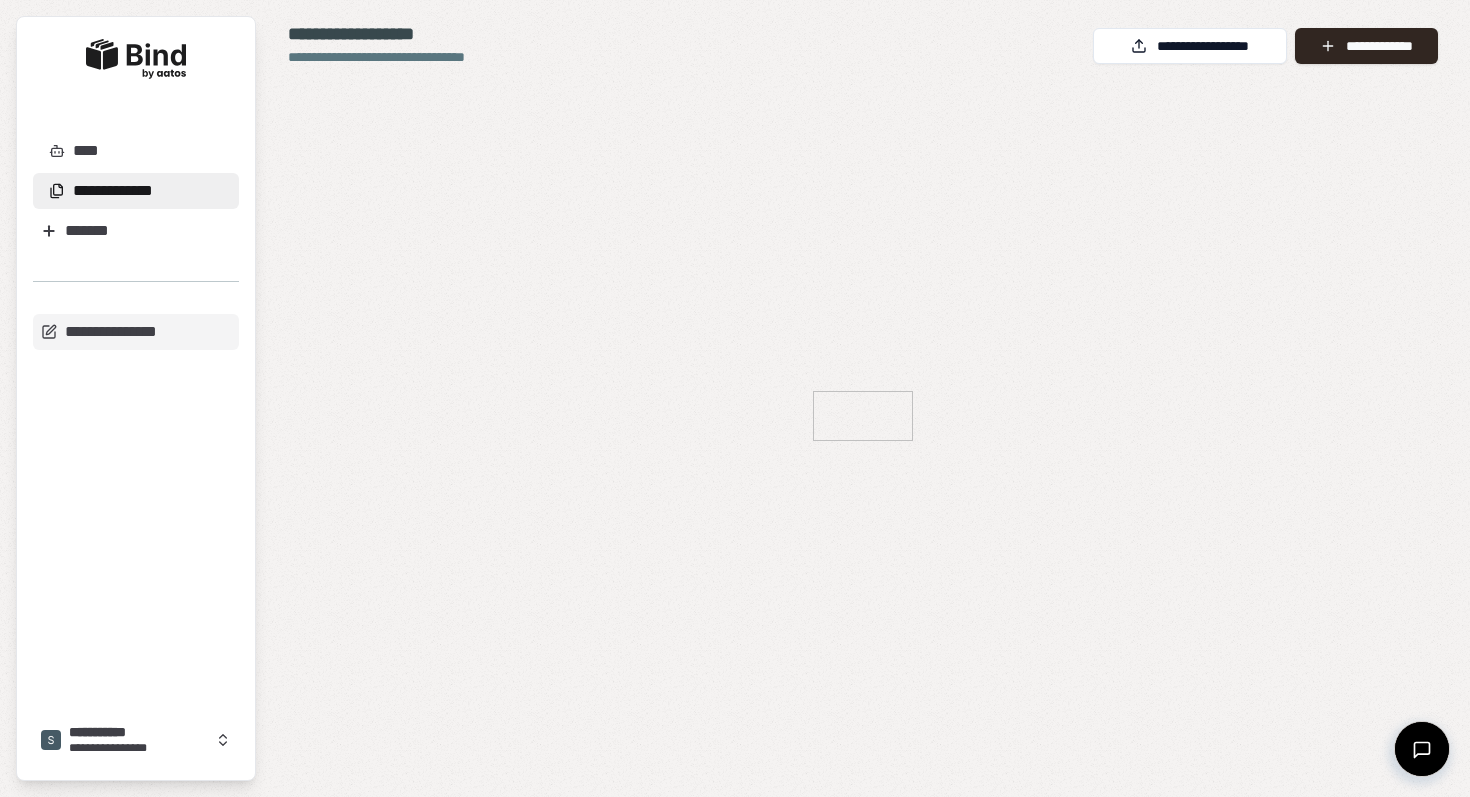 scroll, scrollTop: 0, scrollLeft: 0, axis: both 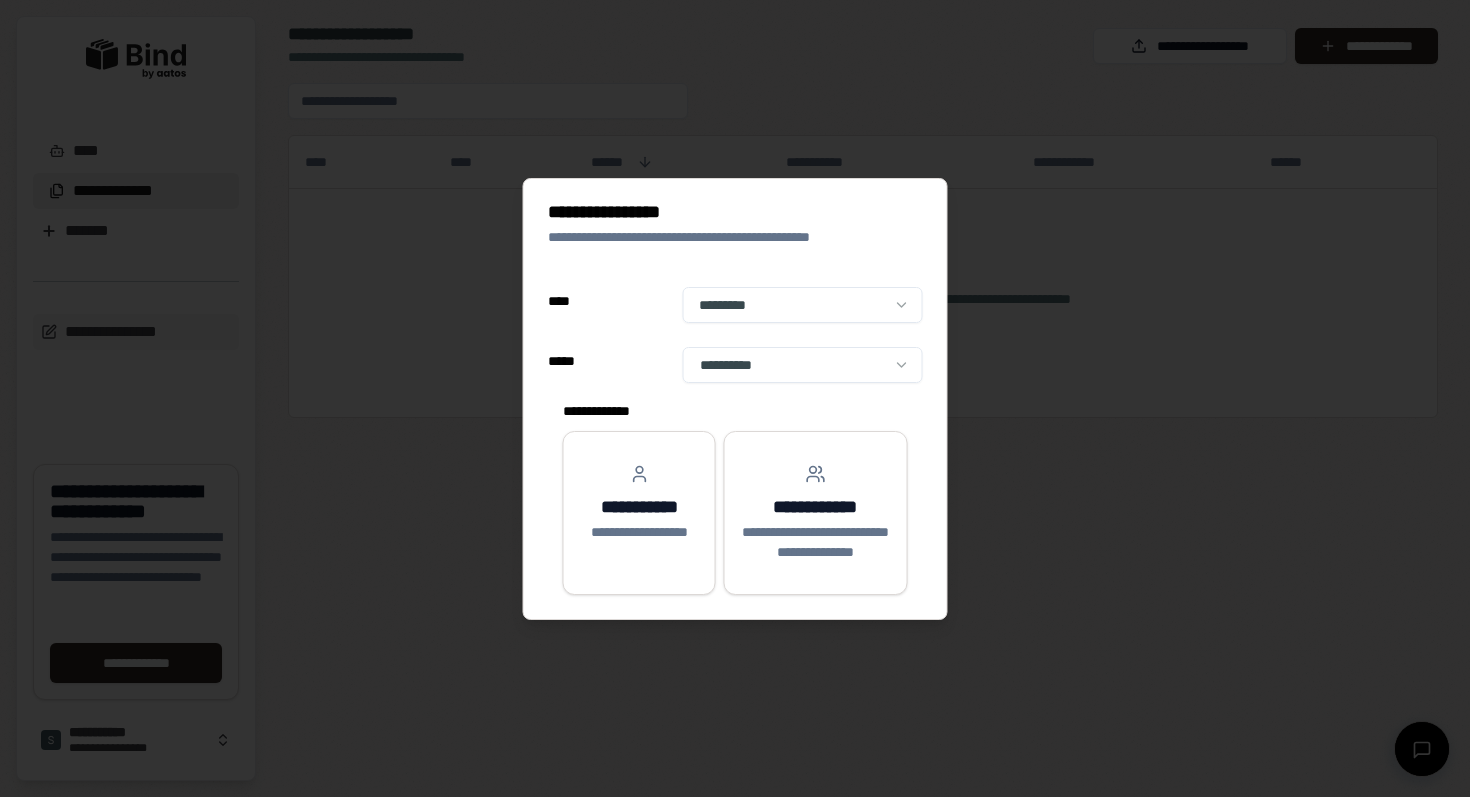 select on "**" 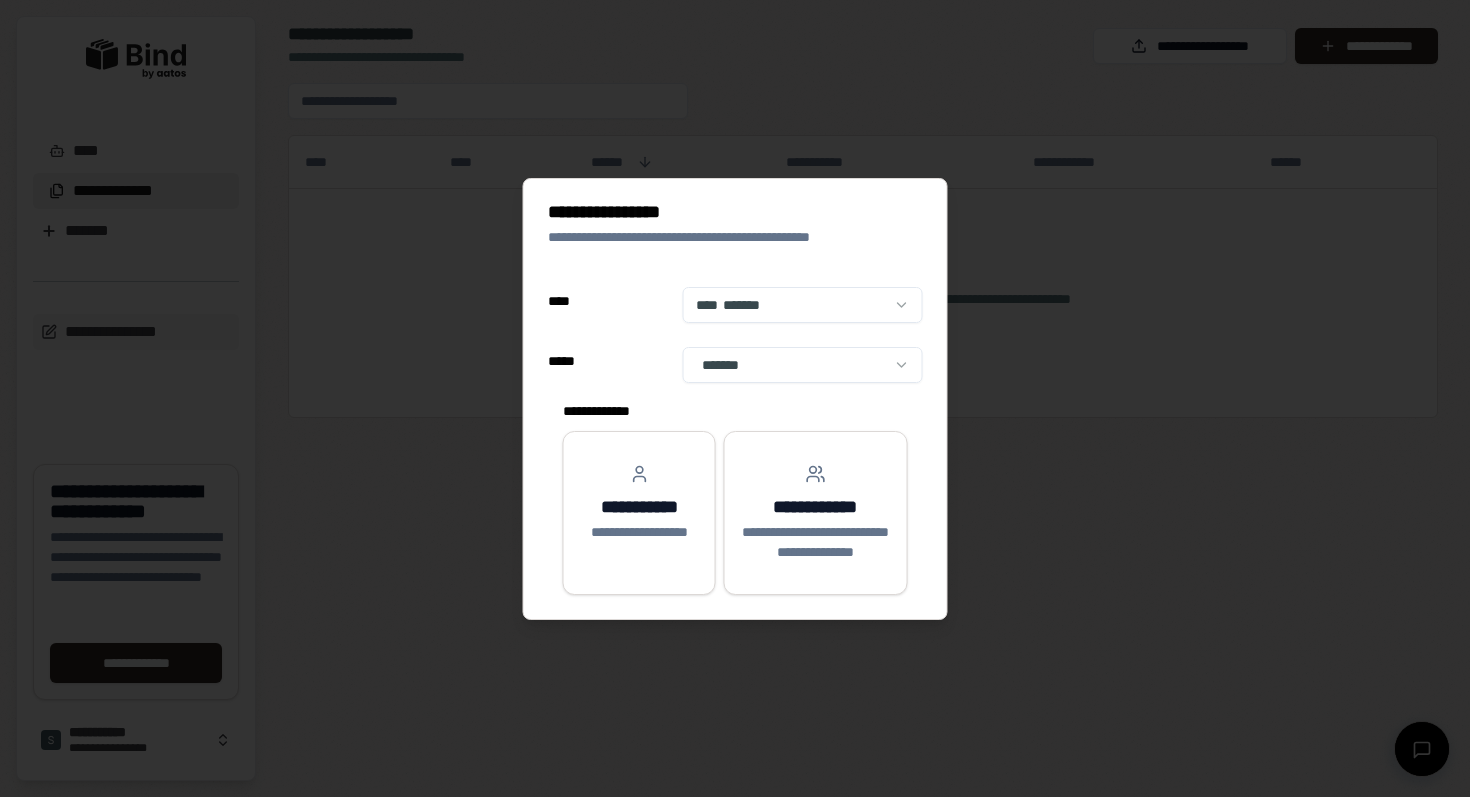 click at bounding box center (735, 398) 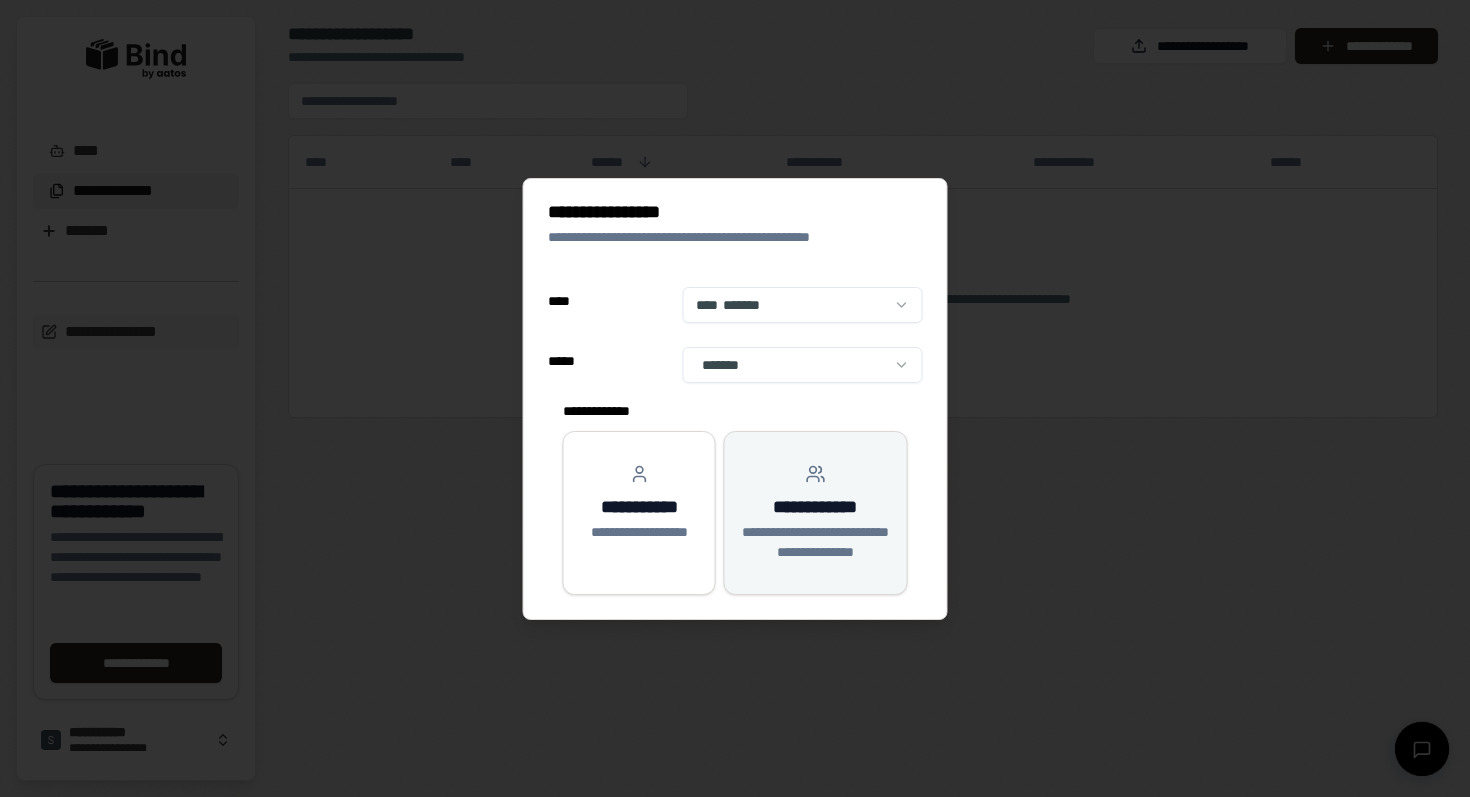 click on "**********" at bounding box center (816, 542) 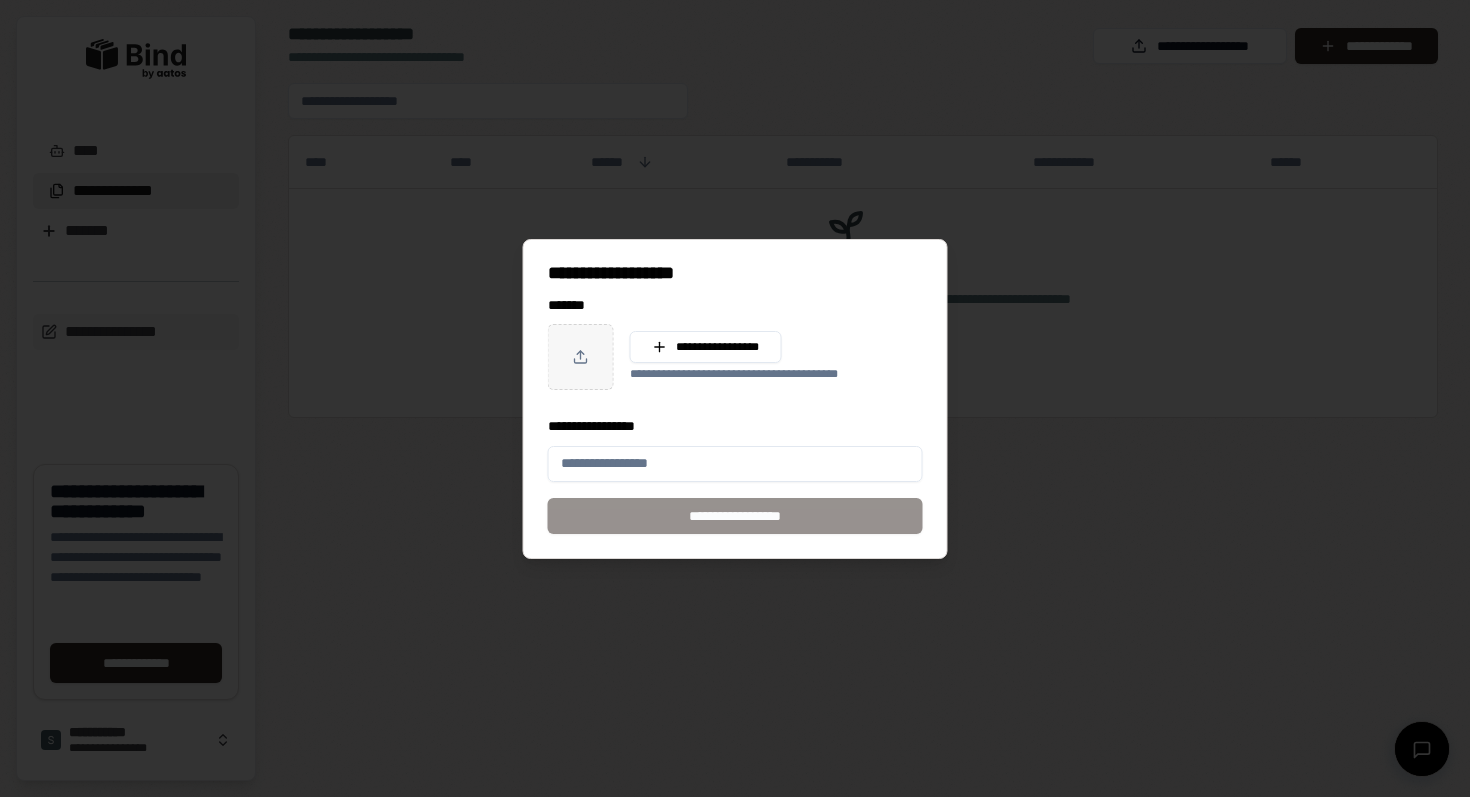 click at bounding box center [735, 398] 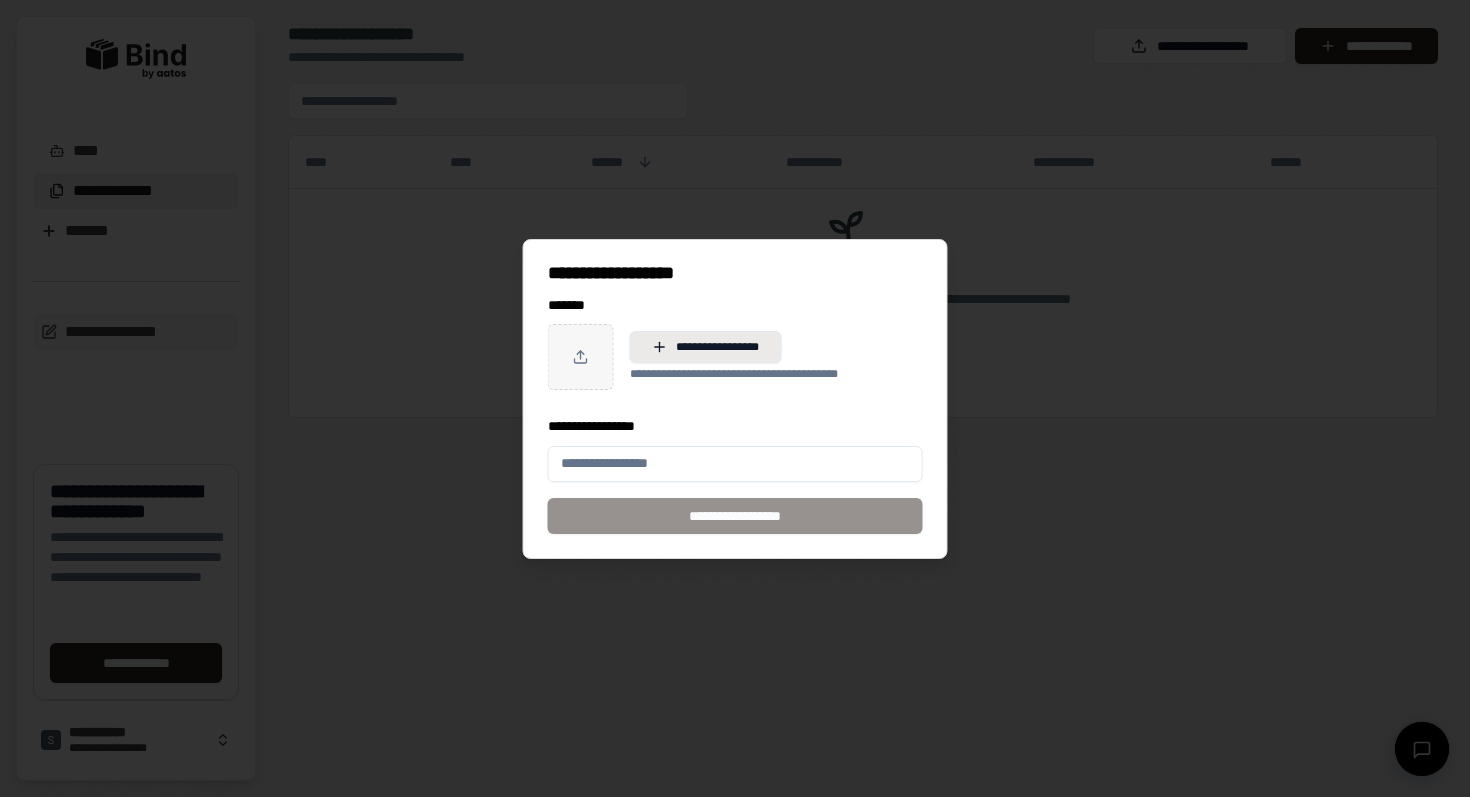 click on "**********" at bounding box center [706, 347] 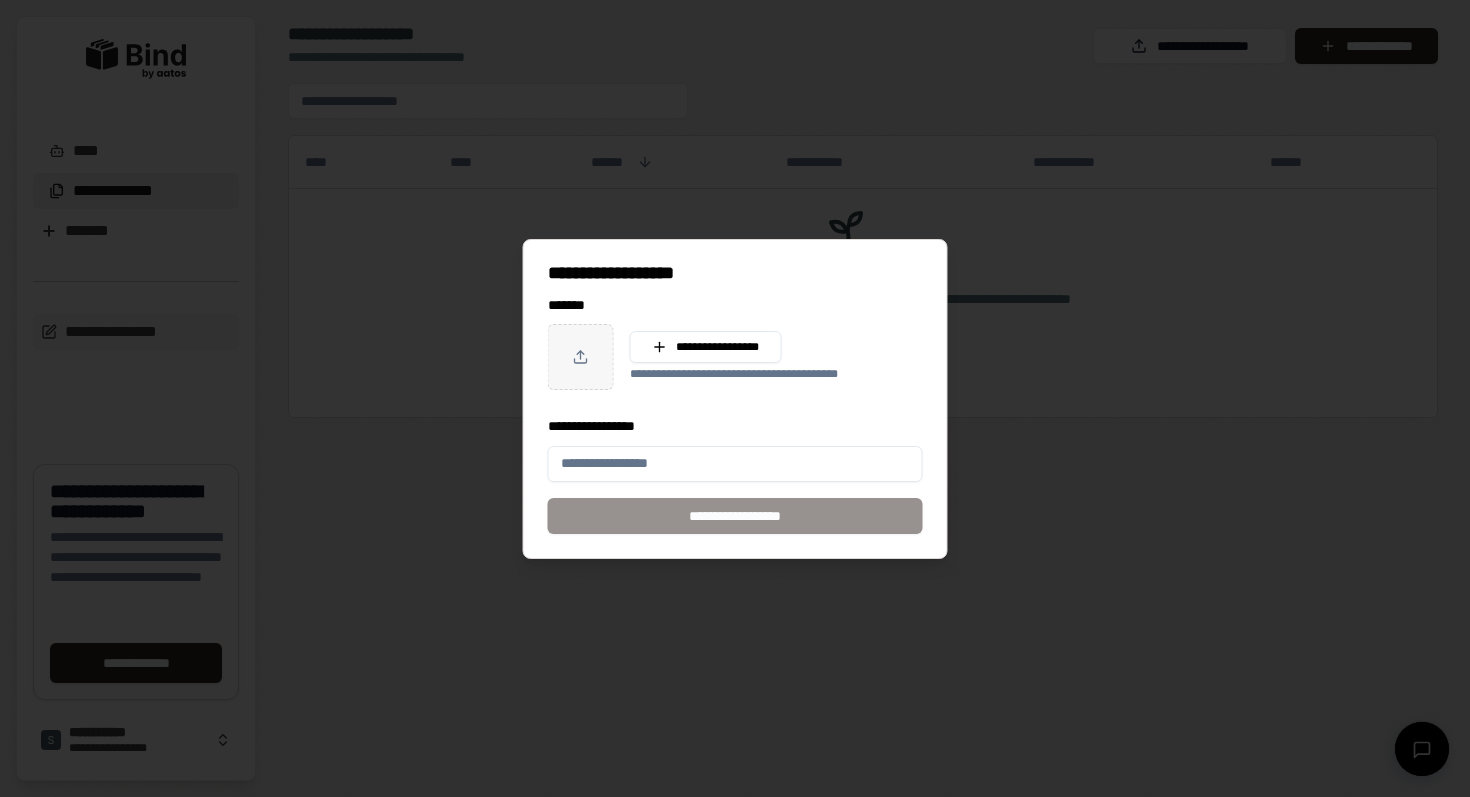 click on "**********" at bounding box center [735, 464] 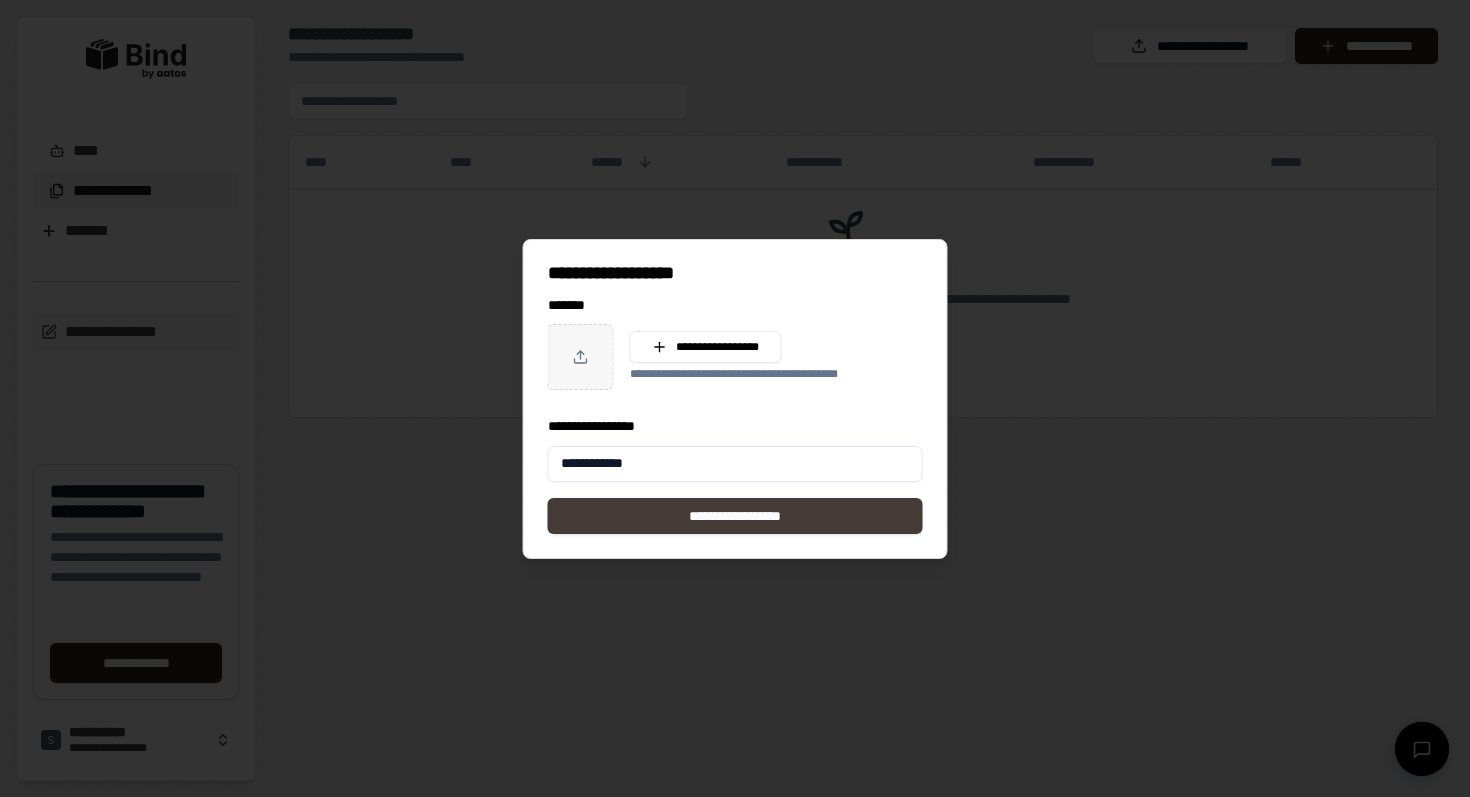 type on "**********" 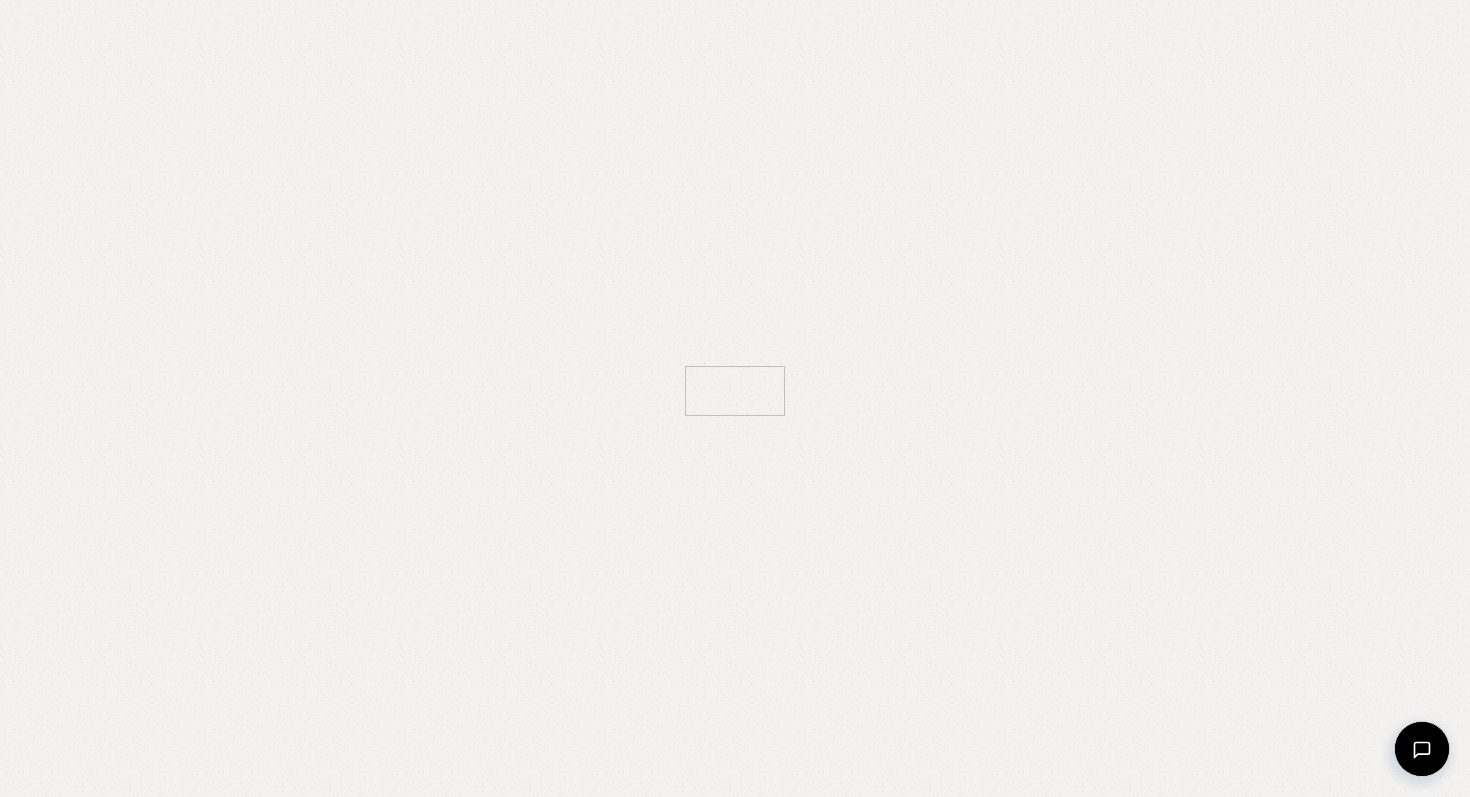scroll, scrollTop: 0, scrollLeft: 0, axis: both 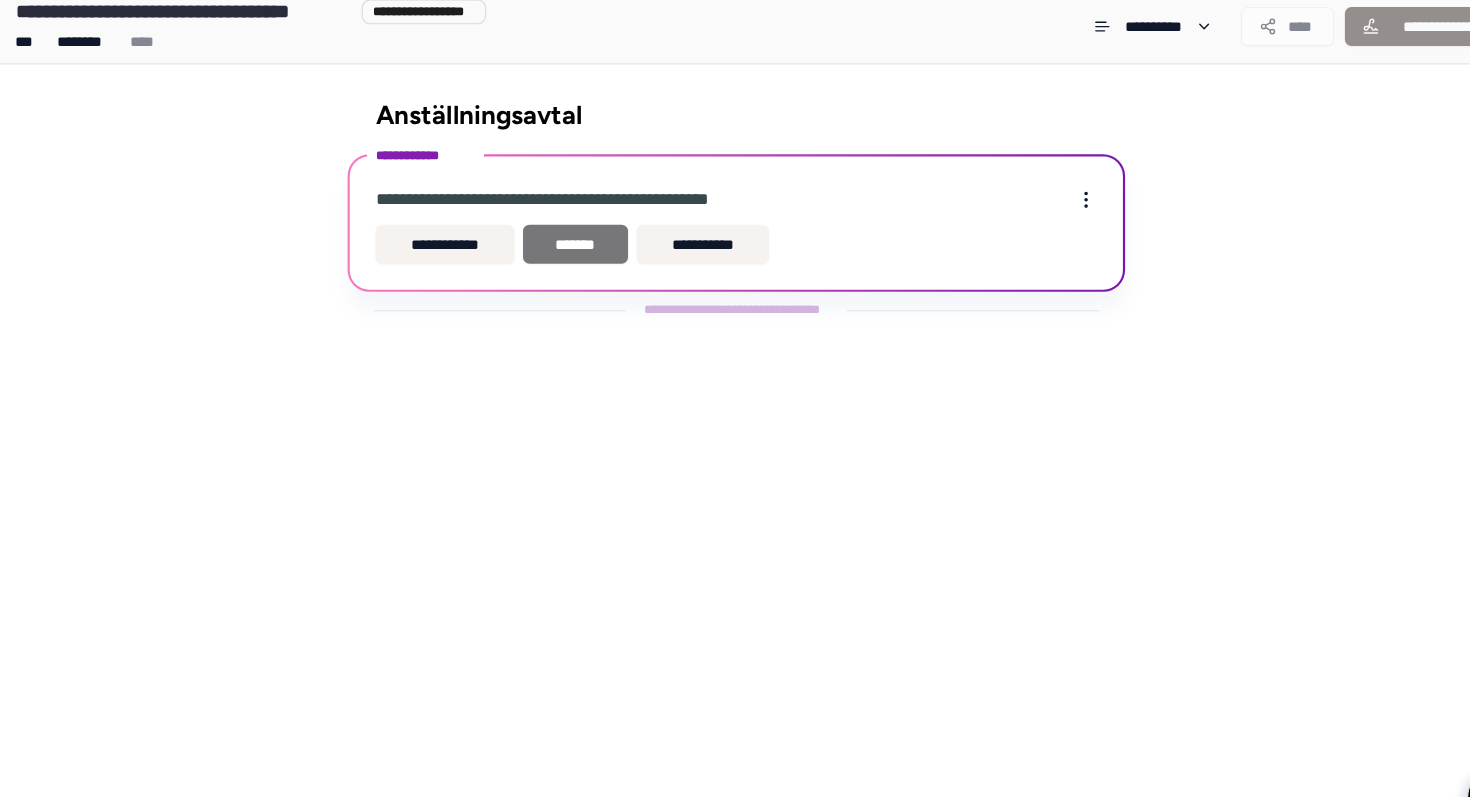 click on "*******" at bounding box center [570, 238] 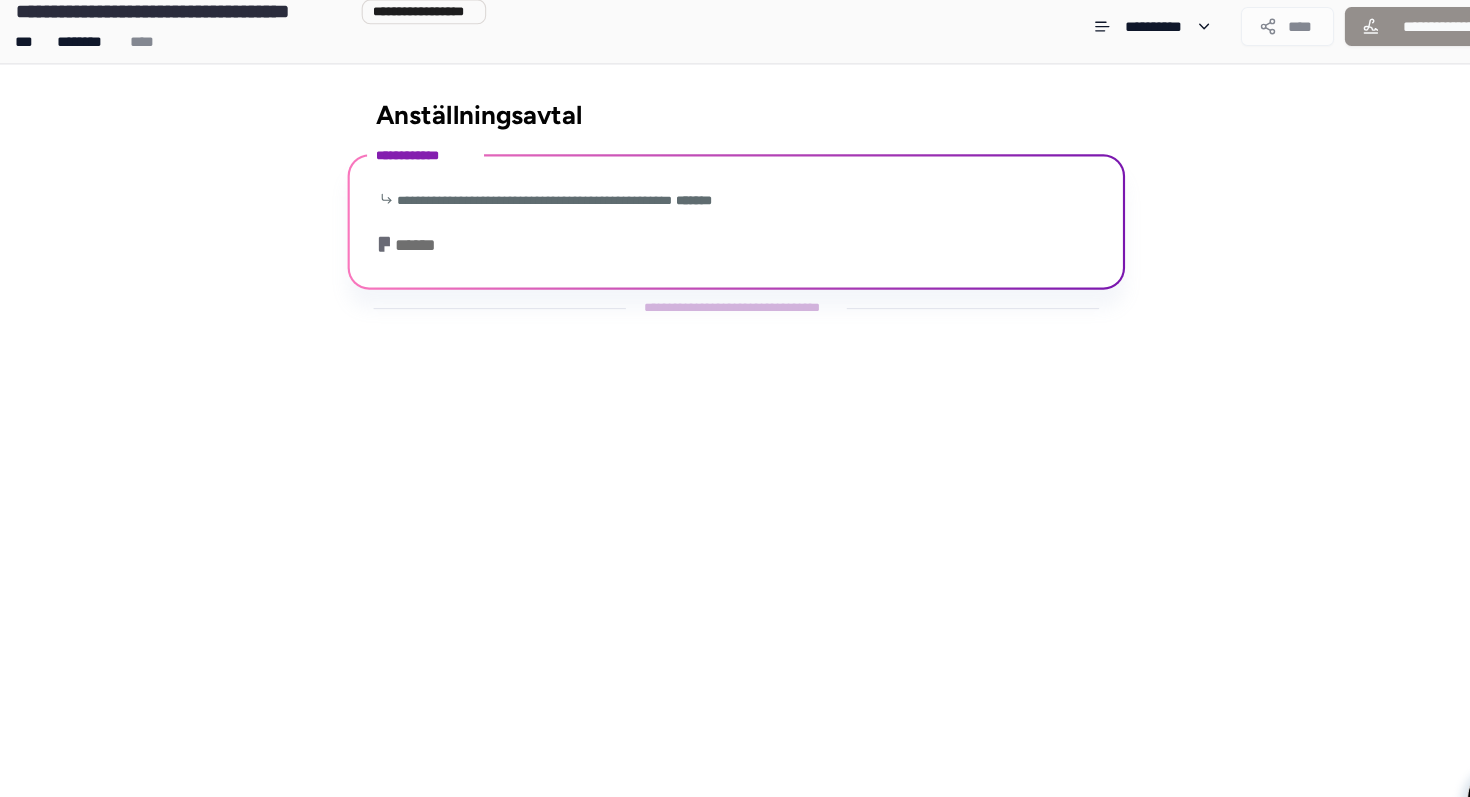 click on "**********" at bounding box center [719, 220] 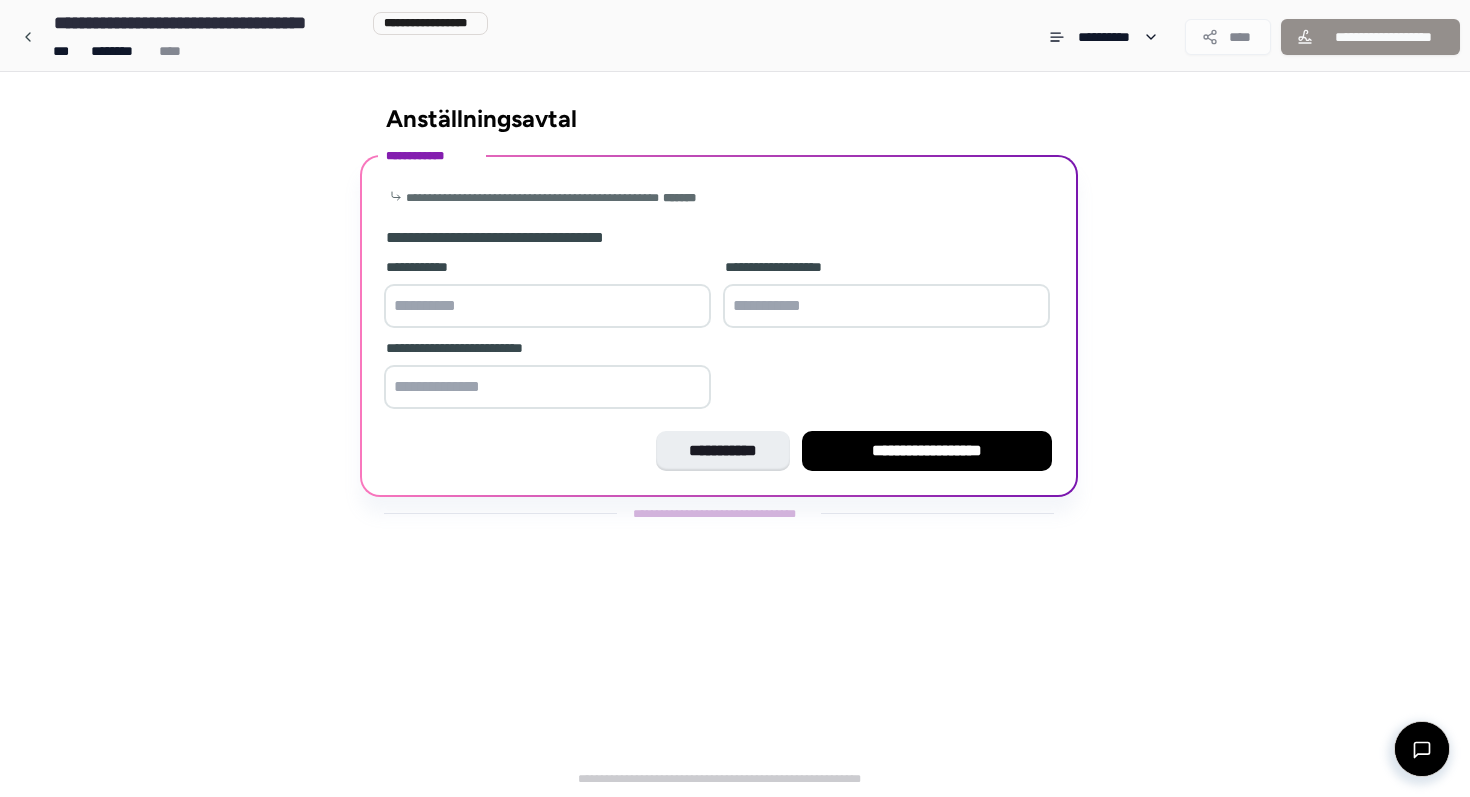click at bounding box center (547, 306) 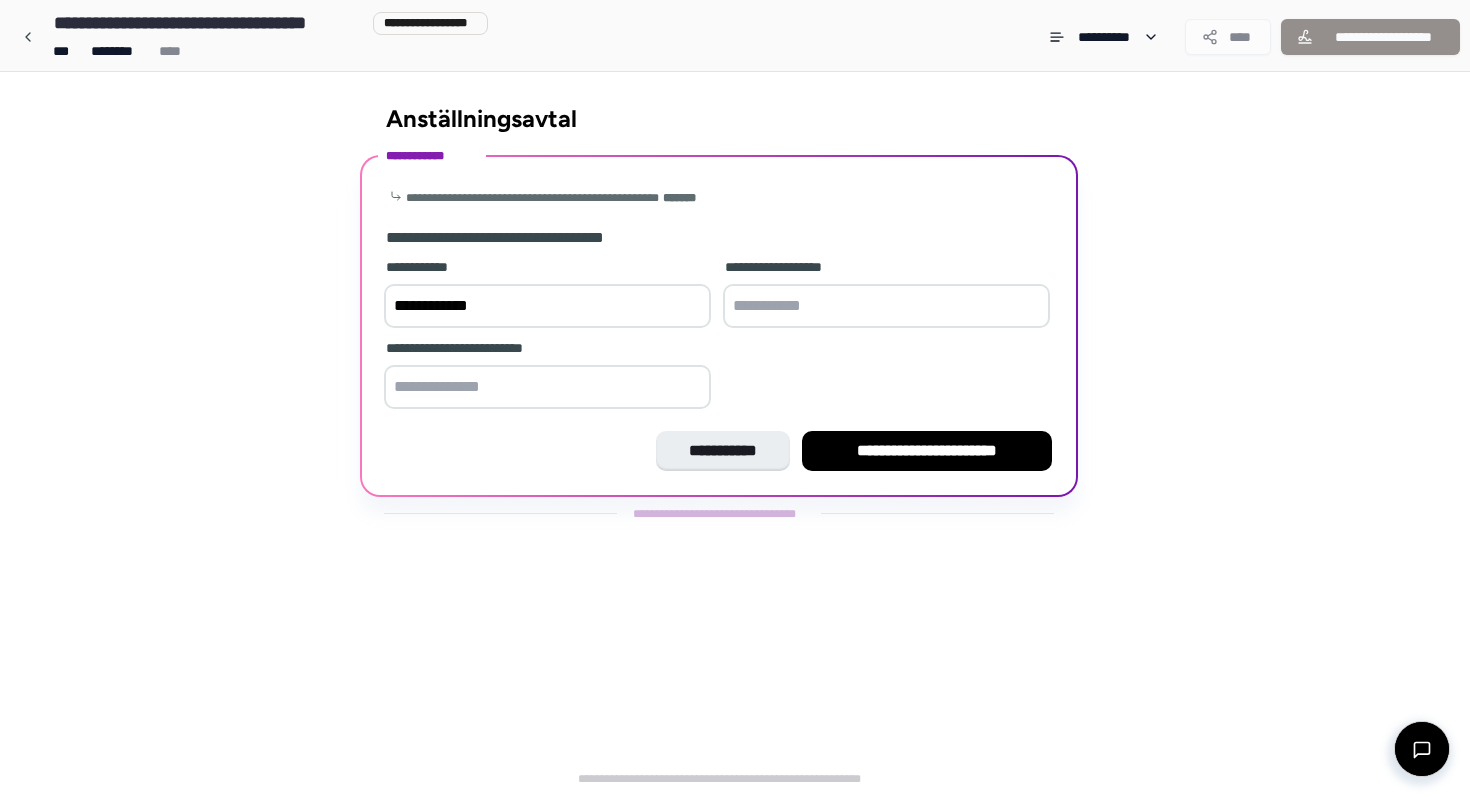 type on "**********" 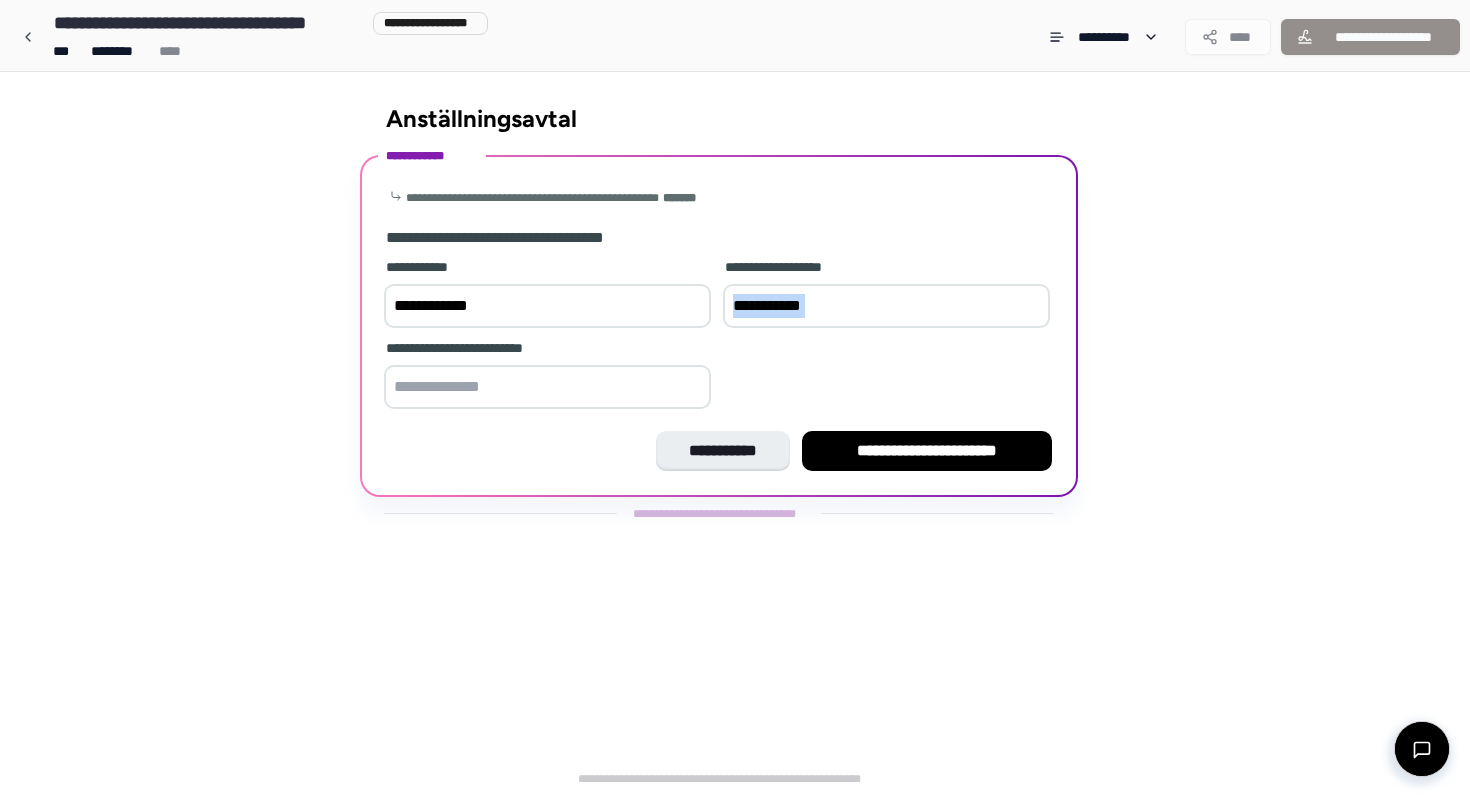 click on "**********" at bounding box center (886, 295) 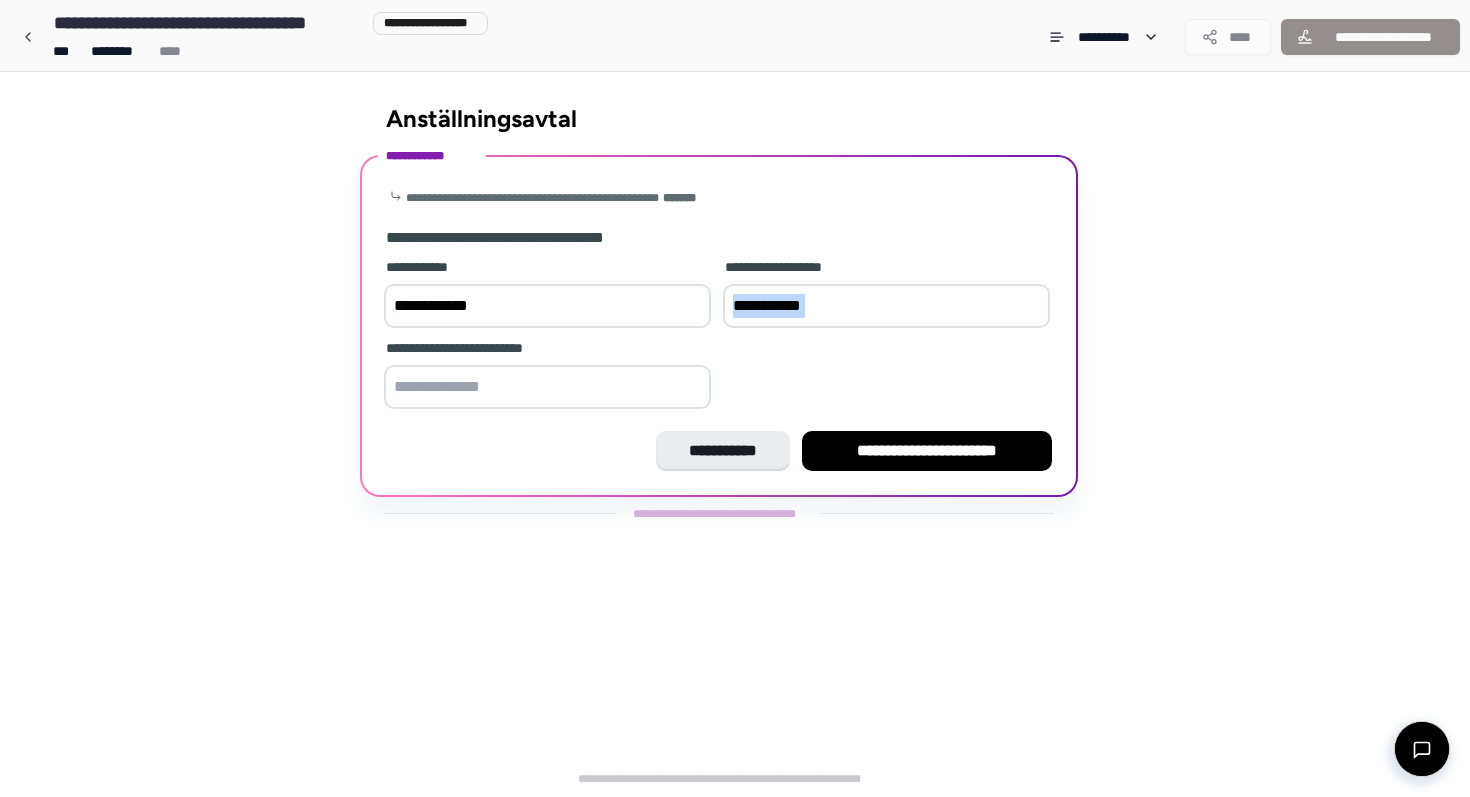 click at bounding box center [886, 306] 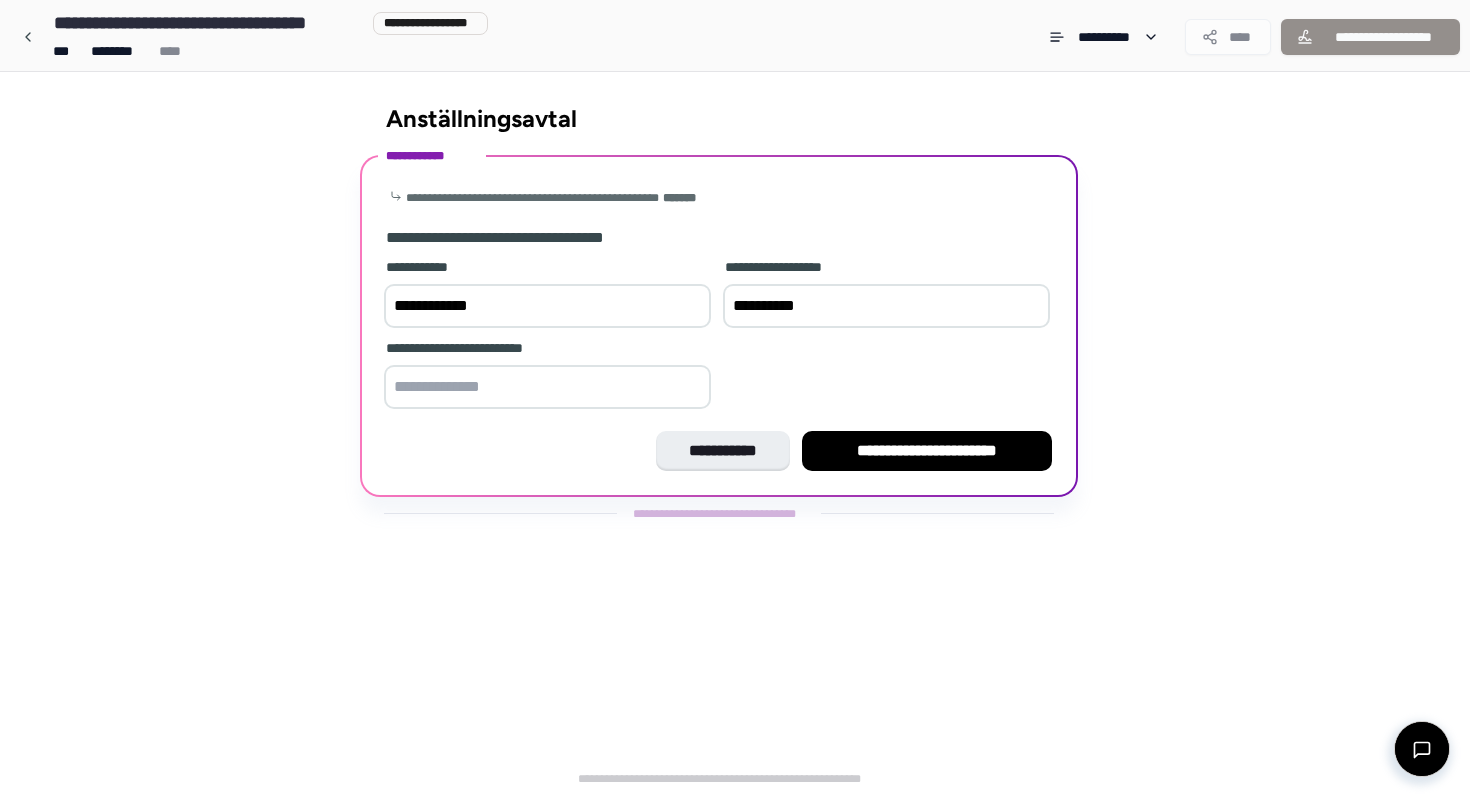 type on "**********" 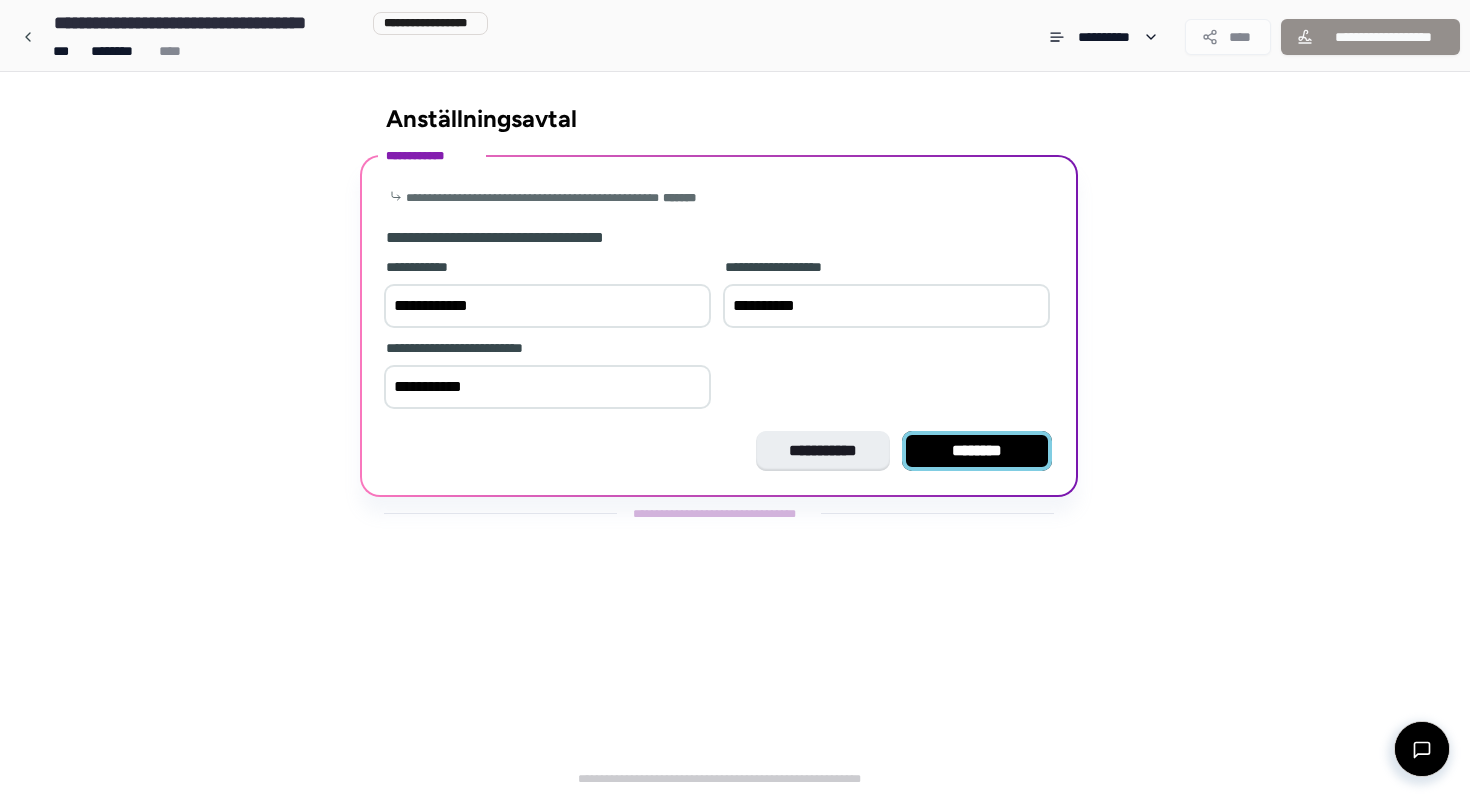 type on "**********" 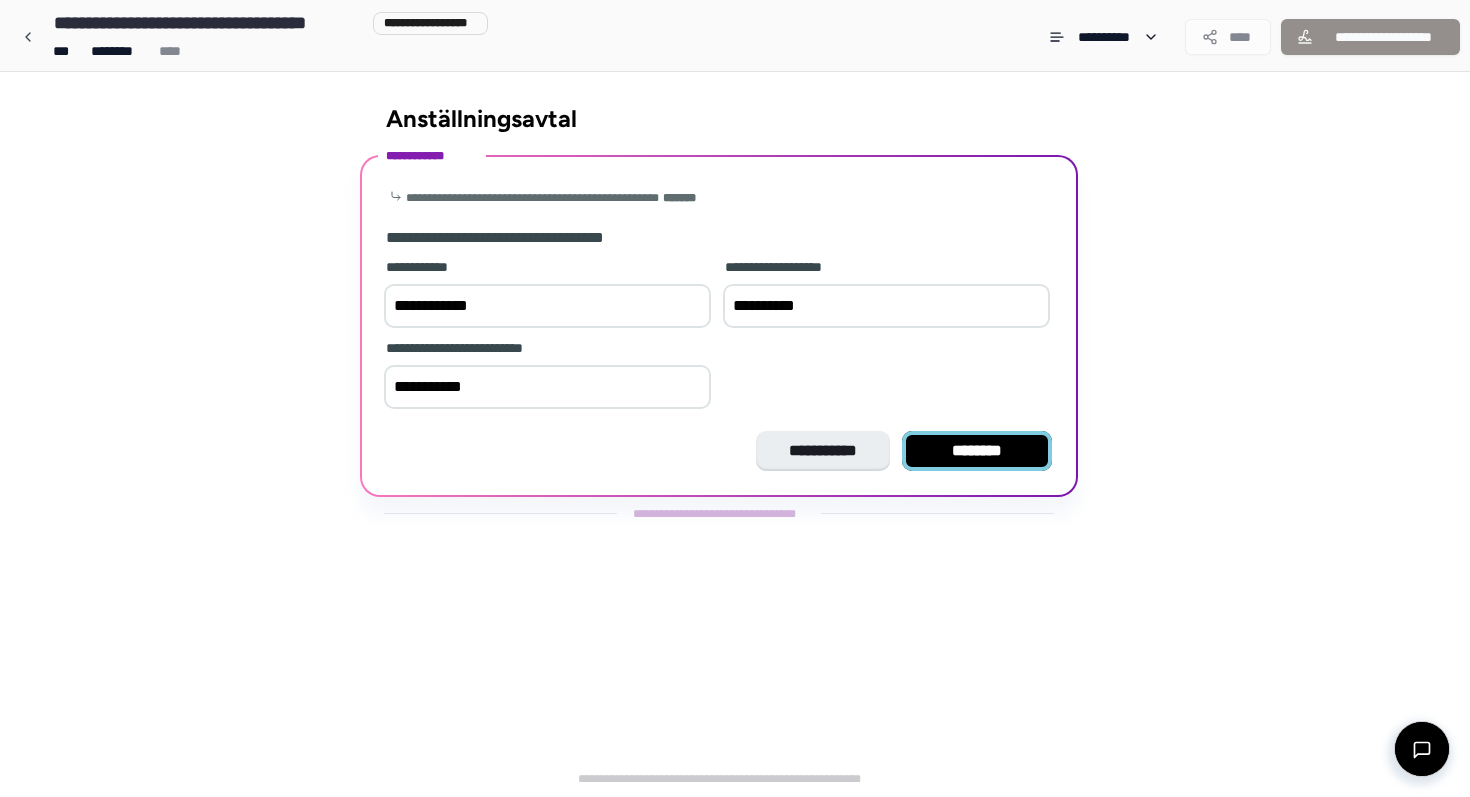 click on "********" at bounding box center [977, 451] 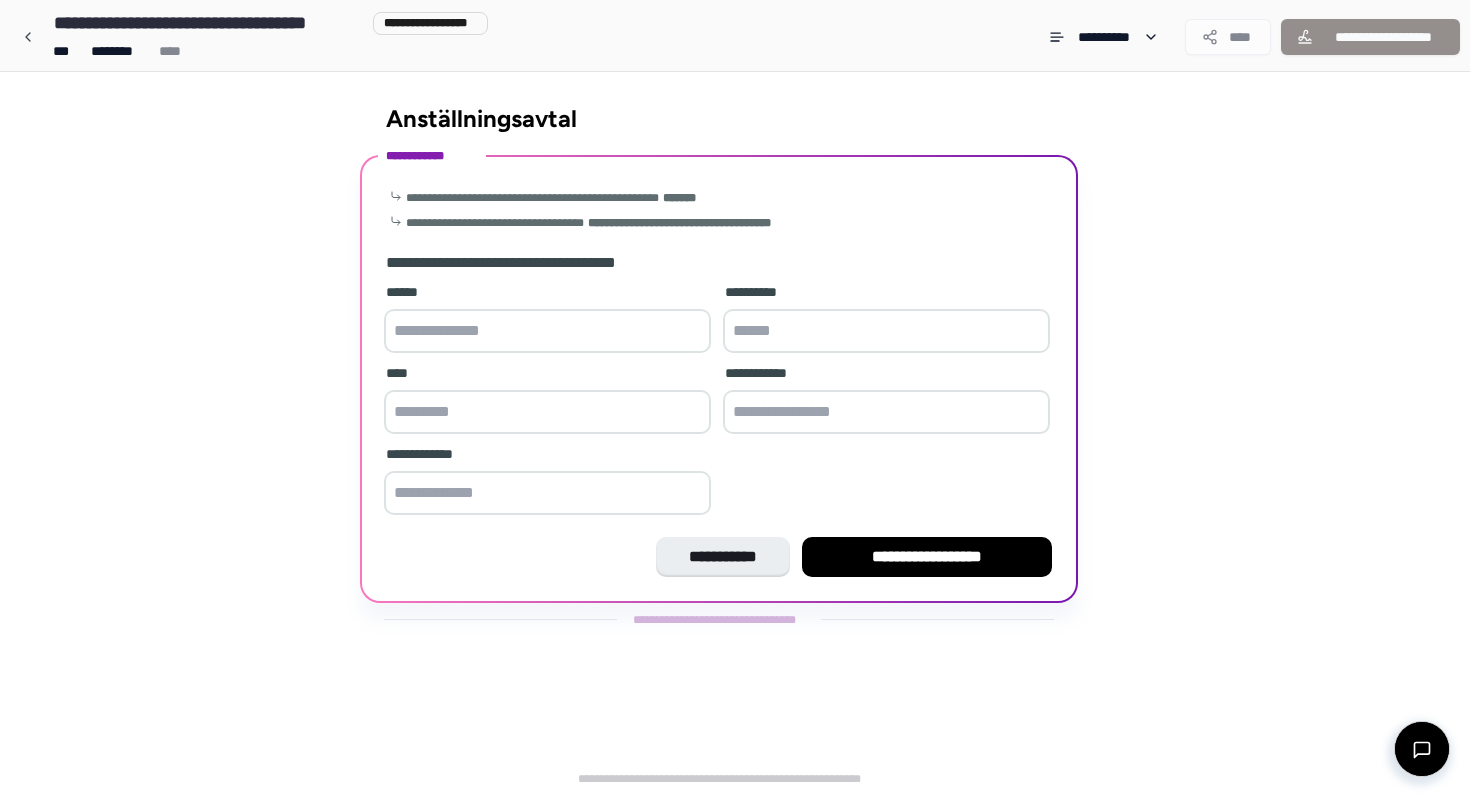 click at bounding box center [547, 331] 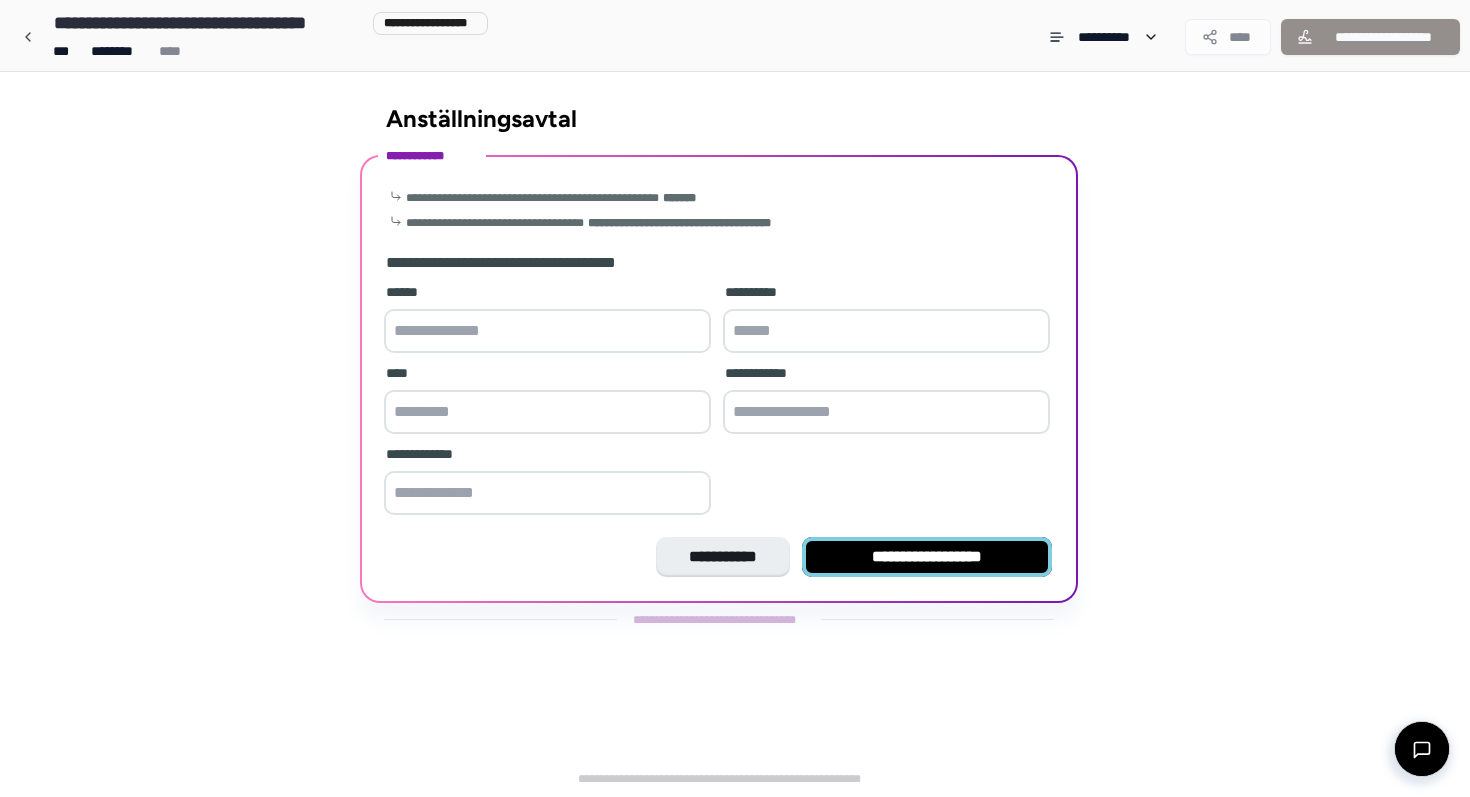 click on "**********" at bounding box center (927, 557) 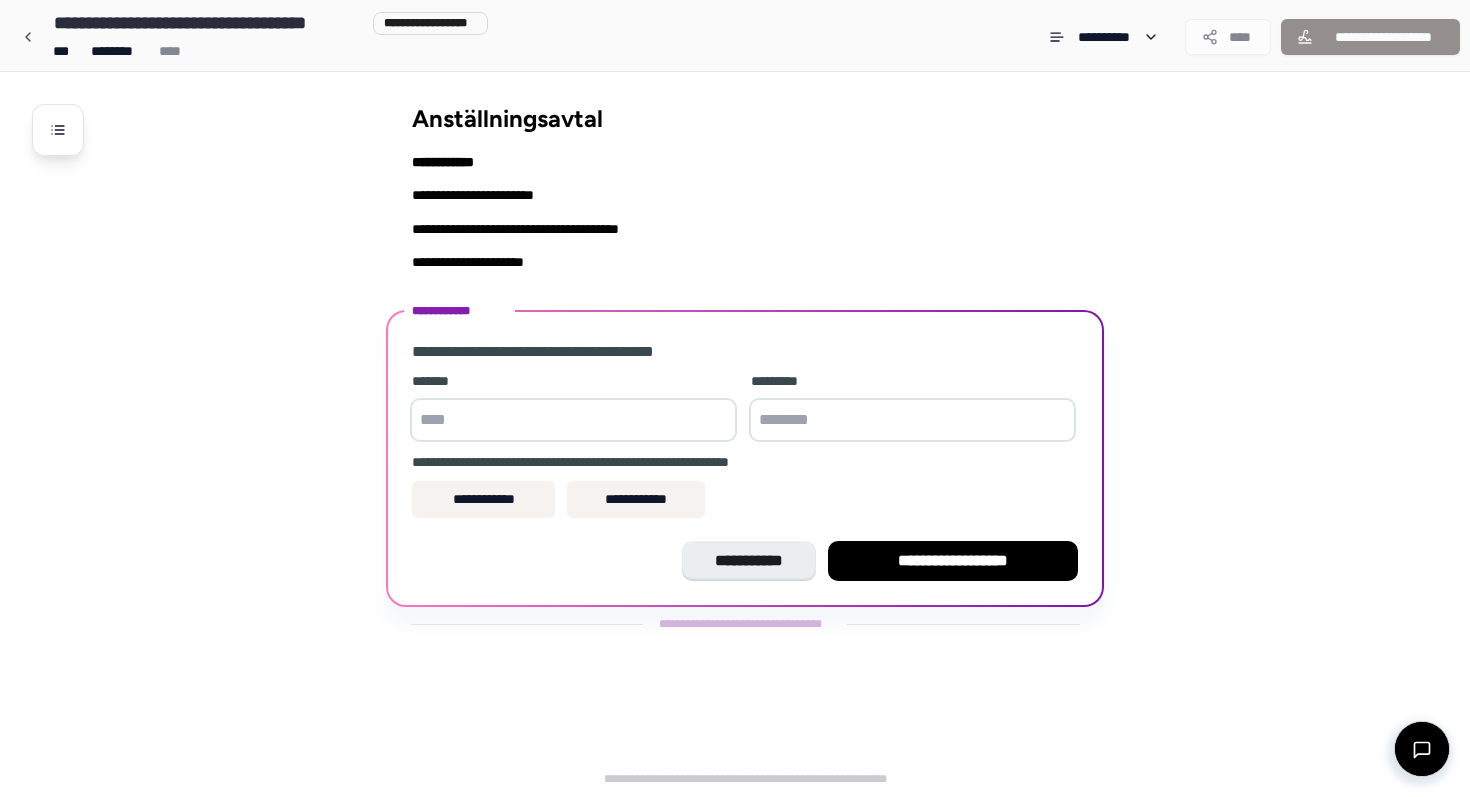 click at bounding box center [573, 420] 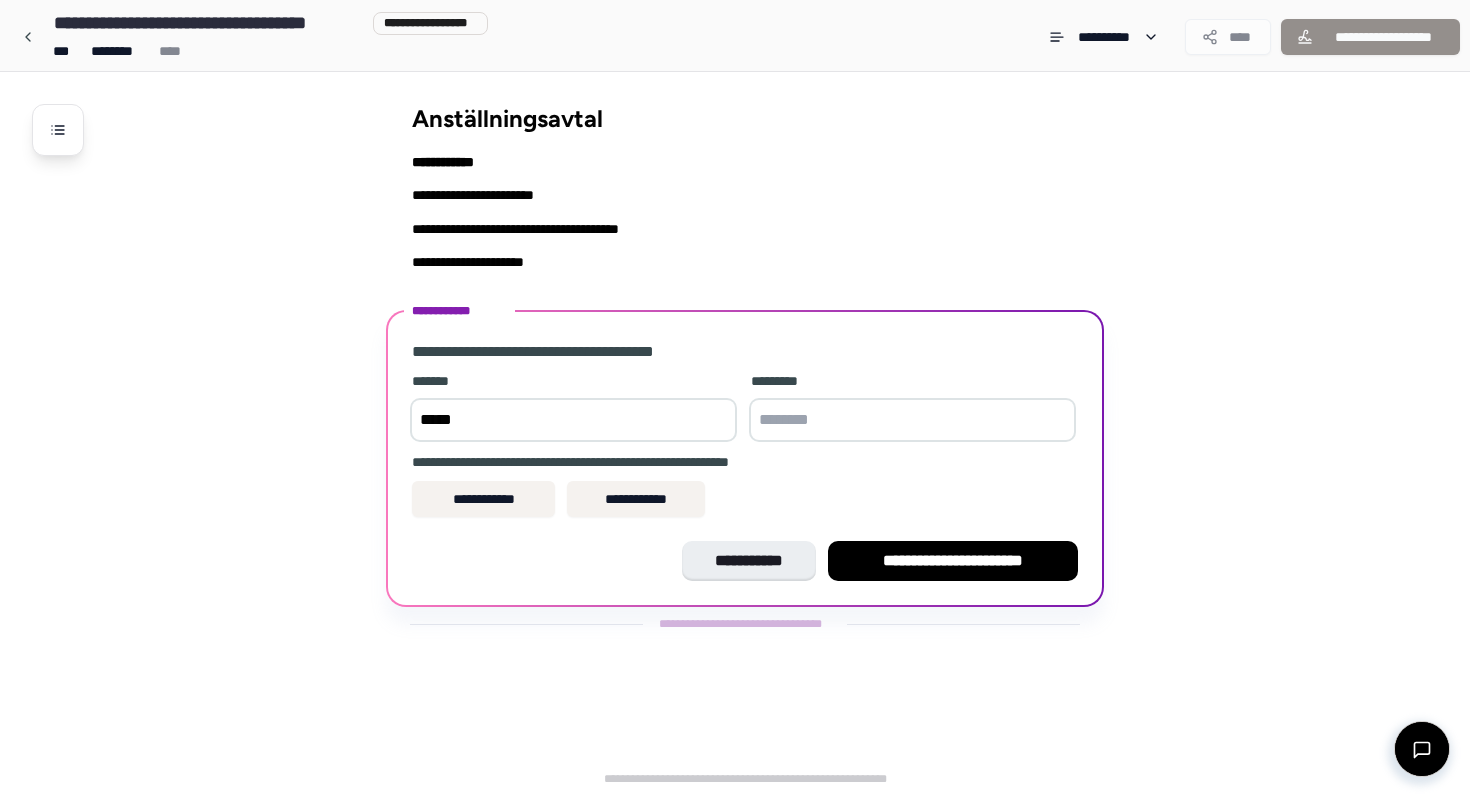 type on "*****" 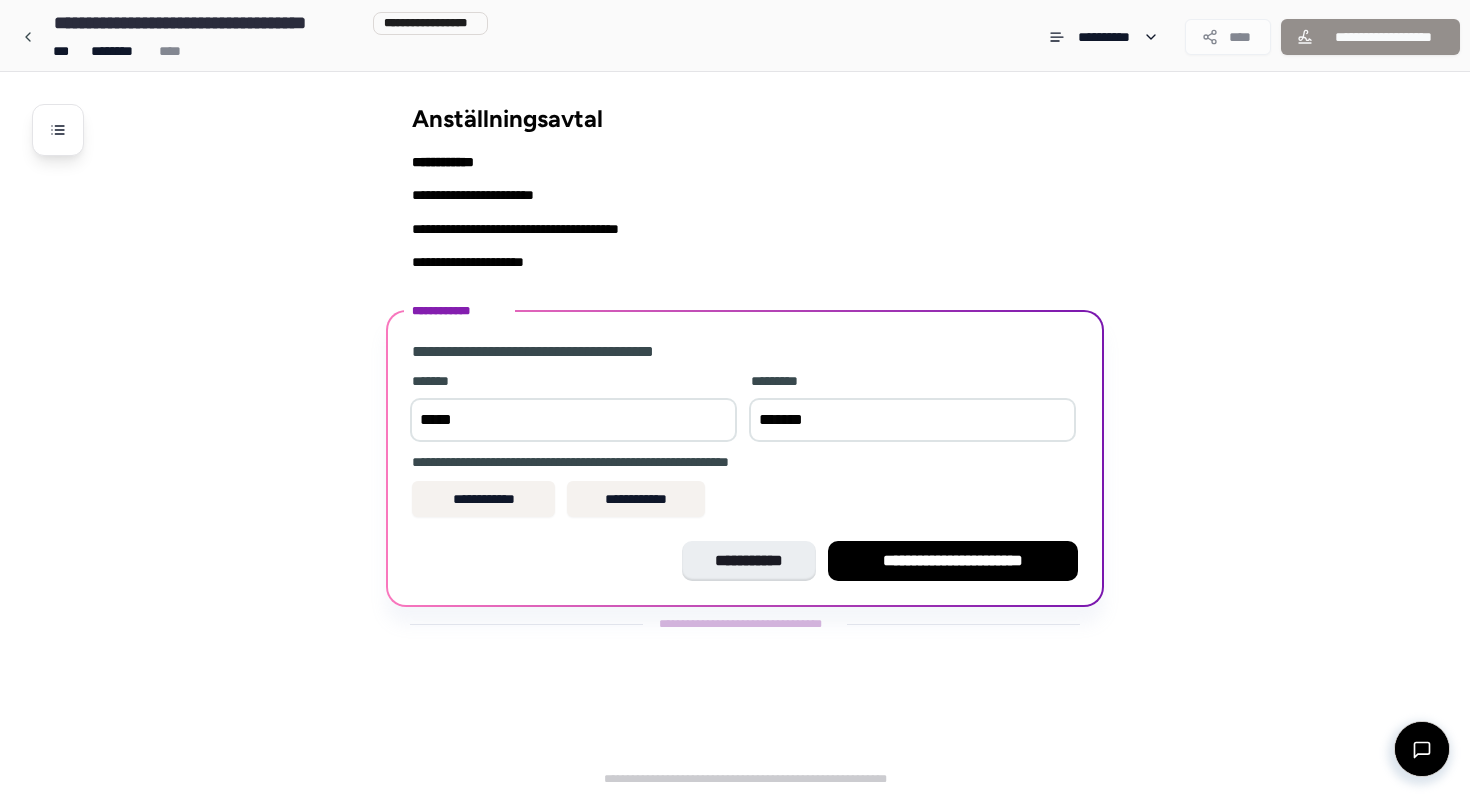 type on "*******" 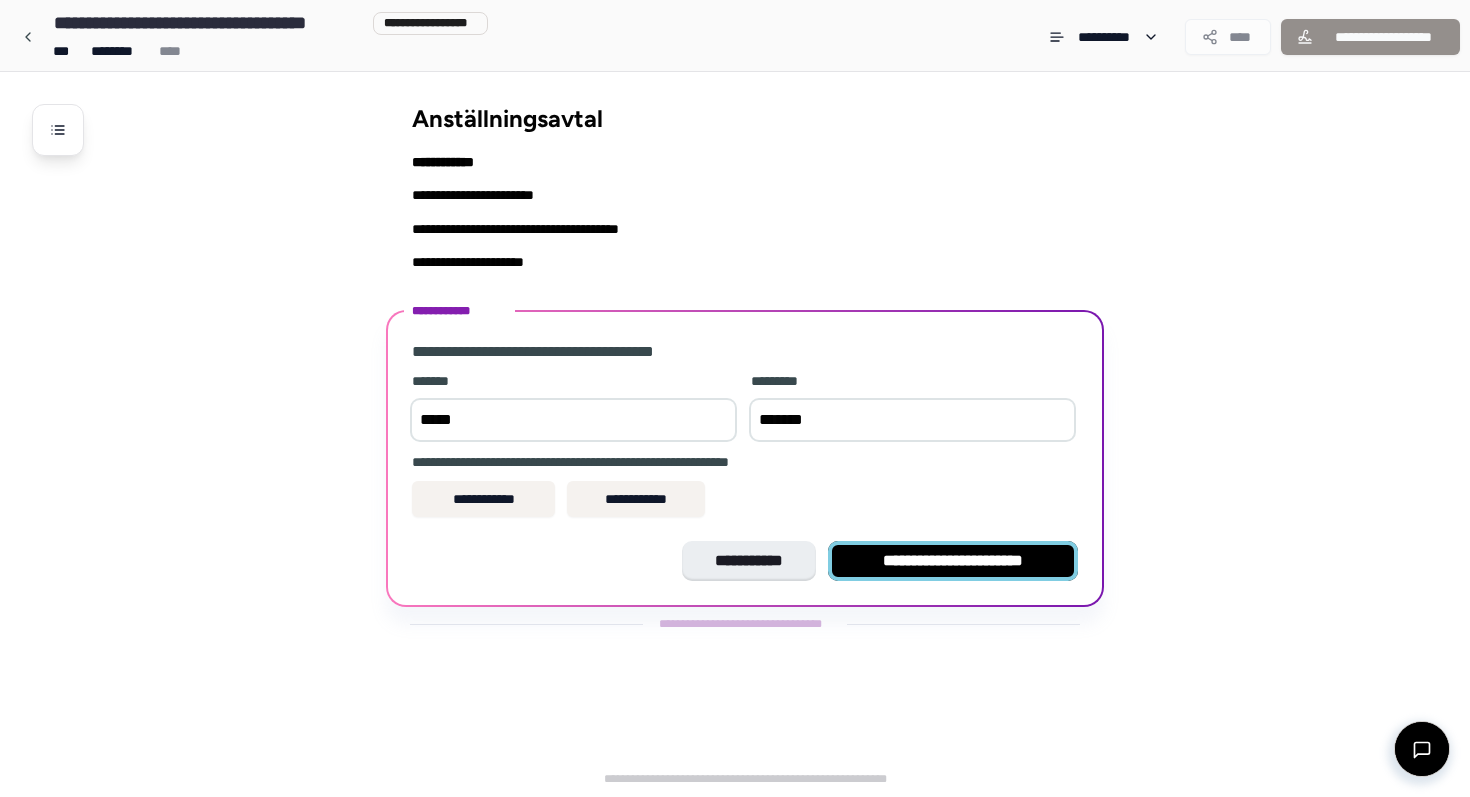 click on "**********" at bounding box center [953, 561] 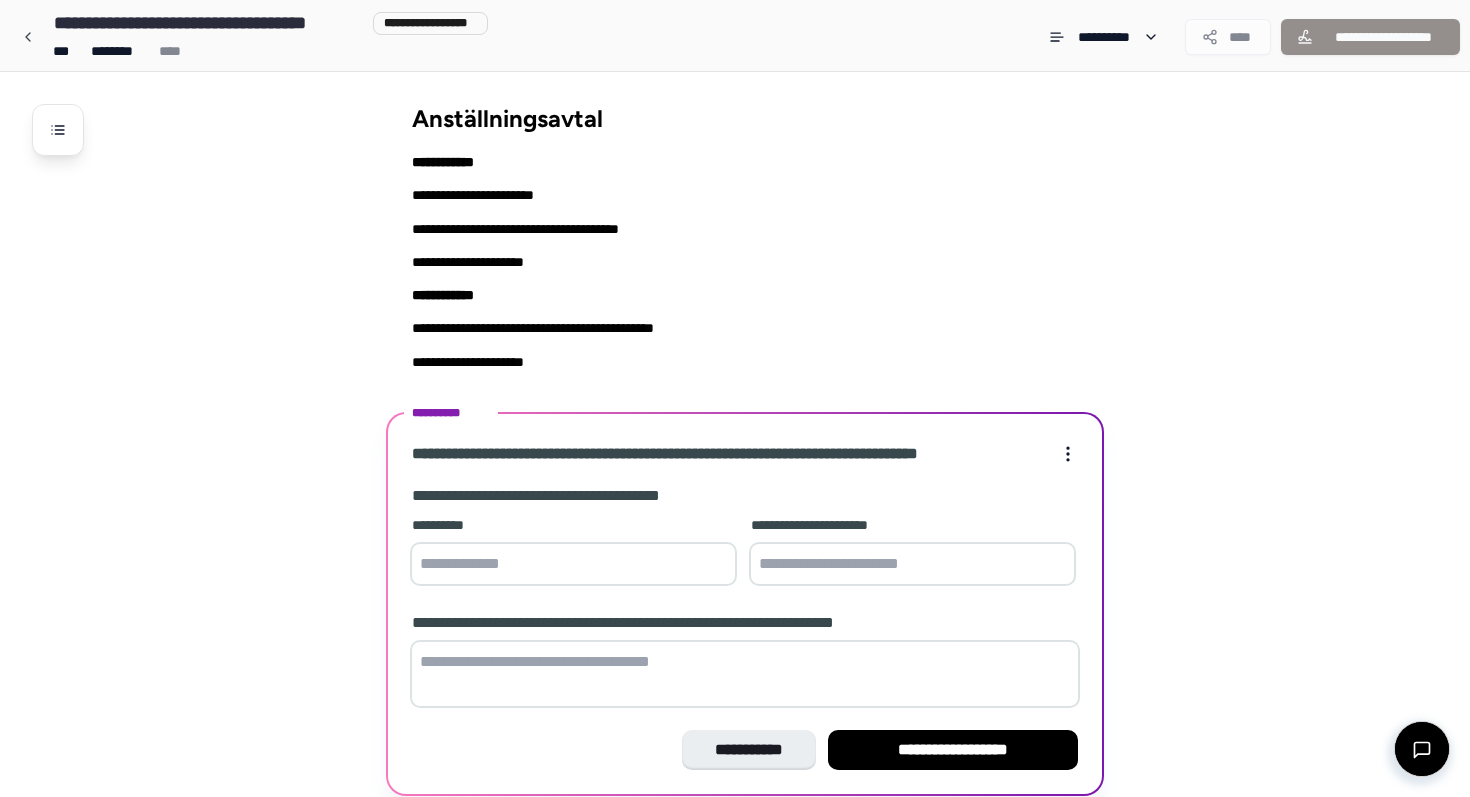 scroll, scrollTop: 77, scrollLeft: 0, axis: vertical 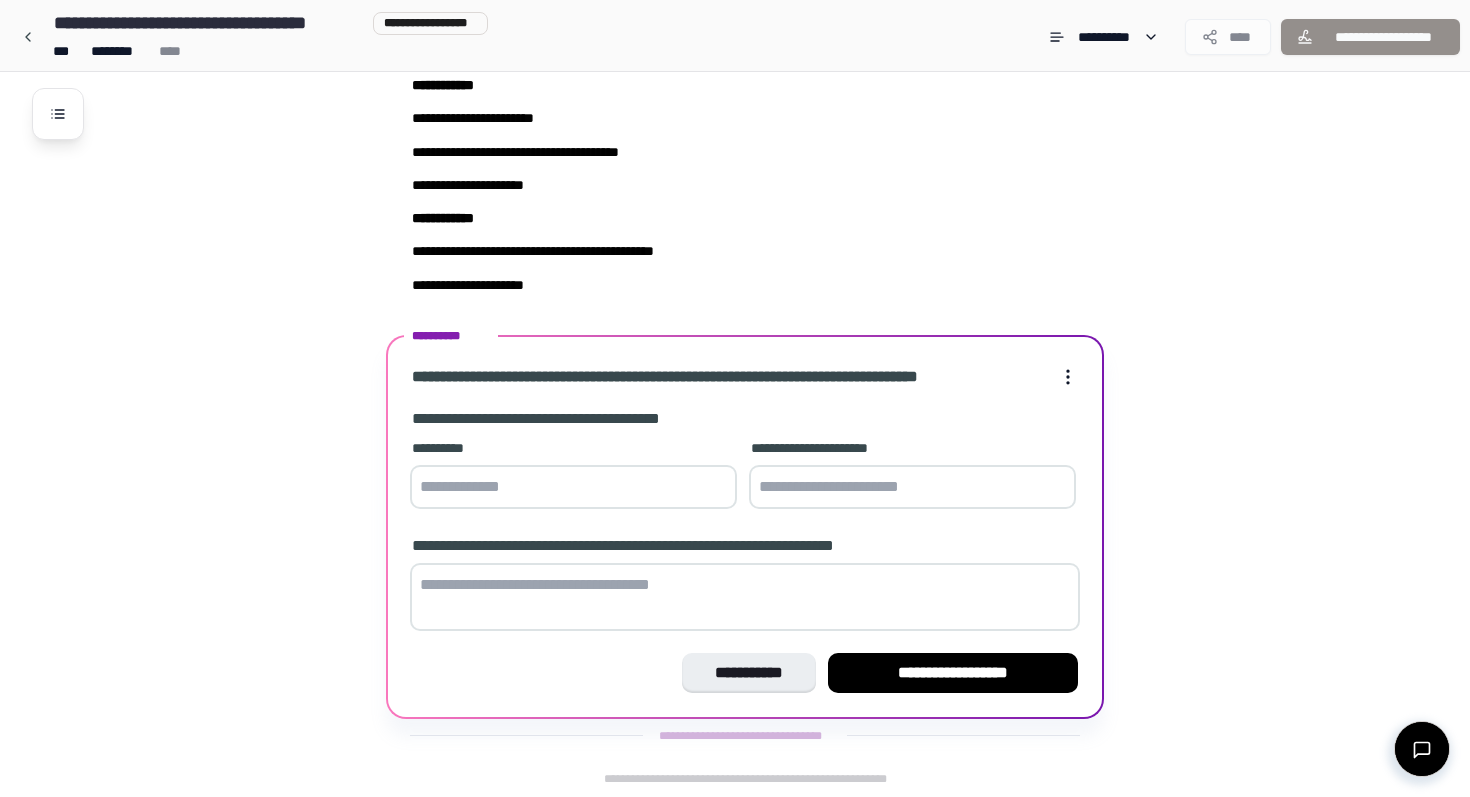 click at bounding box center [573, 487] 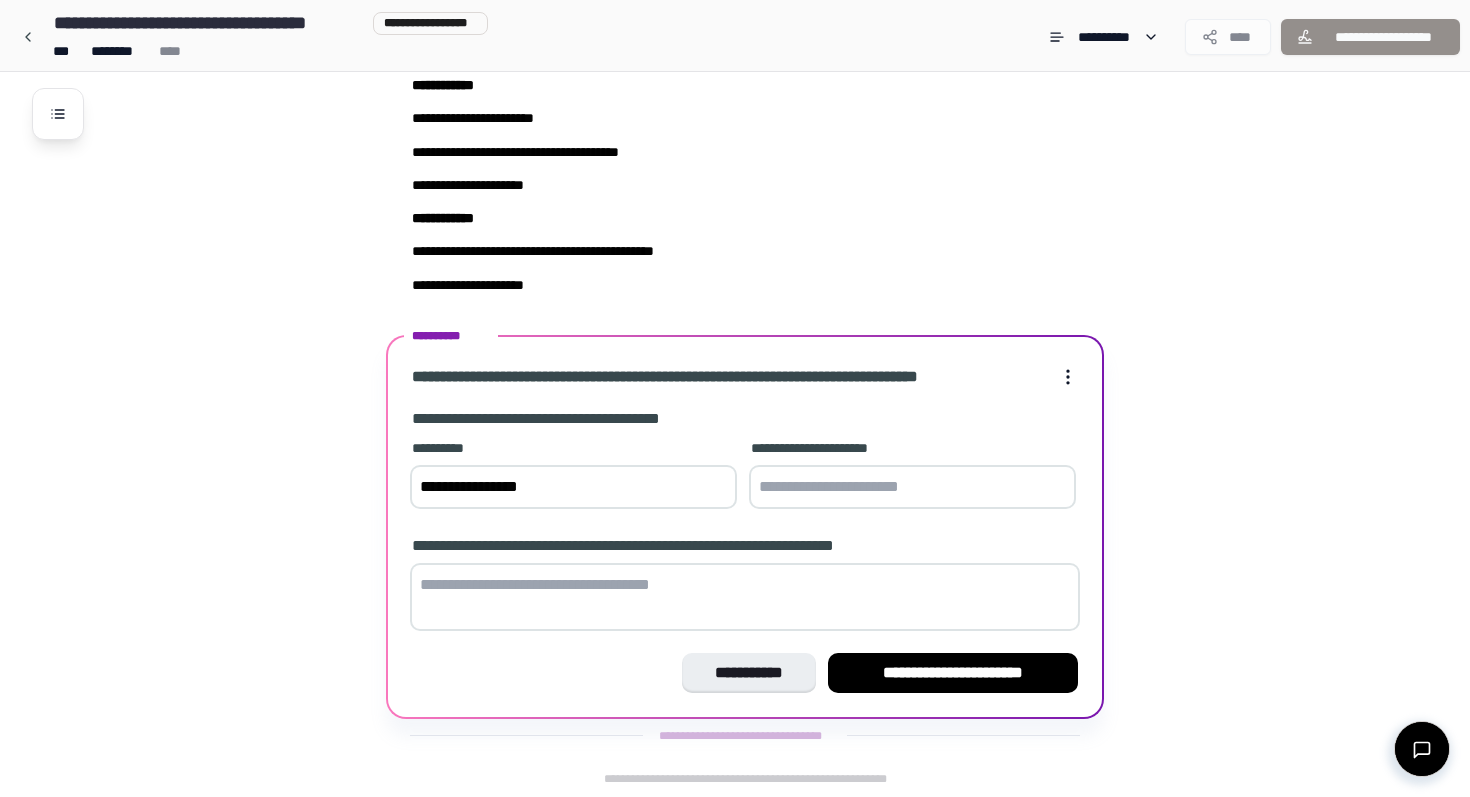 click on "**********" at bounding box center (573, 487) 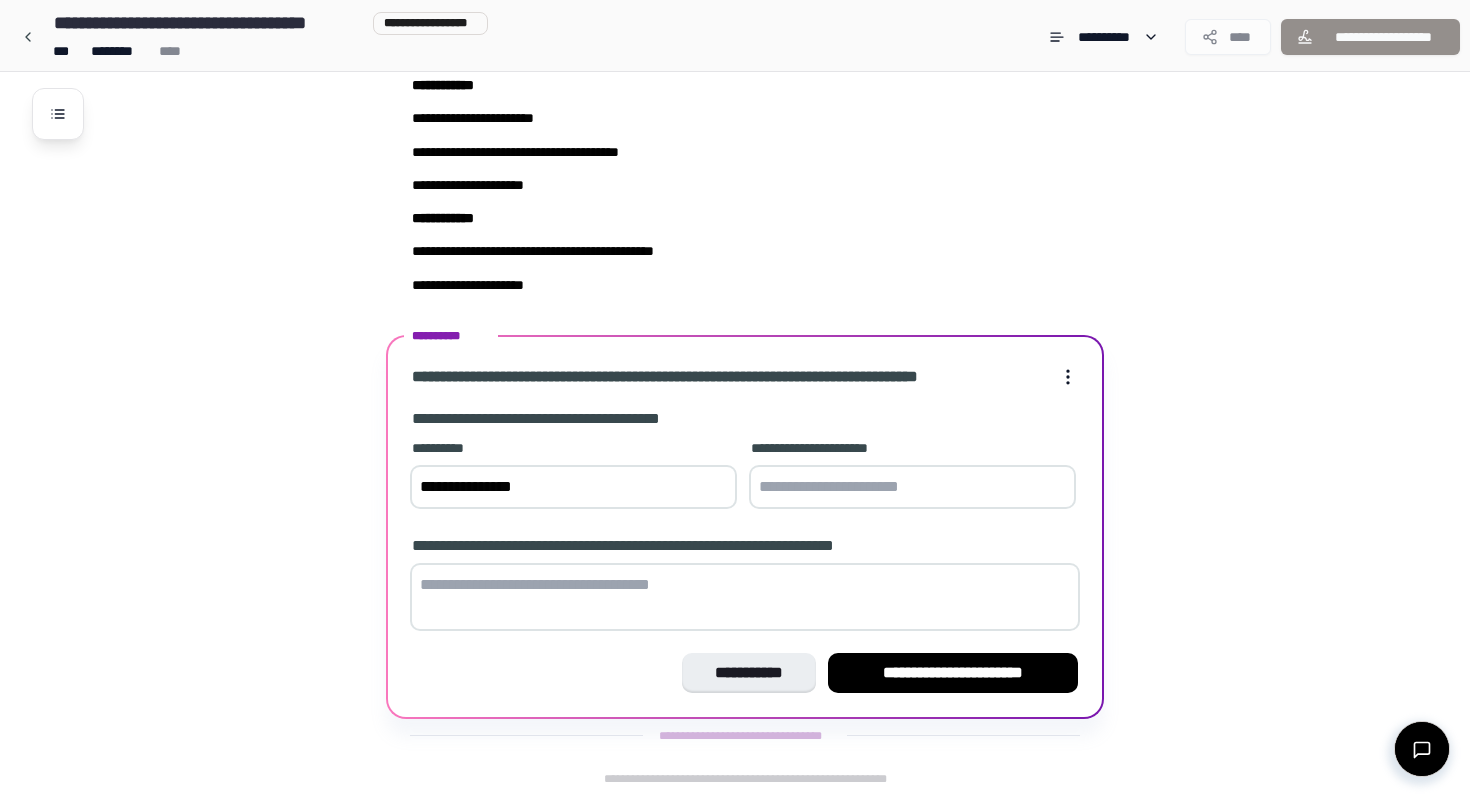 click on "**********" at bounding box center (573, 487) 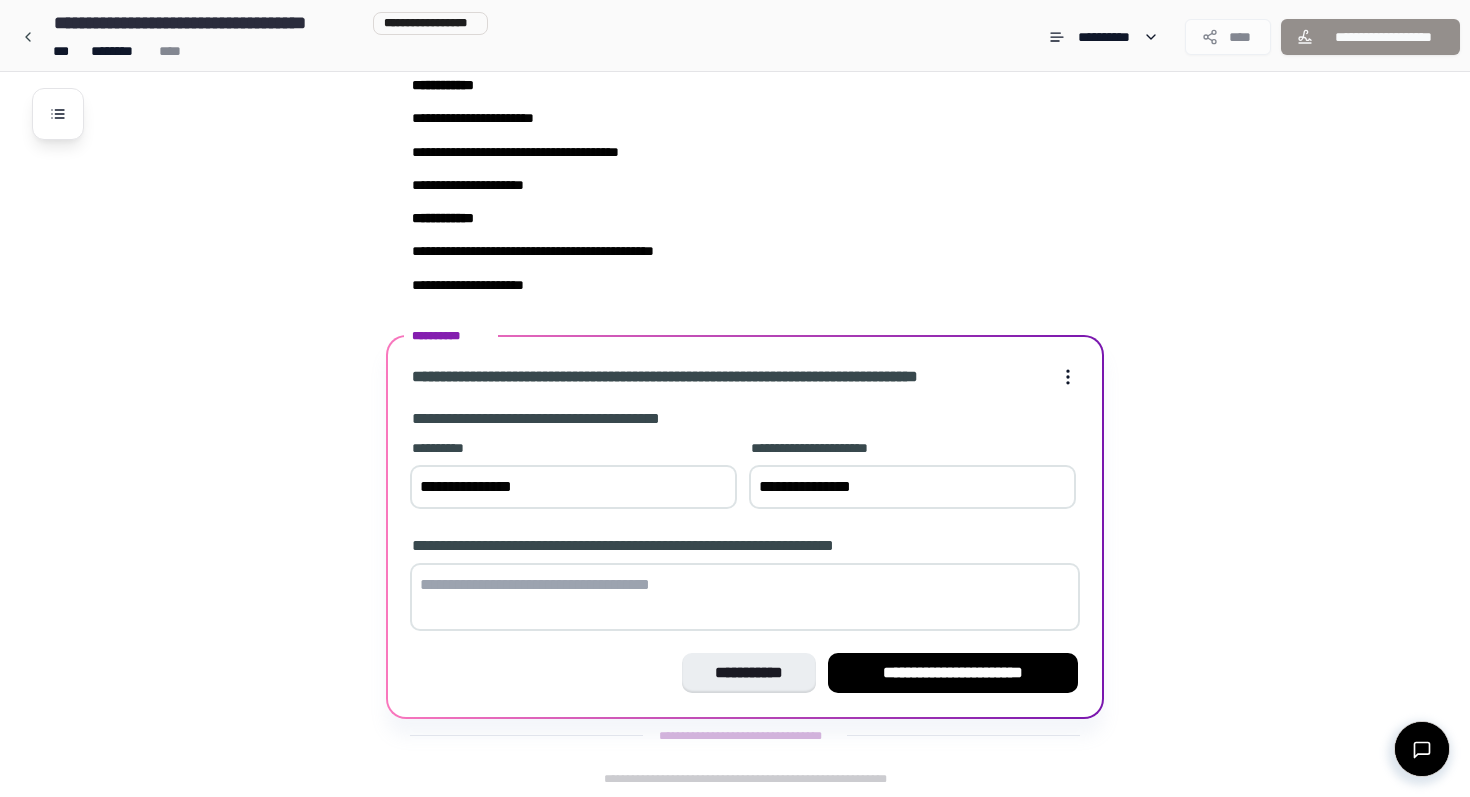 click on "**********" at bounding box center (912, 487) 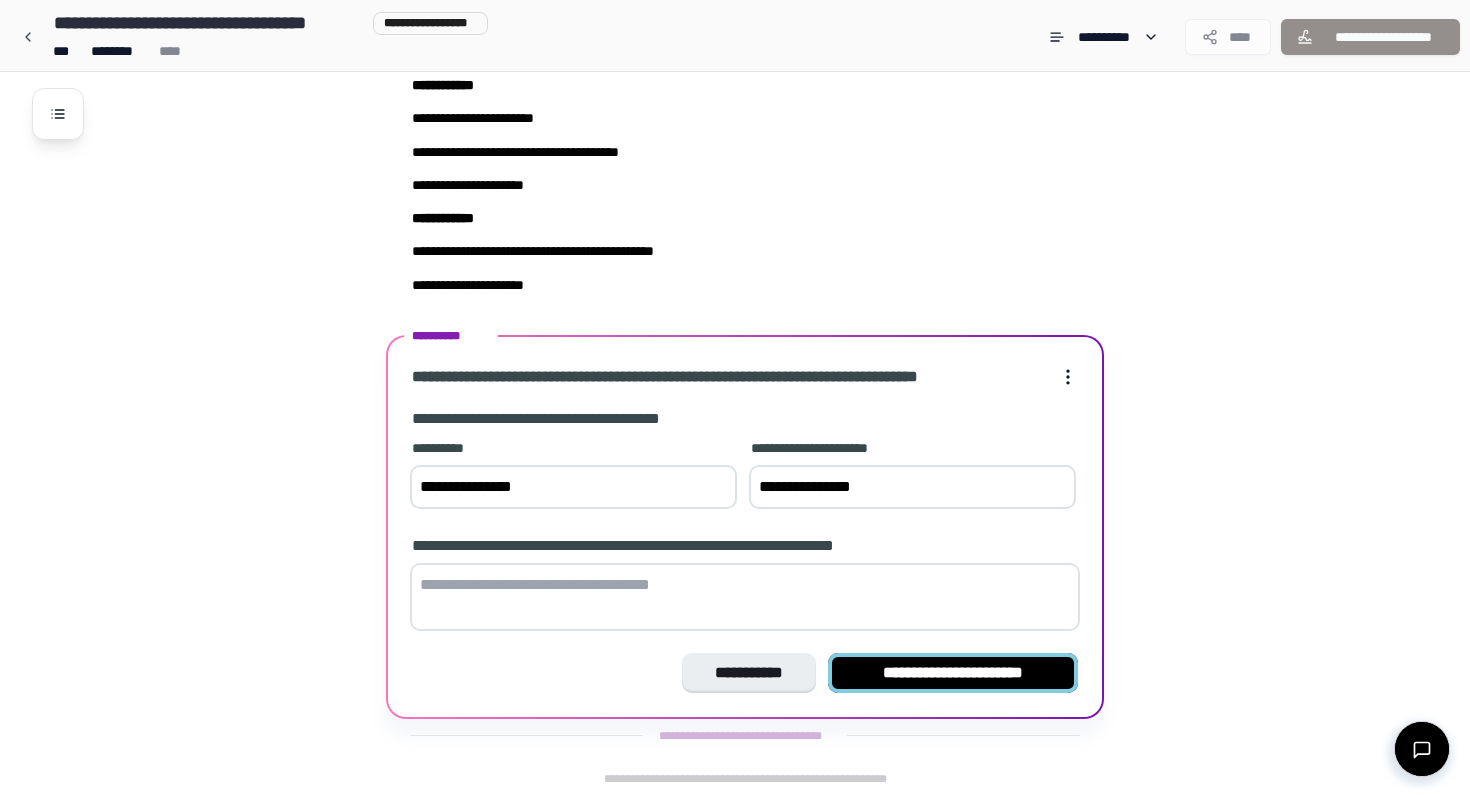 type on "**********" 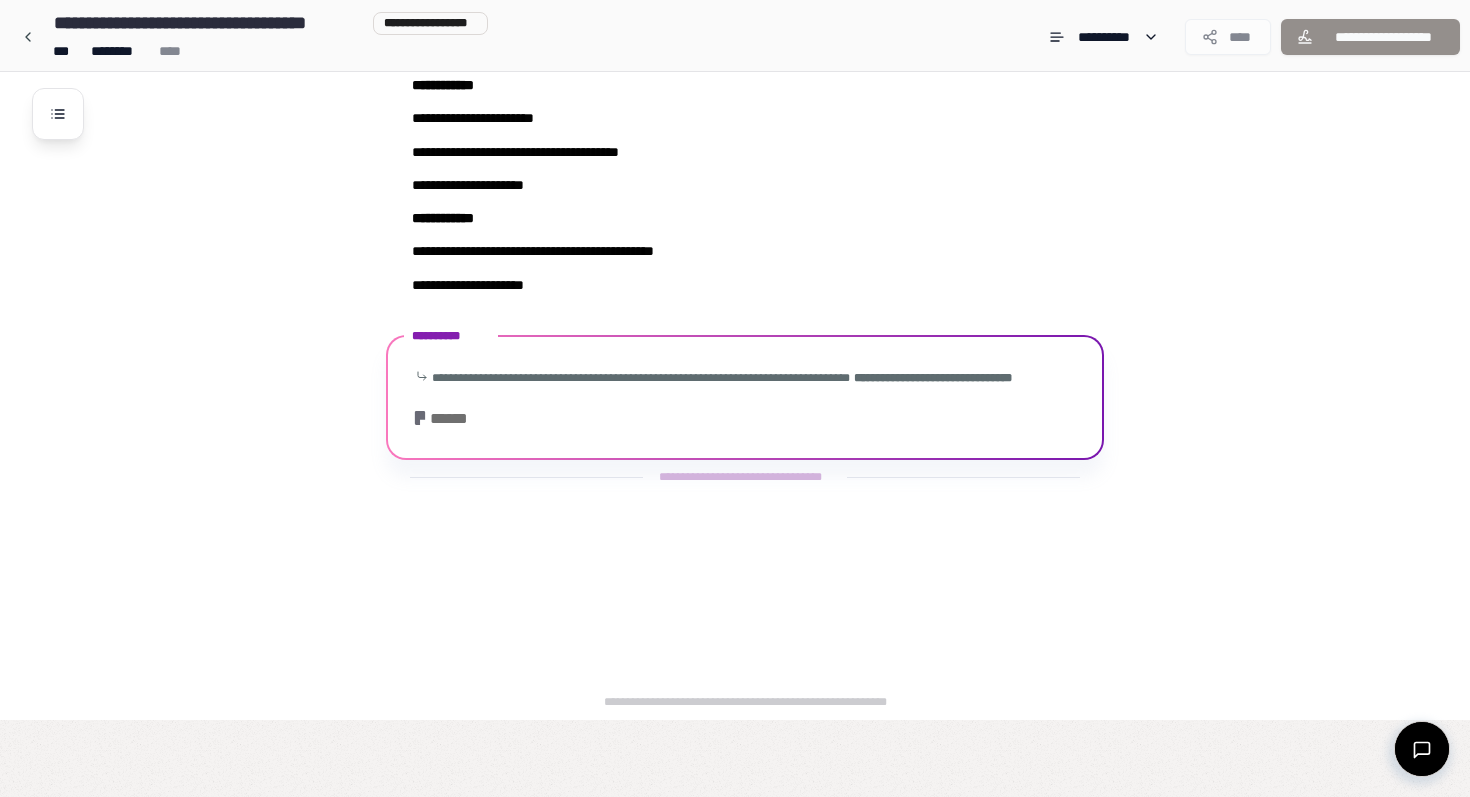 scroll, scrollTop: 0, scrollLeft: 0, axis: both 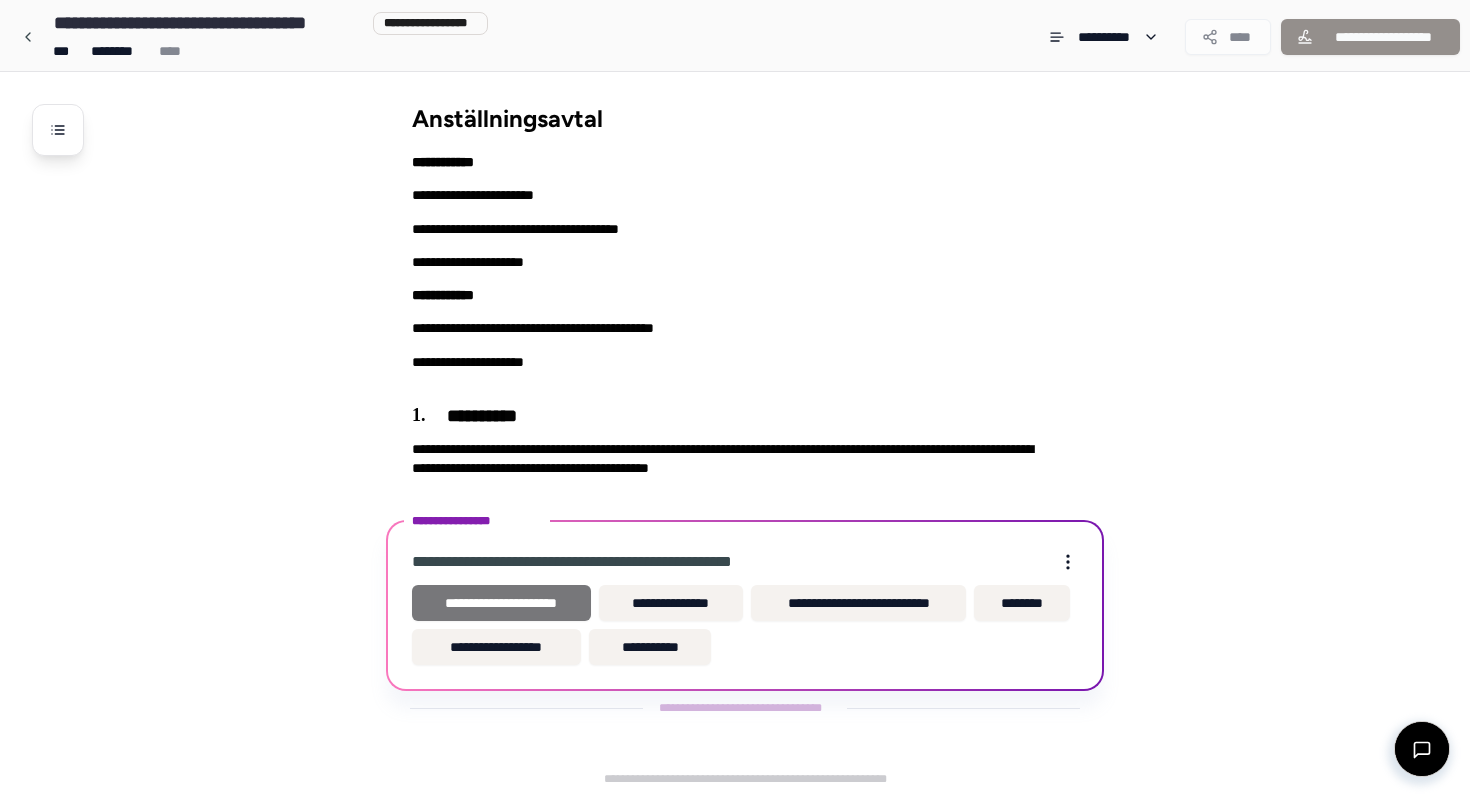 click on "**********" at bounding box center [501, 603] 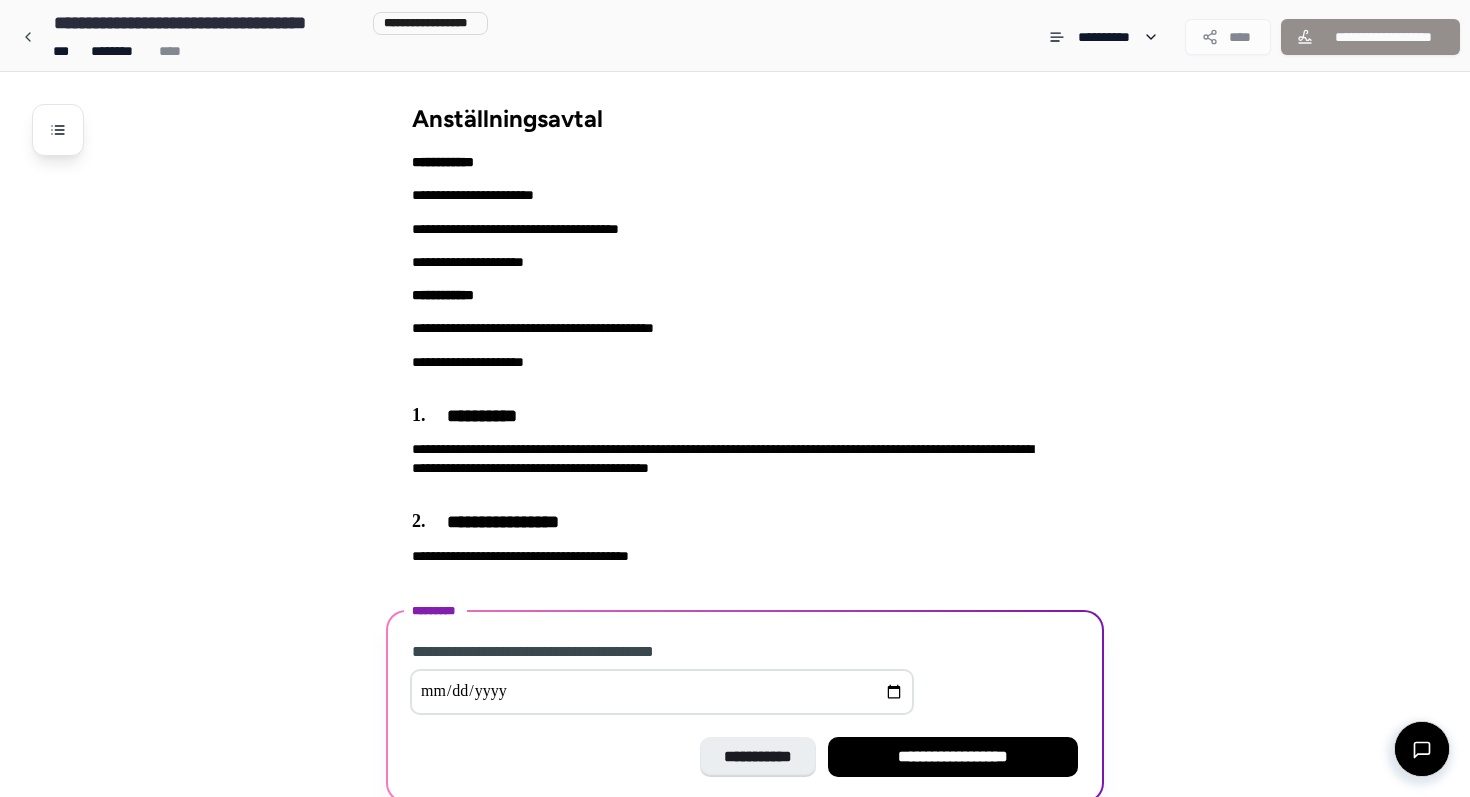 scroll, scrollTop: 84, scrollLeft: 0, axis: vertical 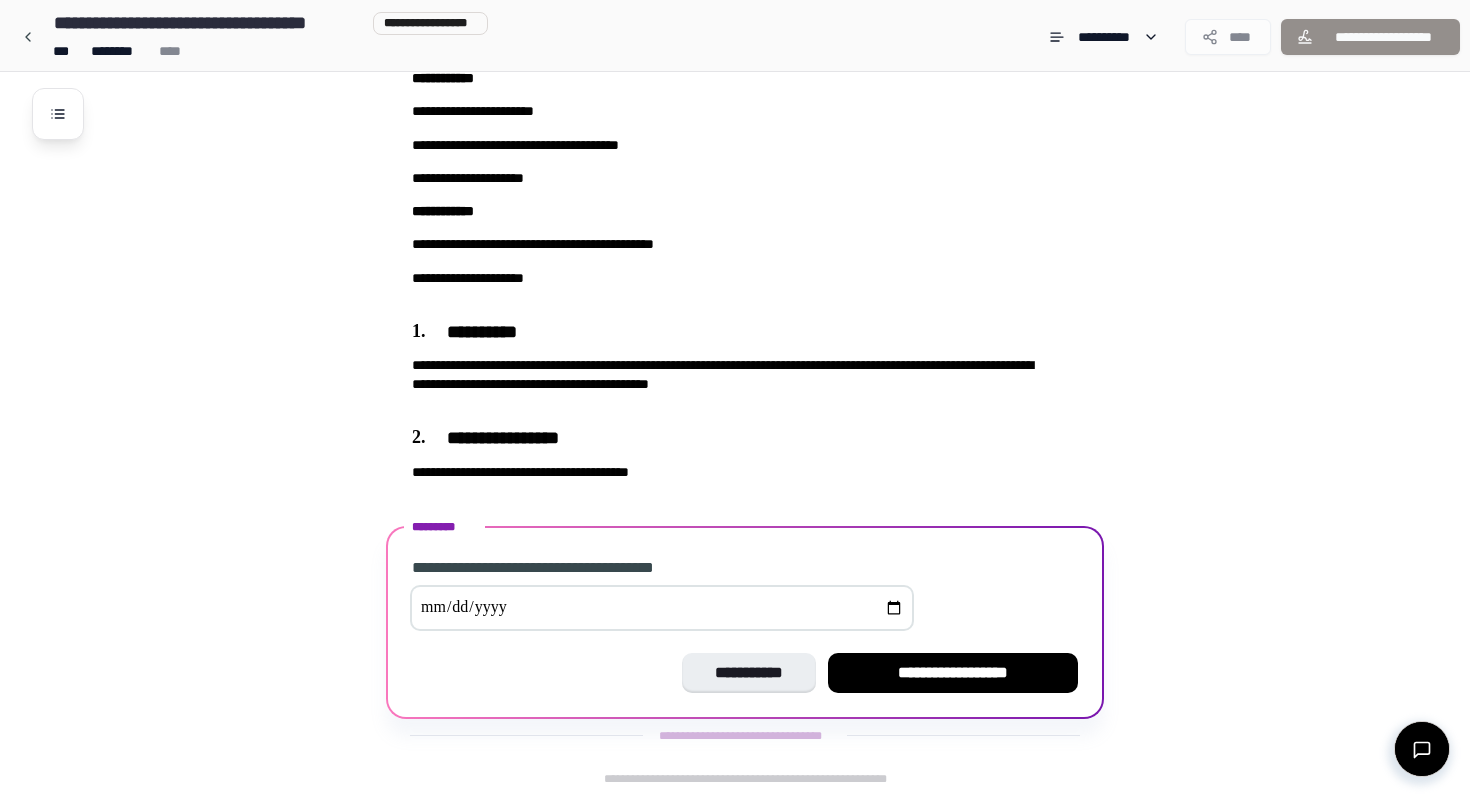 click at bounding box center [662, 608] 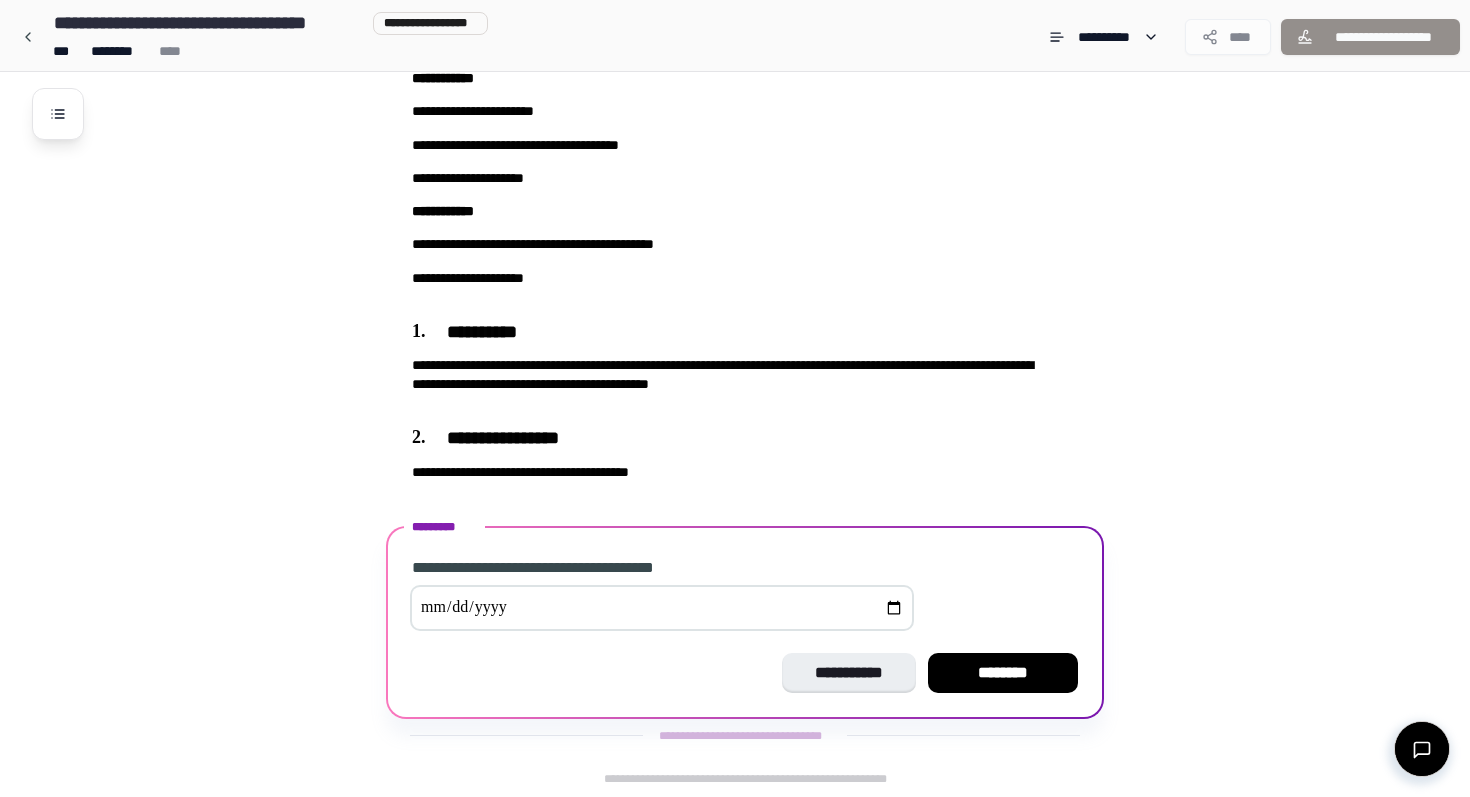 type on "**********" 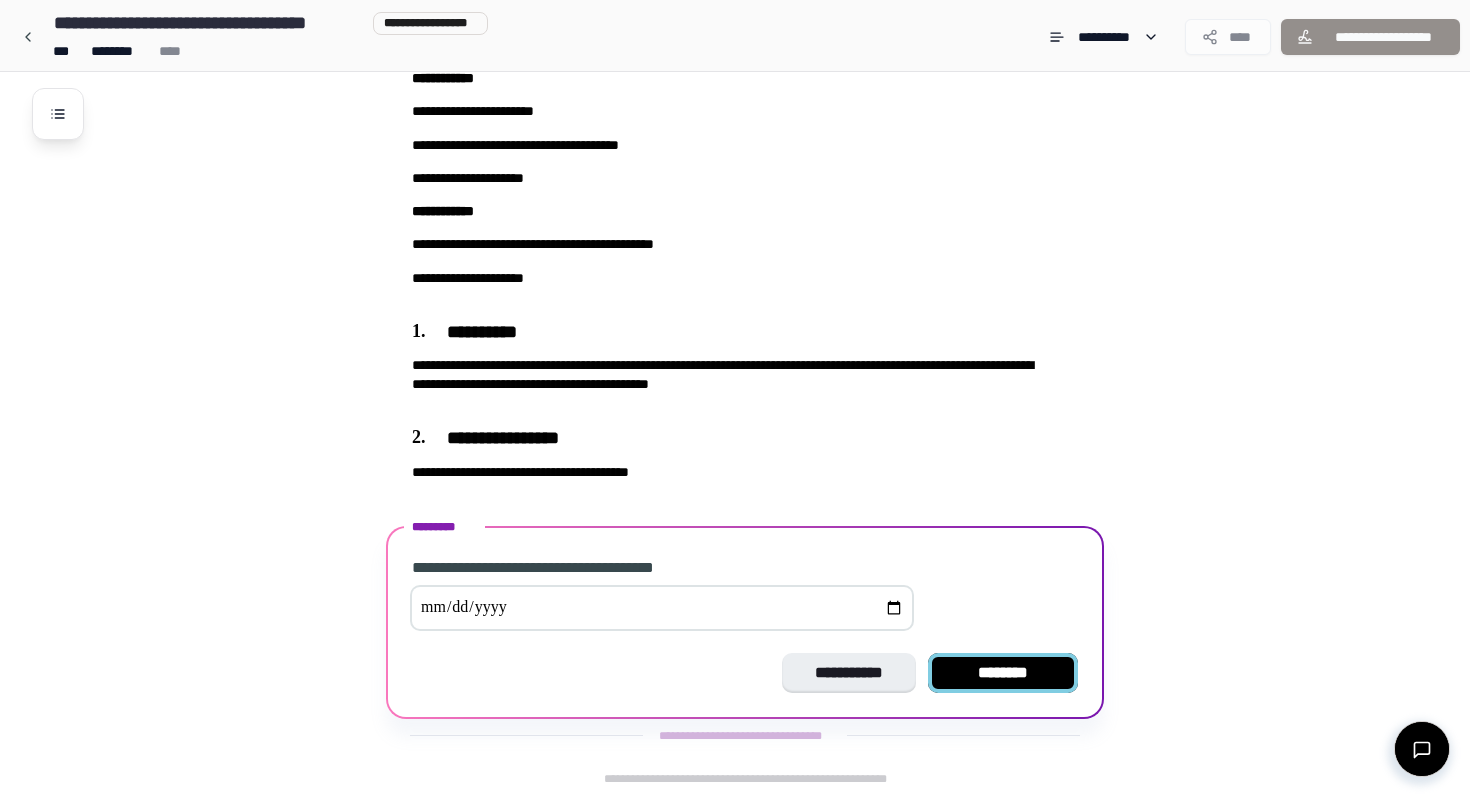 click on "********" at bounding box center [1003, 673] 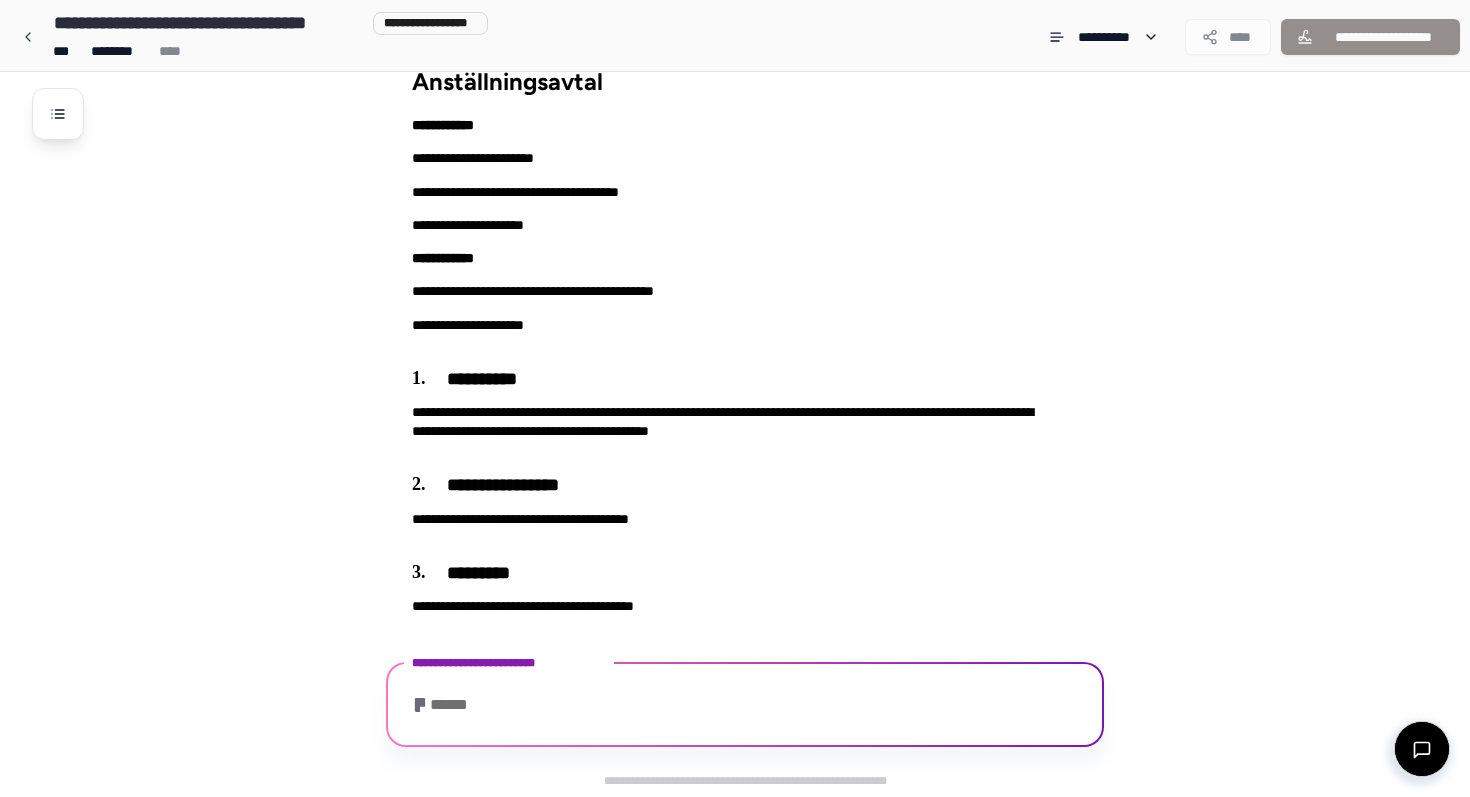 scroll, scrollTop: 107, scrollLeft: 0, axis: vertical 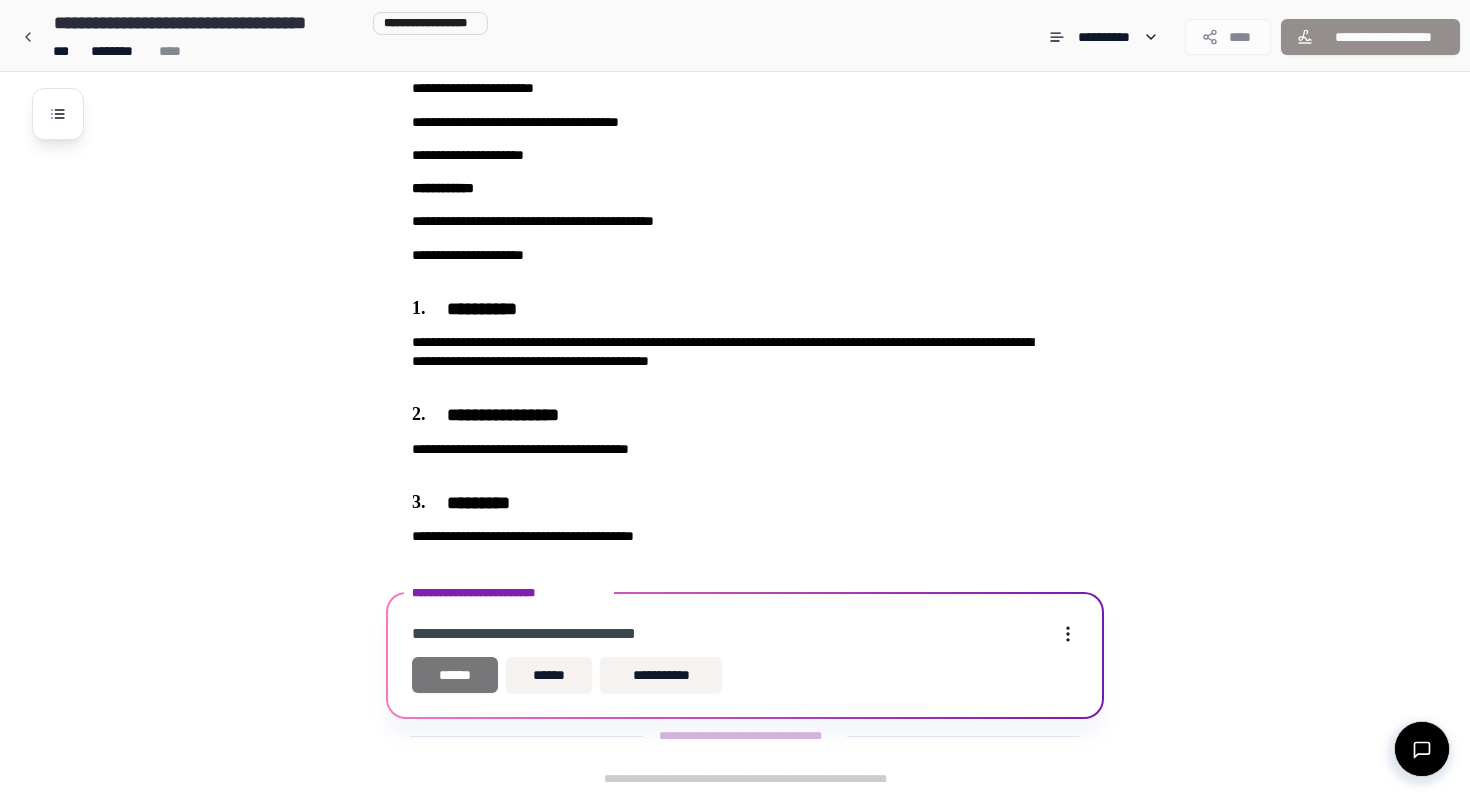 click on "******" at bounding box center [455, 675] 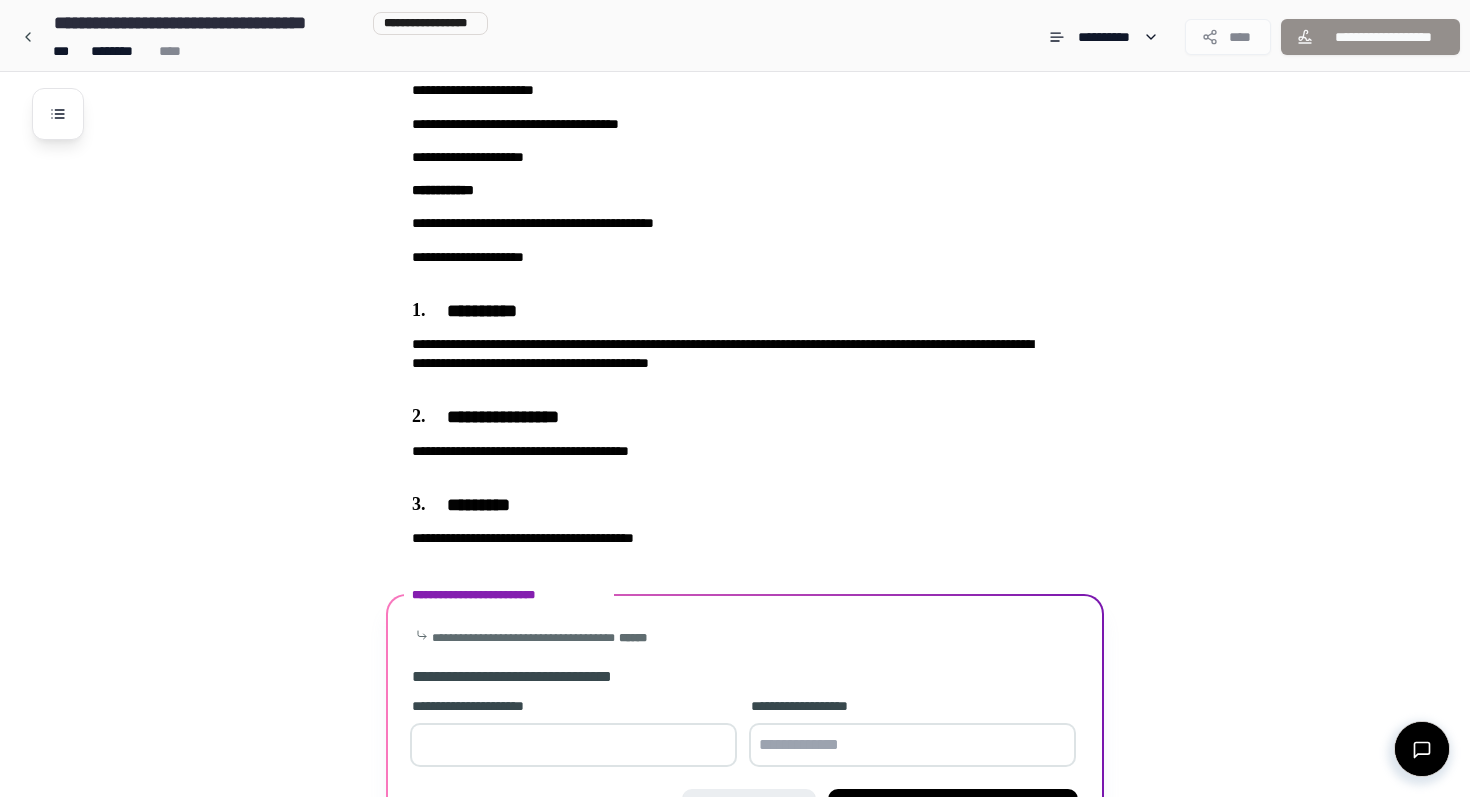 scroll, scrollTop: 242, scrollLeft: 0, axis: vertical 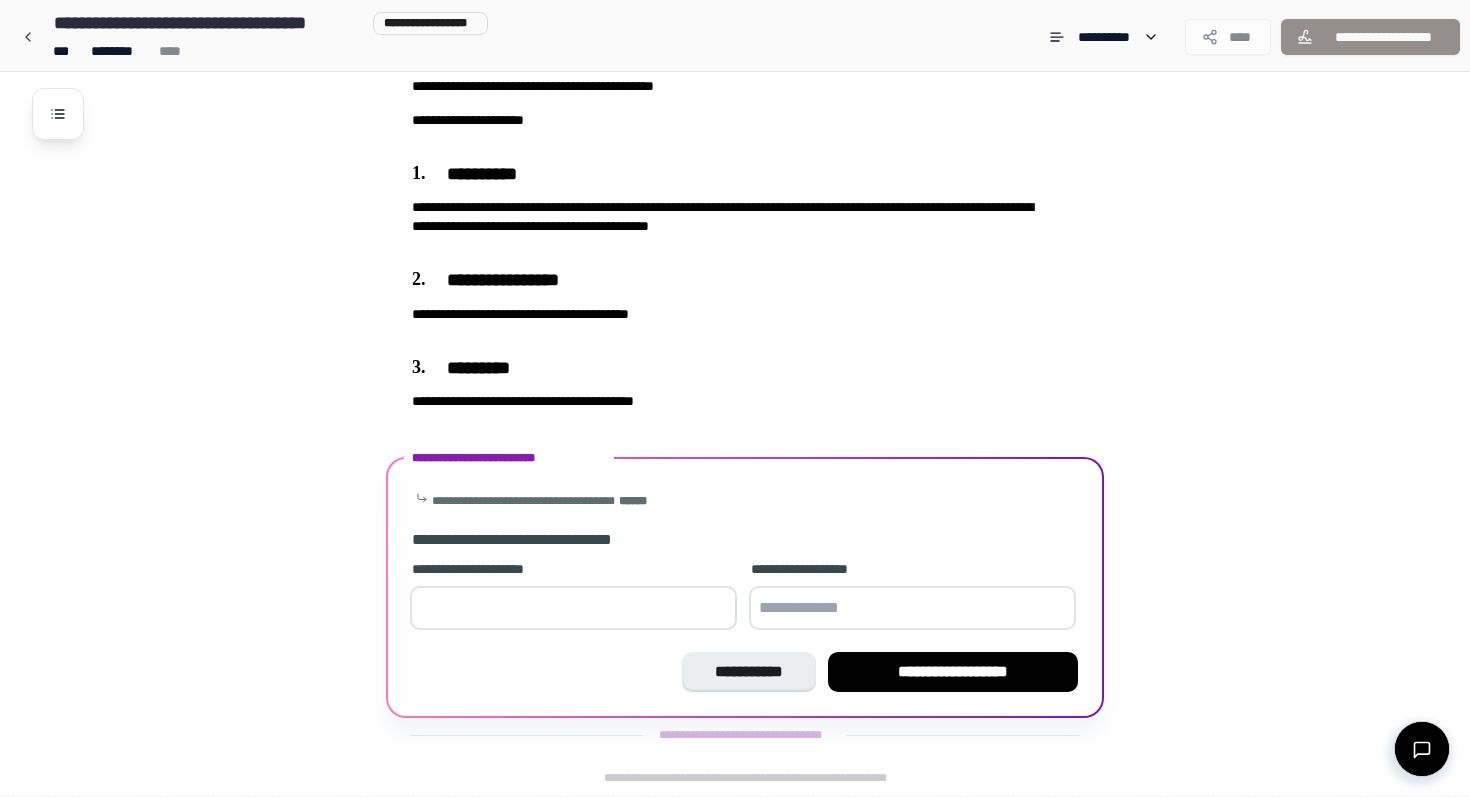 click at bounding box center [573, 608] 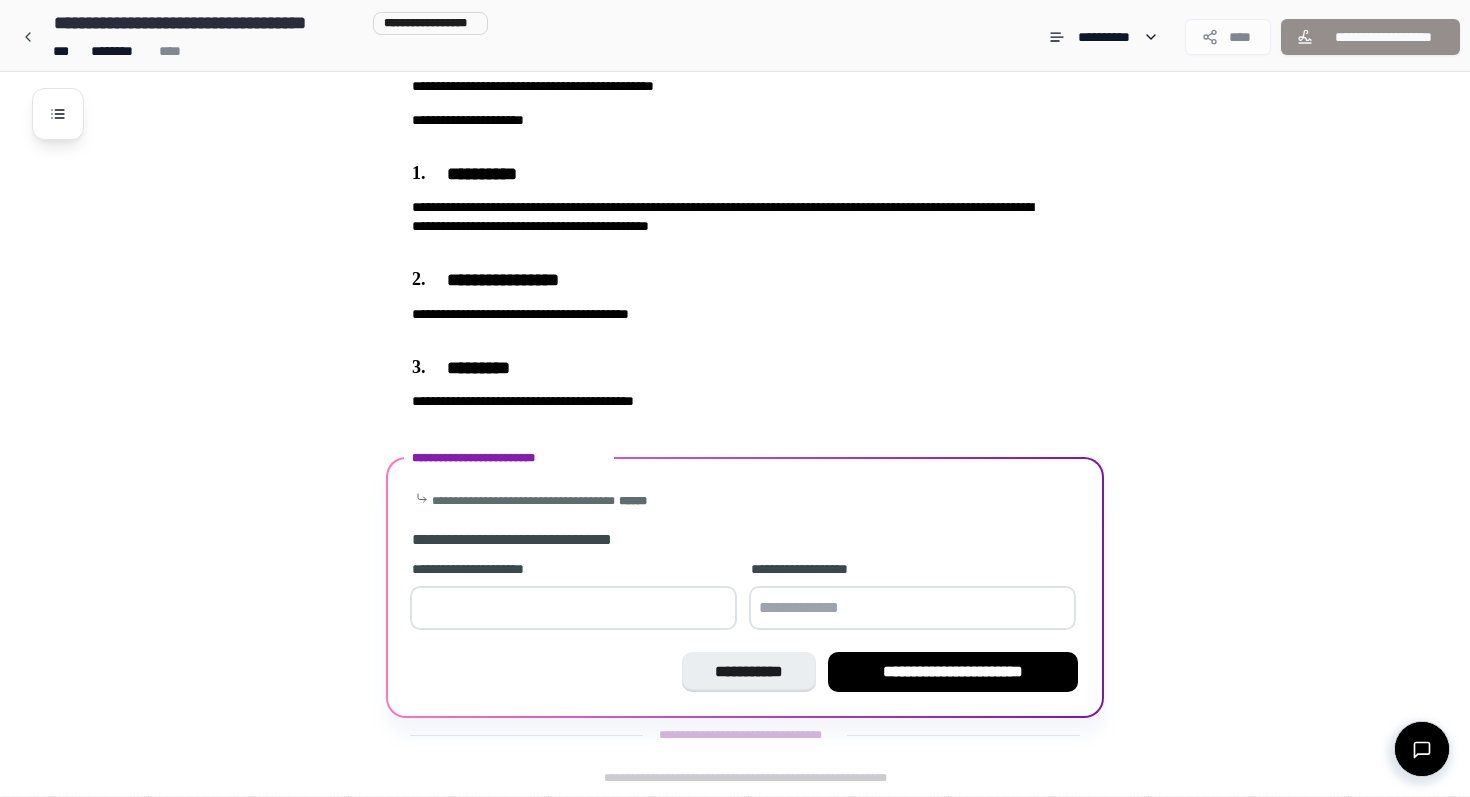 type on "*" 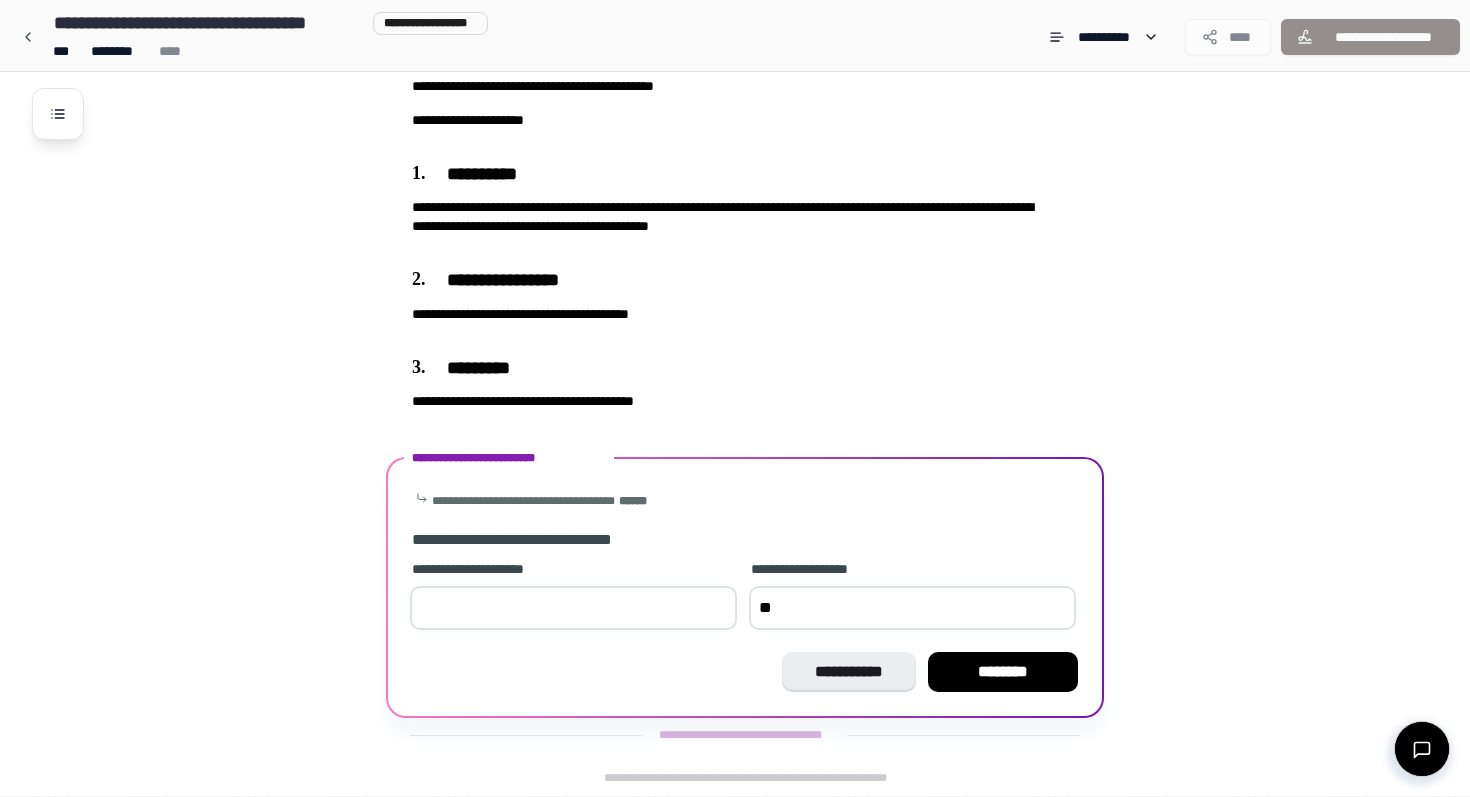 type on "*" 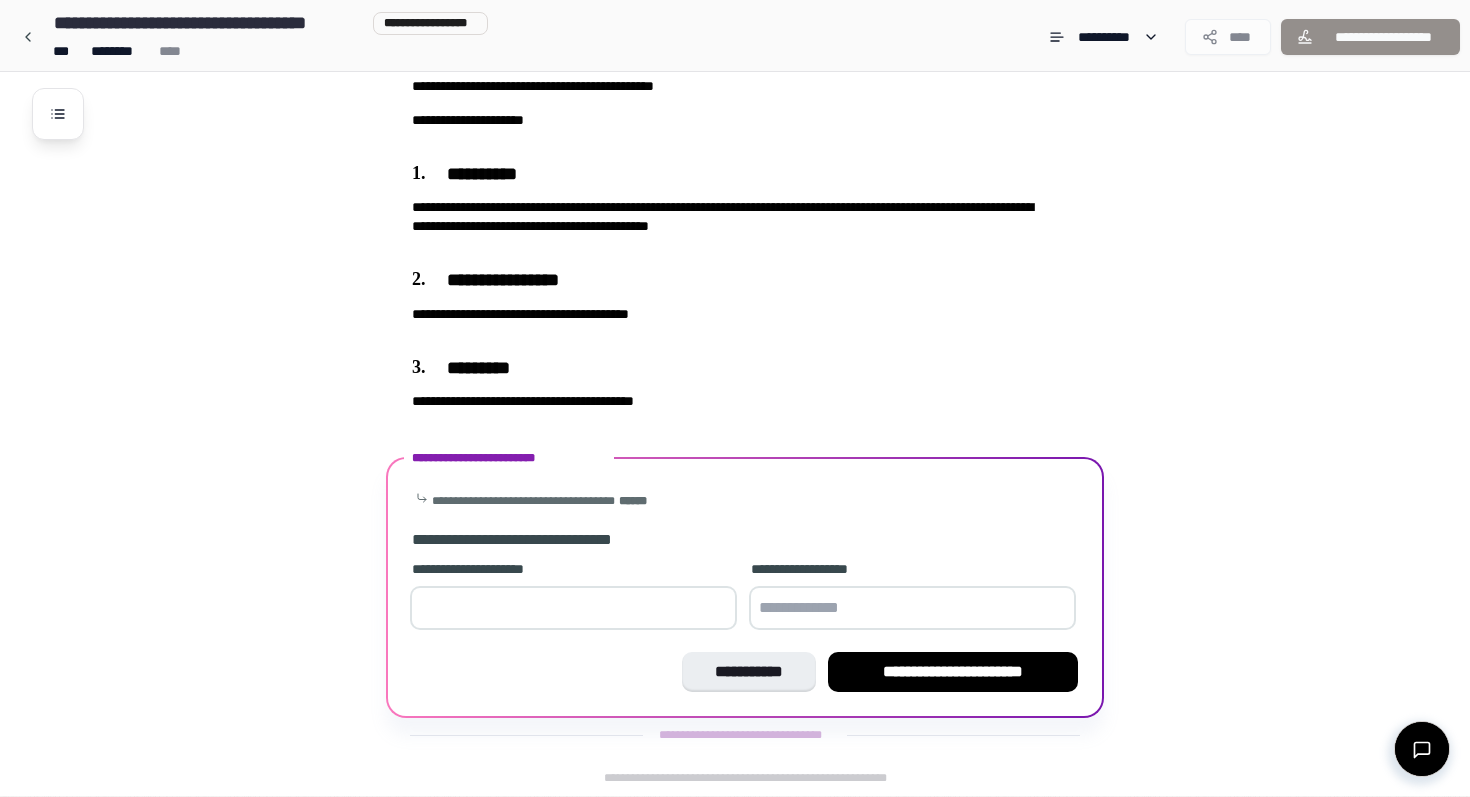 click at bounding box center [912, 608] 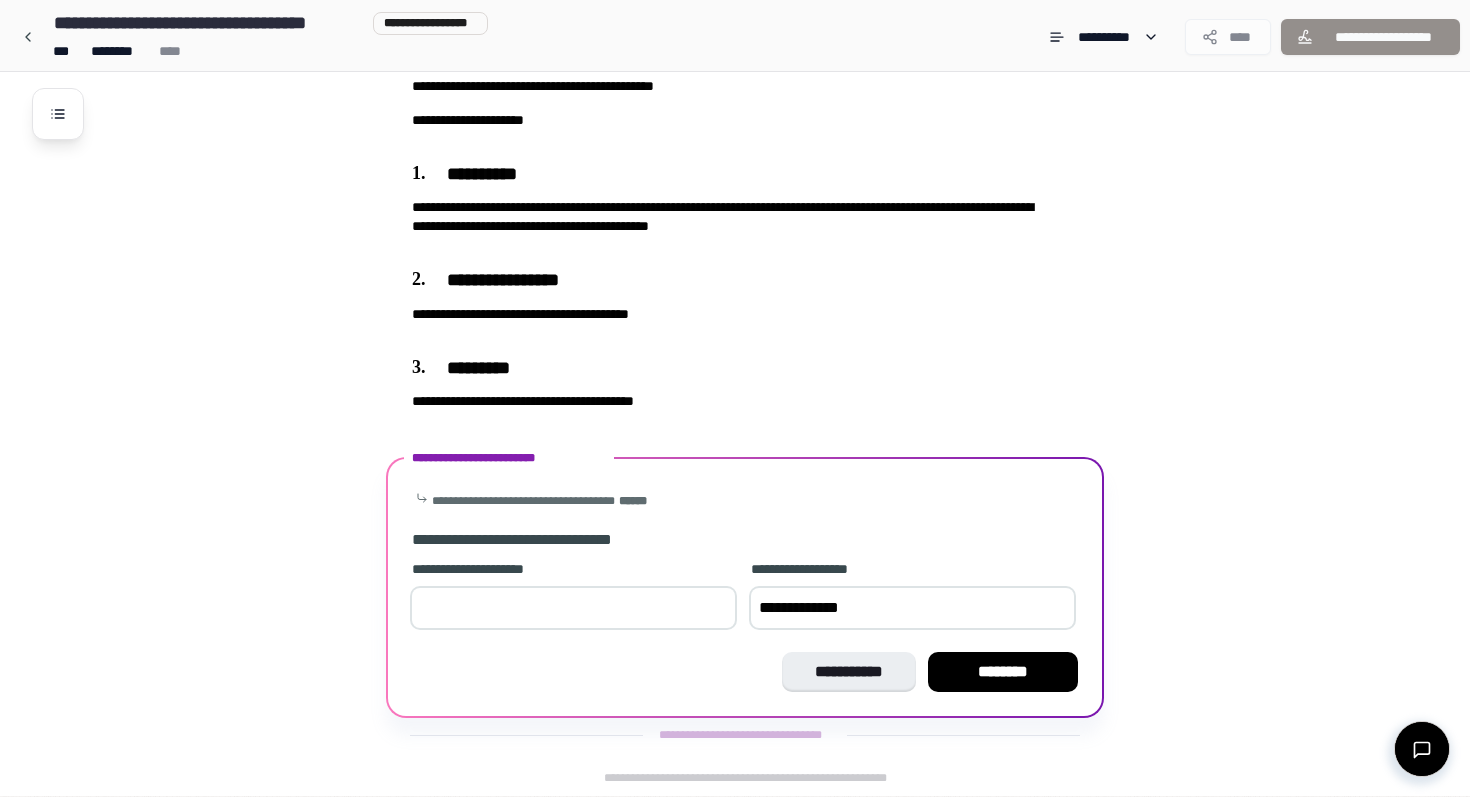 click on "**********" at bounding box center [912, 608] 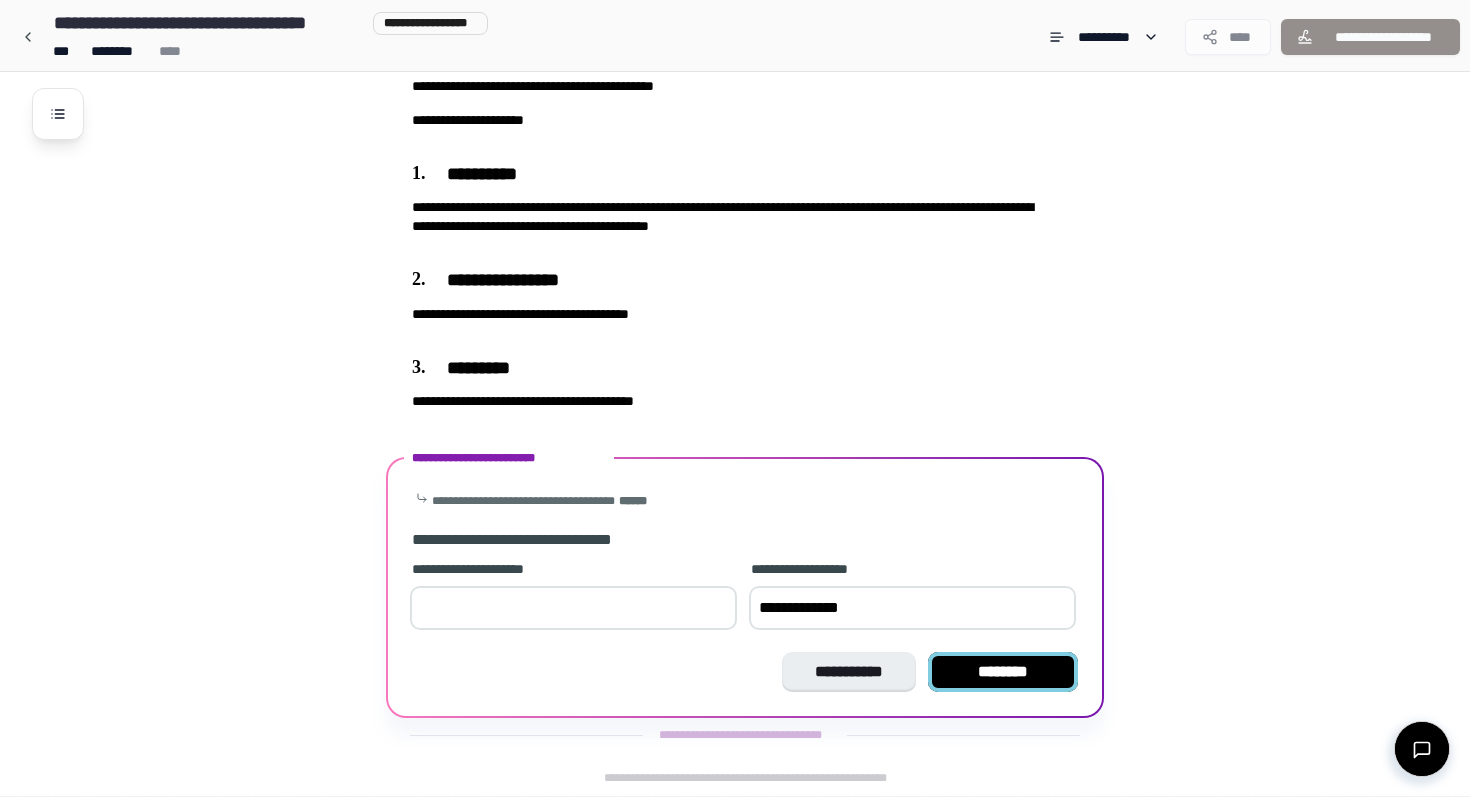 type on "**********" 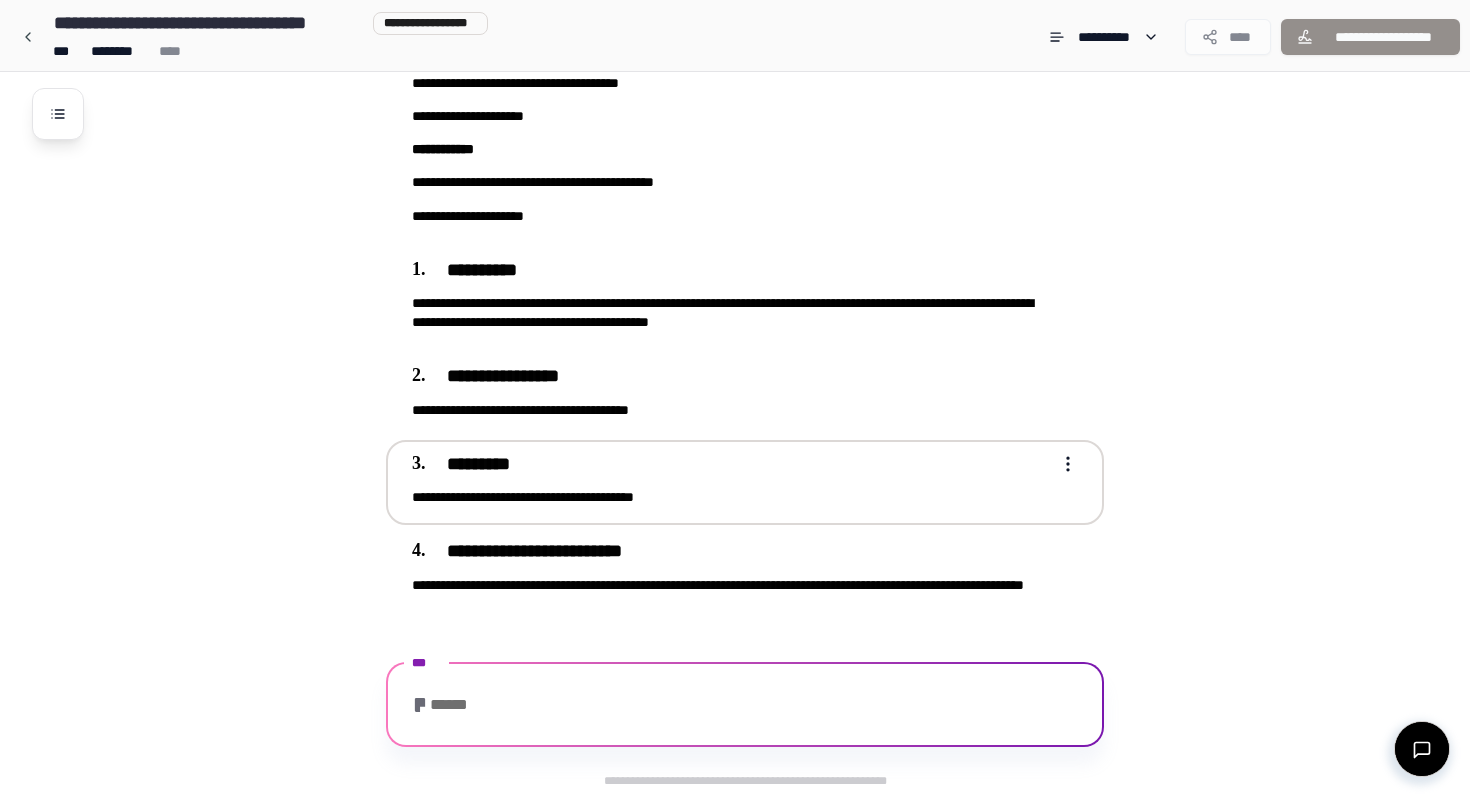 scroll, scrollTop: 386, scrollLeft: 0, axis: vertical 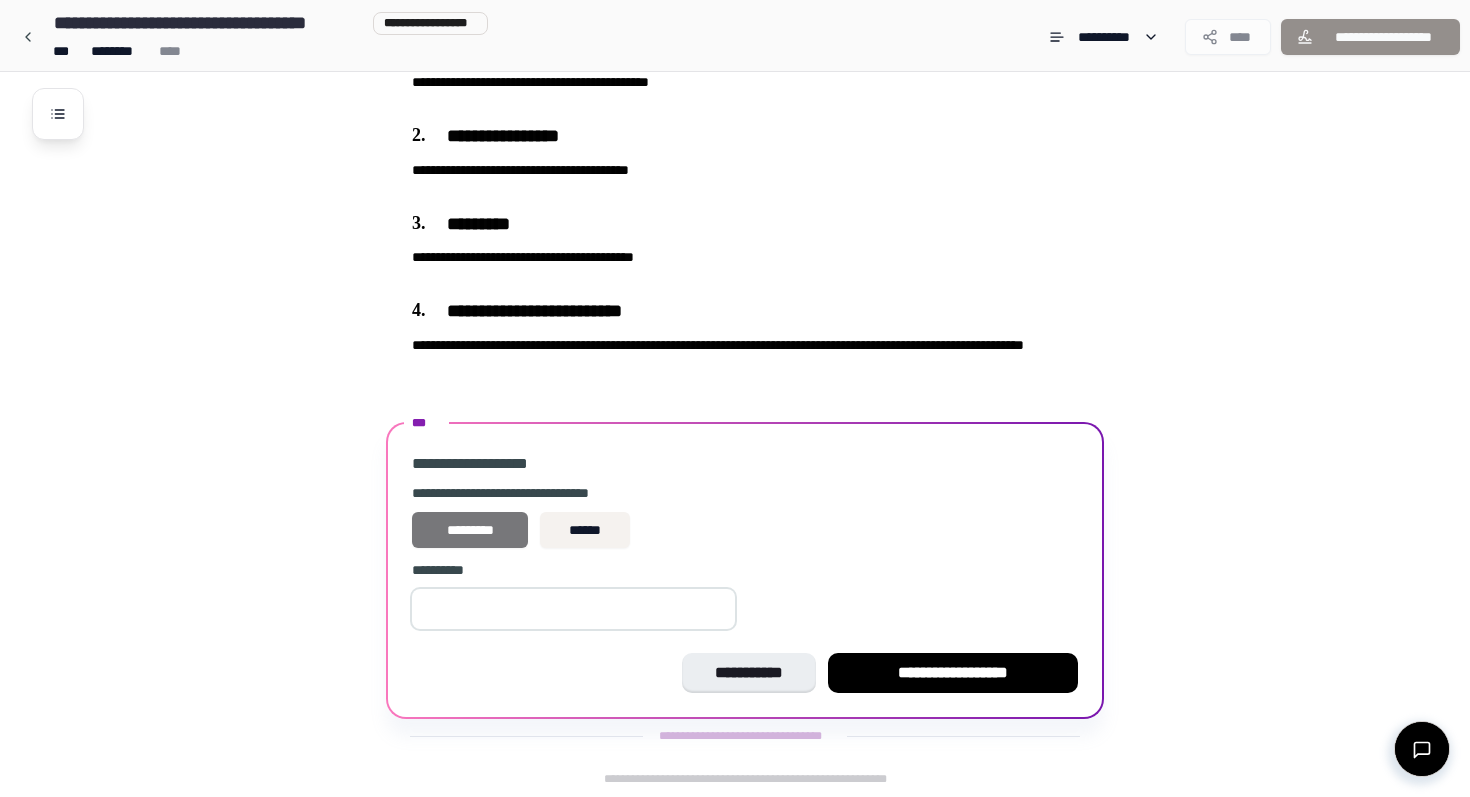 click on "*********" at bounding box center [470, 530] 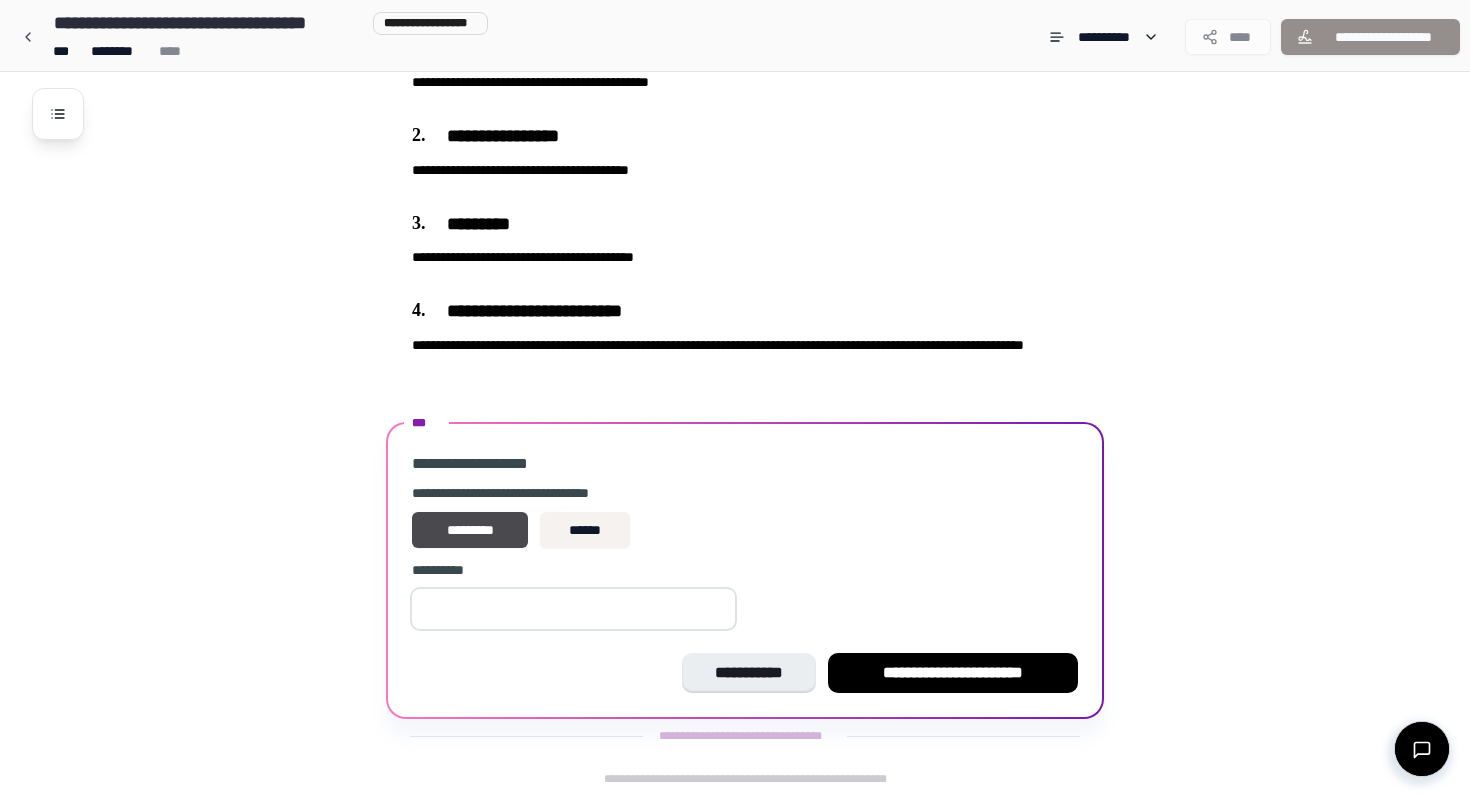 click at bounding box center [573, 609] 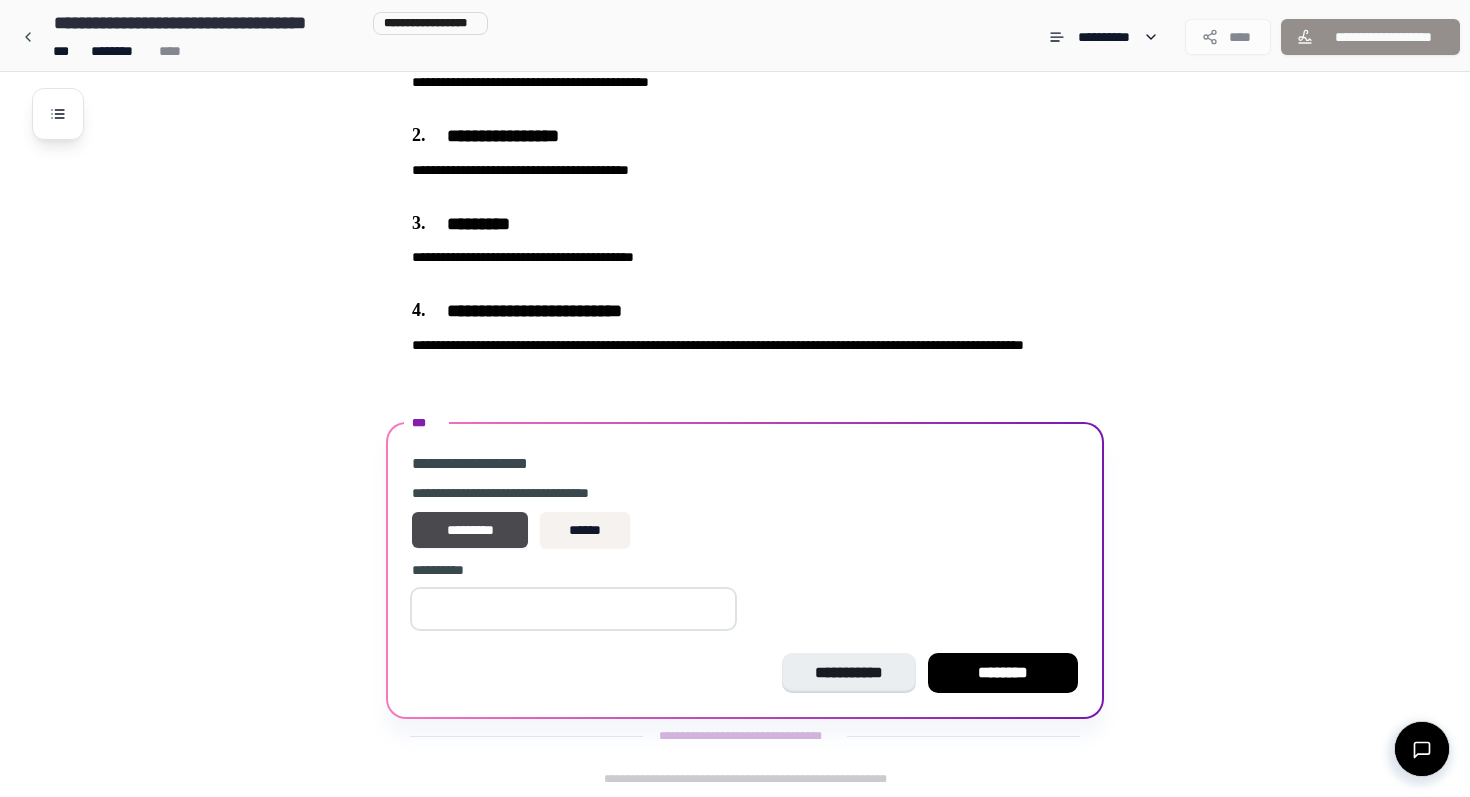 type on "*****" 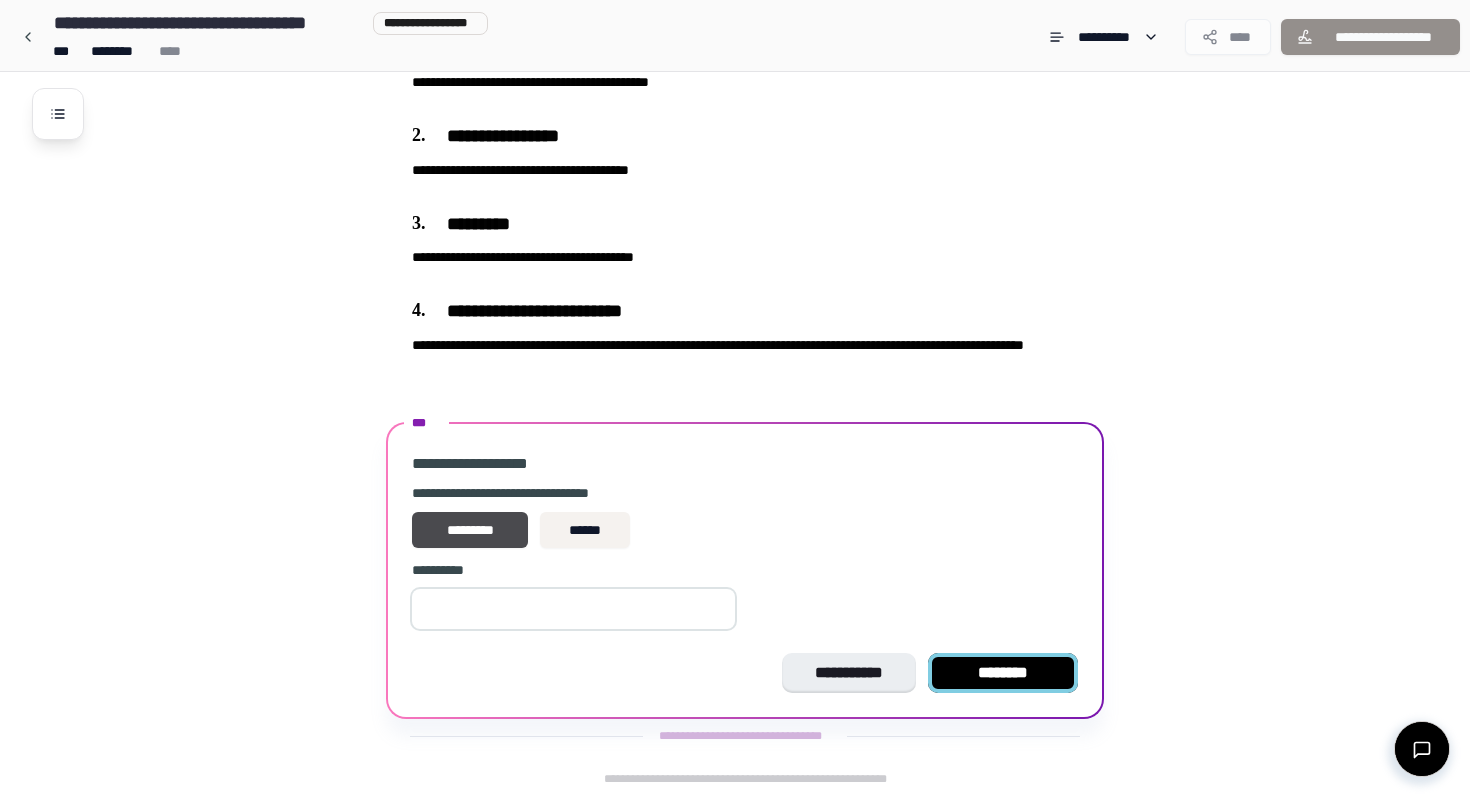 click on "********" at bounding box center [1003, 673] 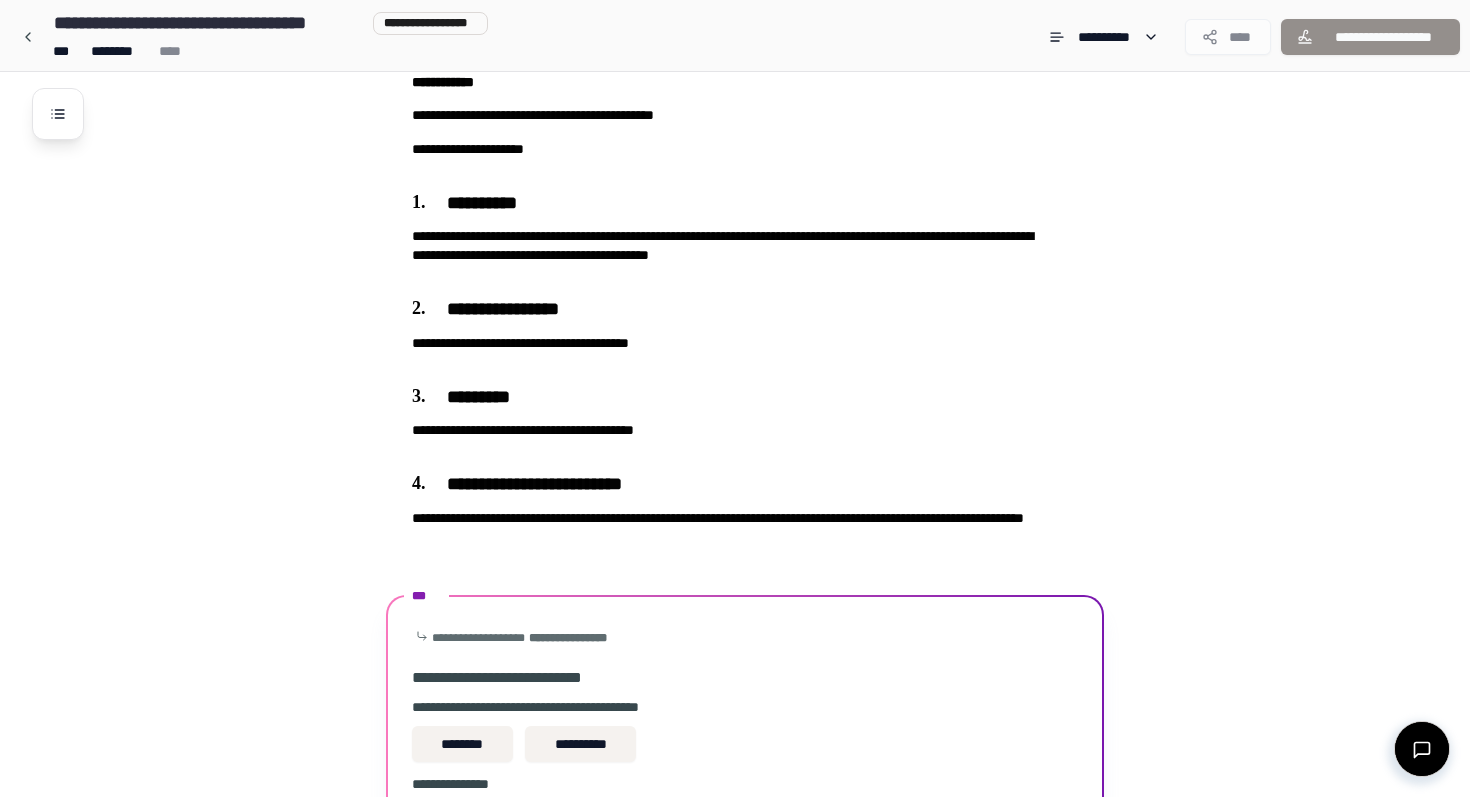 scroll, scrollTop: 427, scrollLeft: 0, axis: vertical 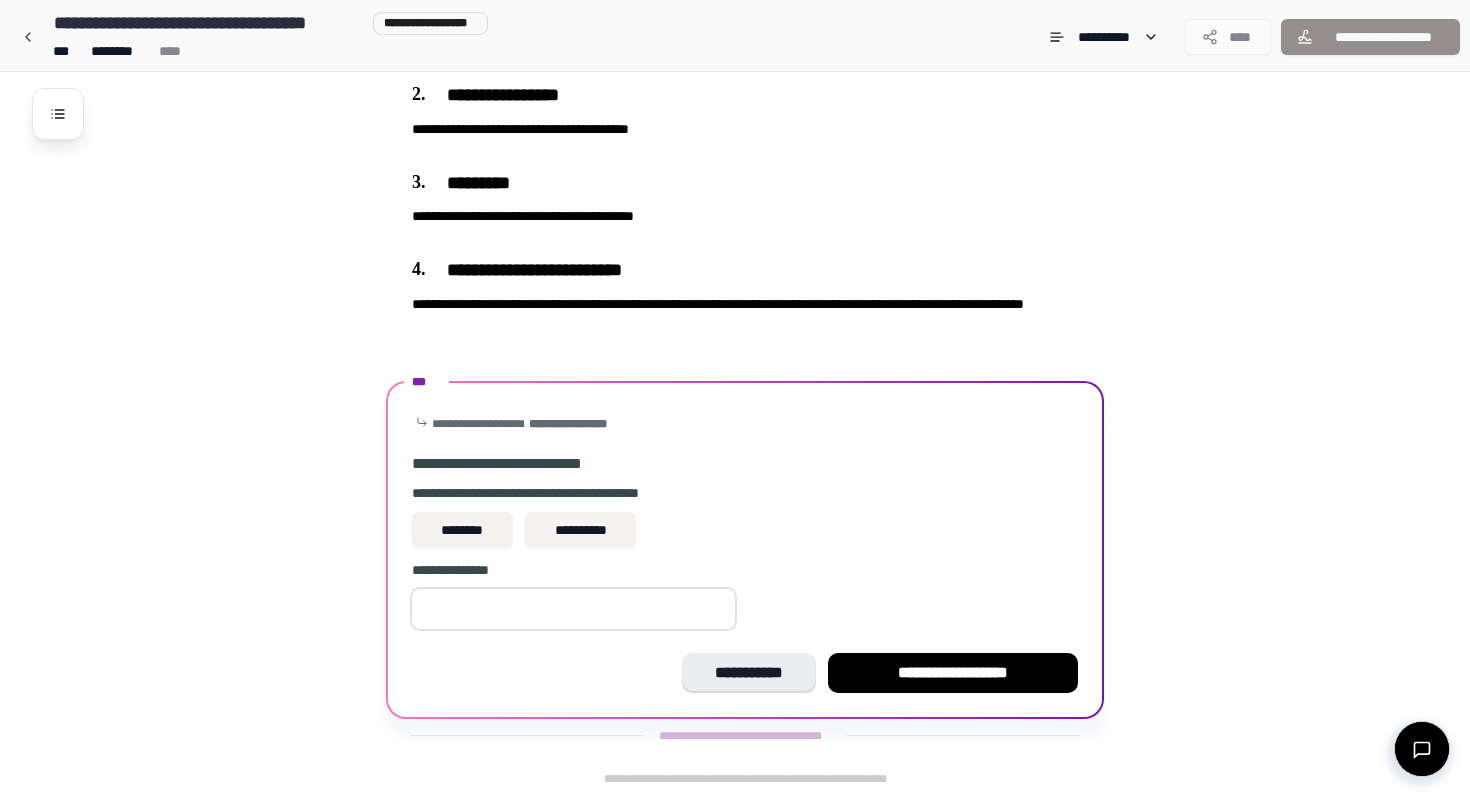 click at bounding box center (573, 609) 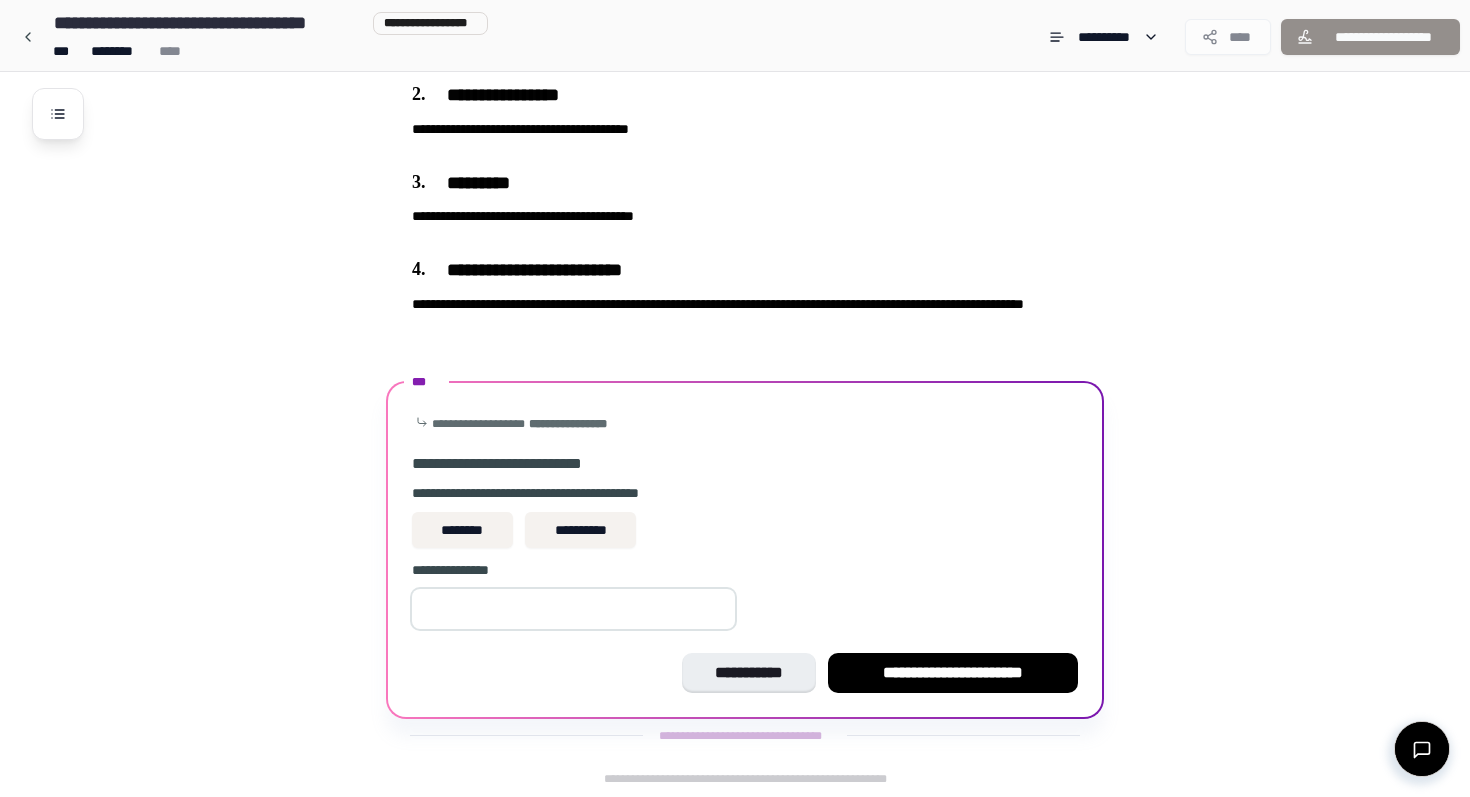 click on "*" at bounding box center (573, 609) 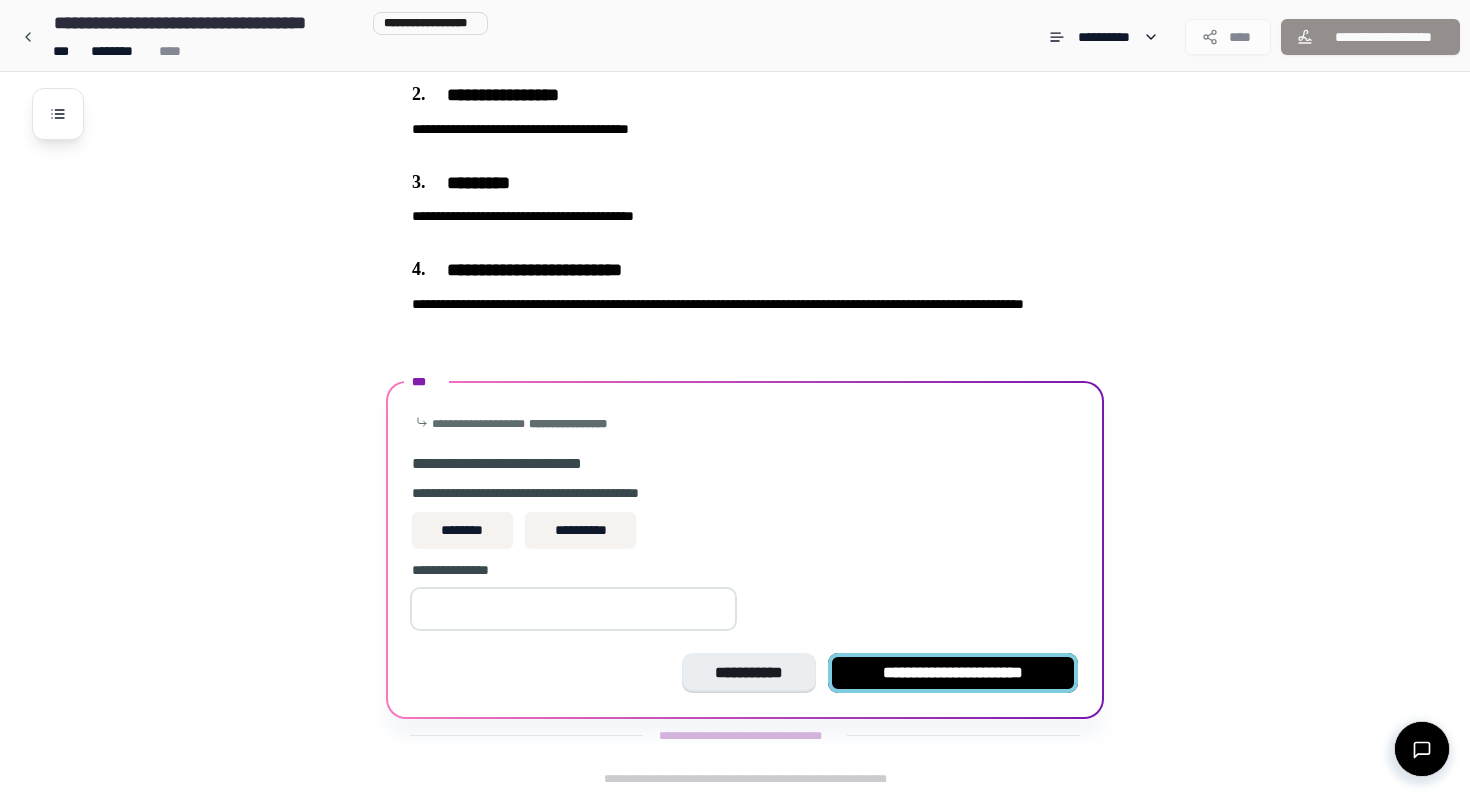 click on "**********" at bounding box center [953, 673] 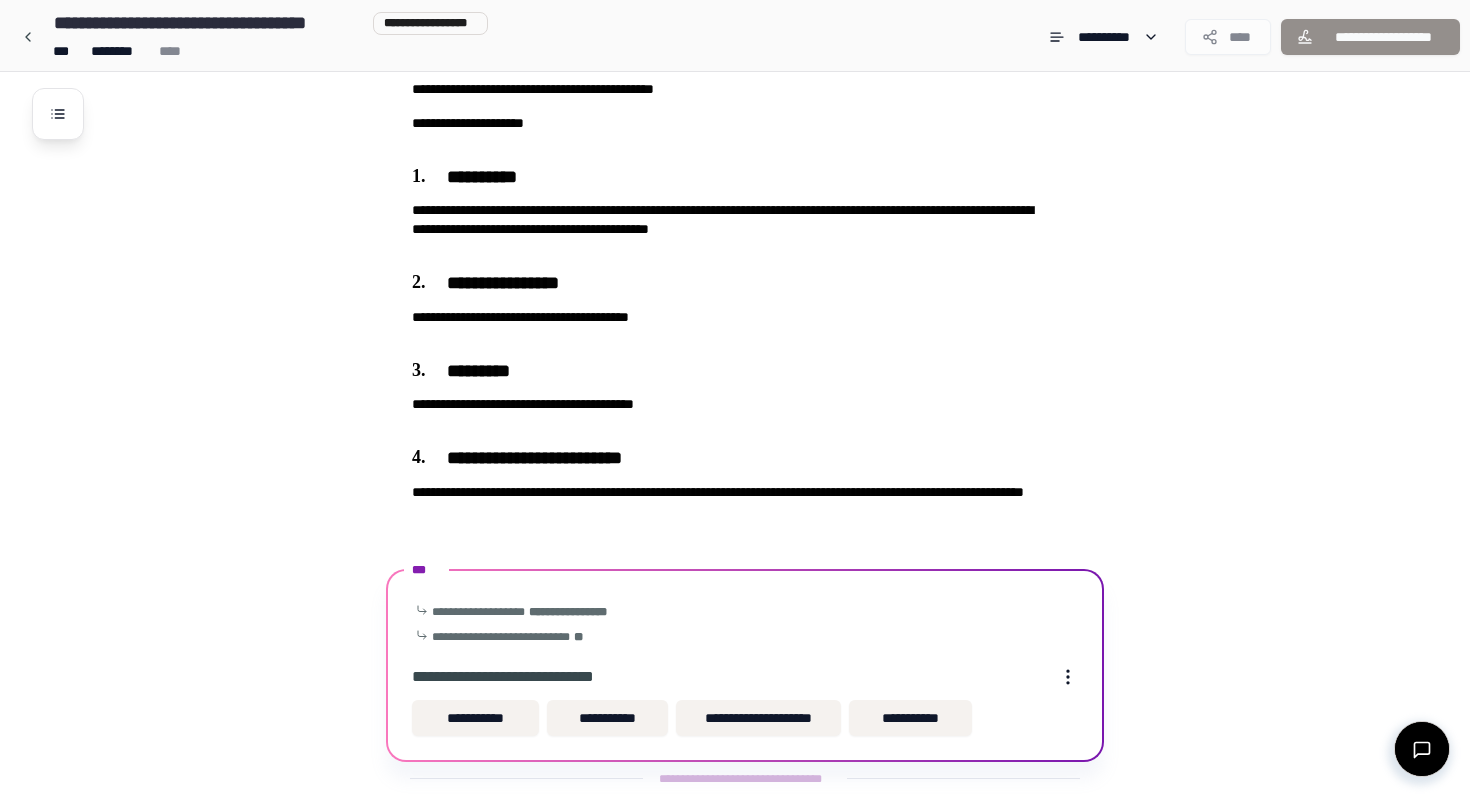 scroll, scrollTop: 283, scrollLeft: 0, axis: vertical 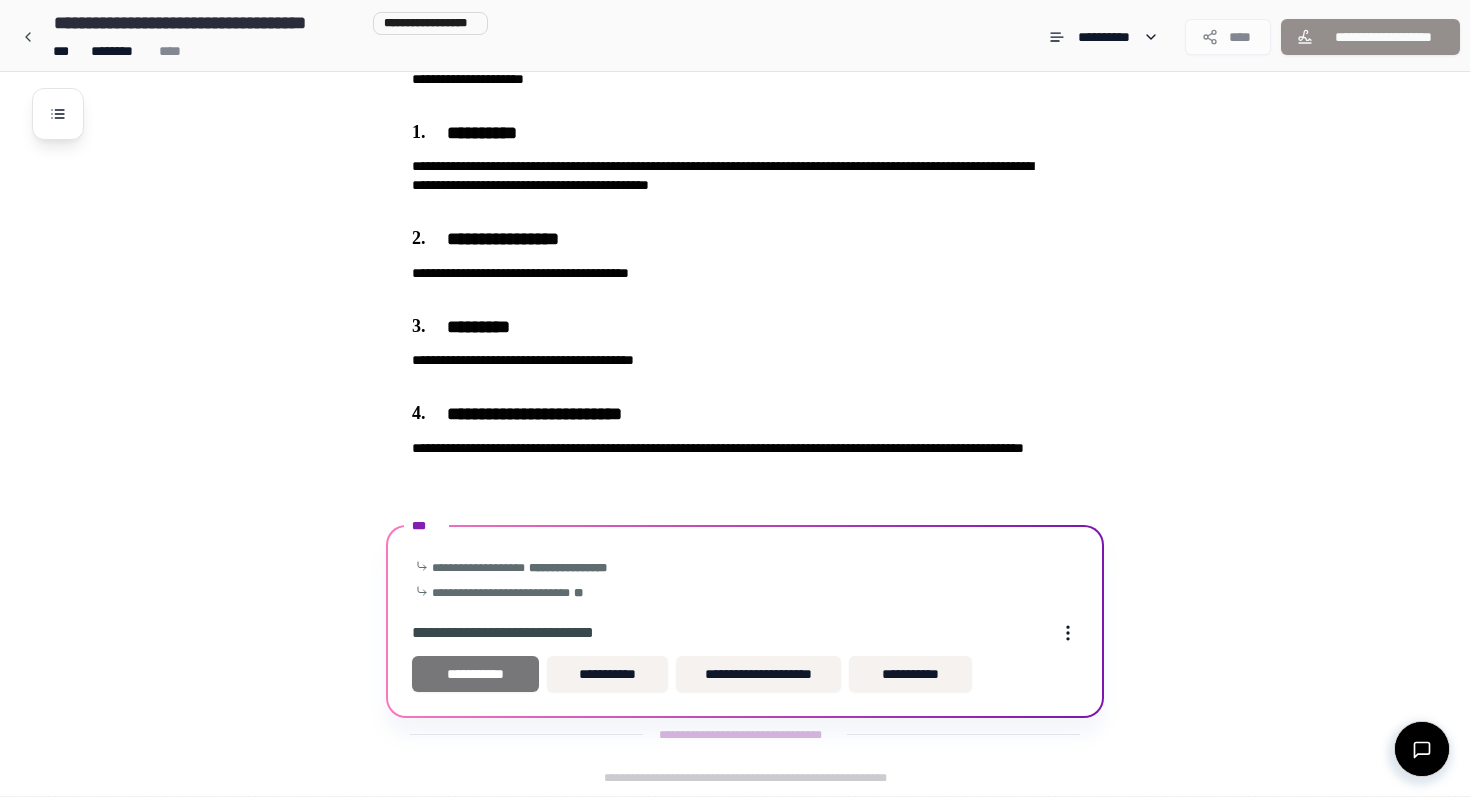click on "**********" at bounding box center [475, 674] 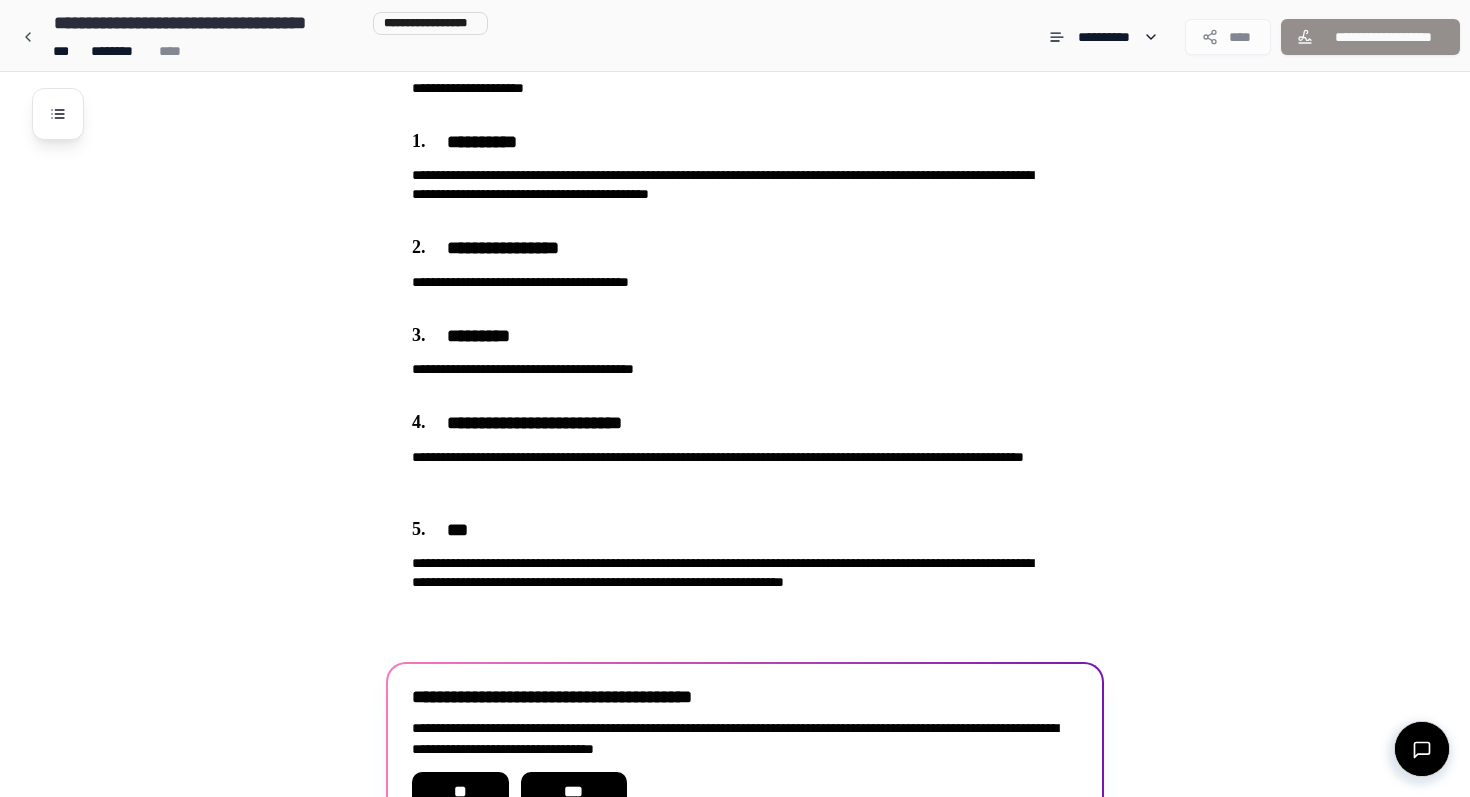 scroll, scrollTop: 392, scrollLeft: 0, axis: vertical 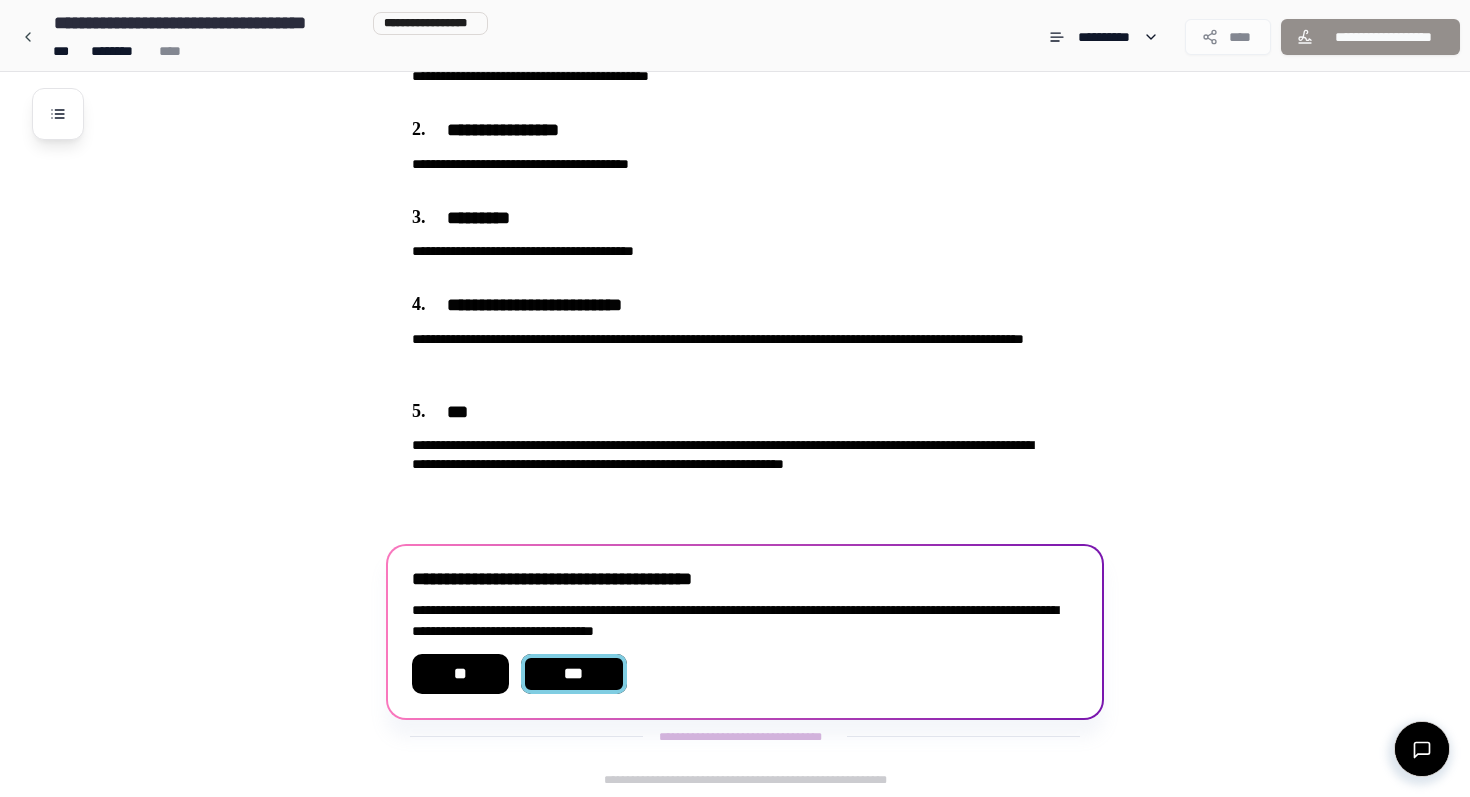 click on "***" at bounding box center (574, 674) 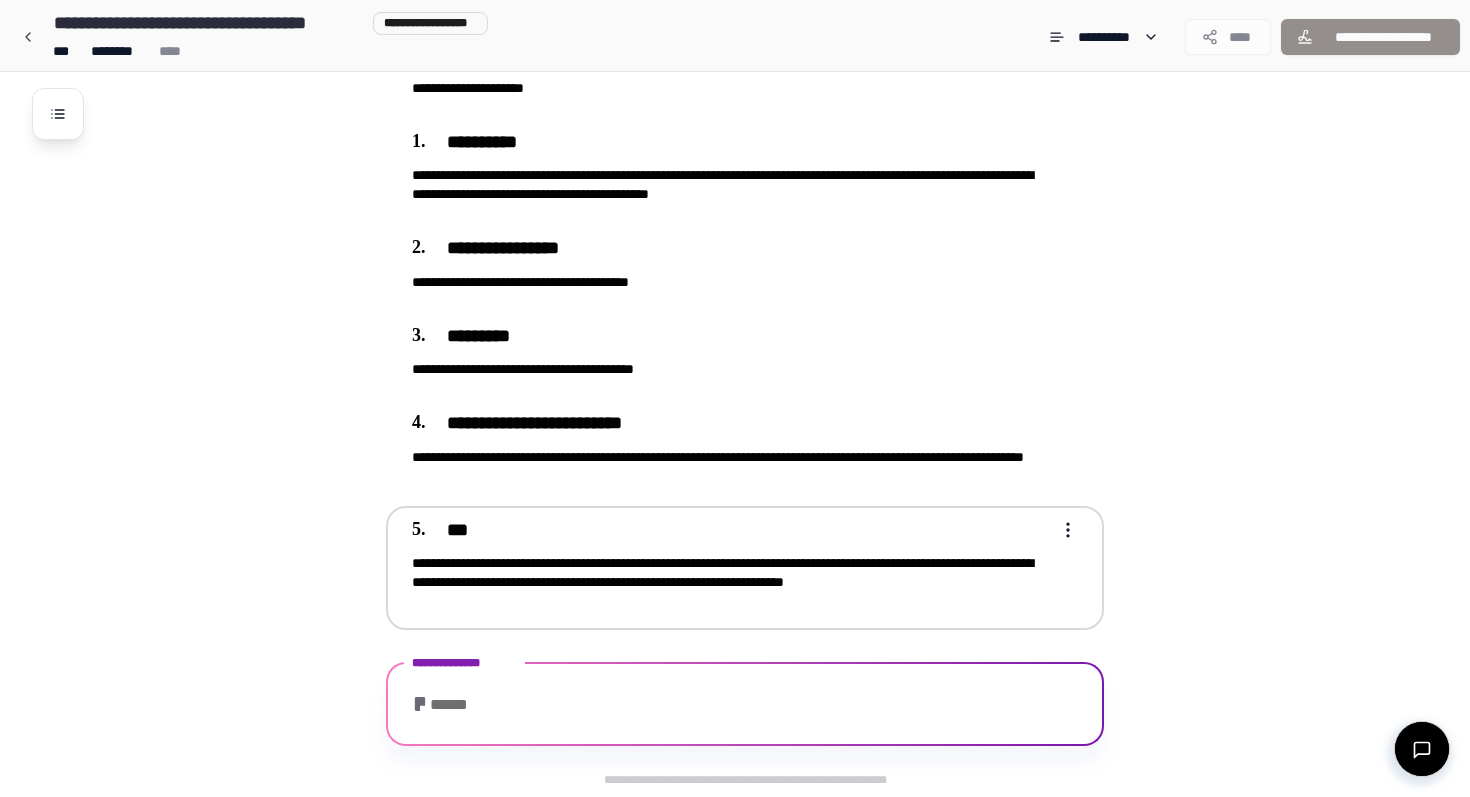 scroll, scrollTop: 344, scrollLeft: 0, axis: vertical 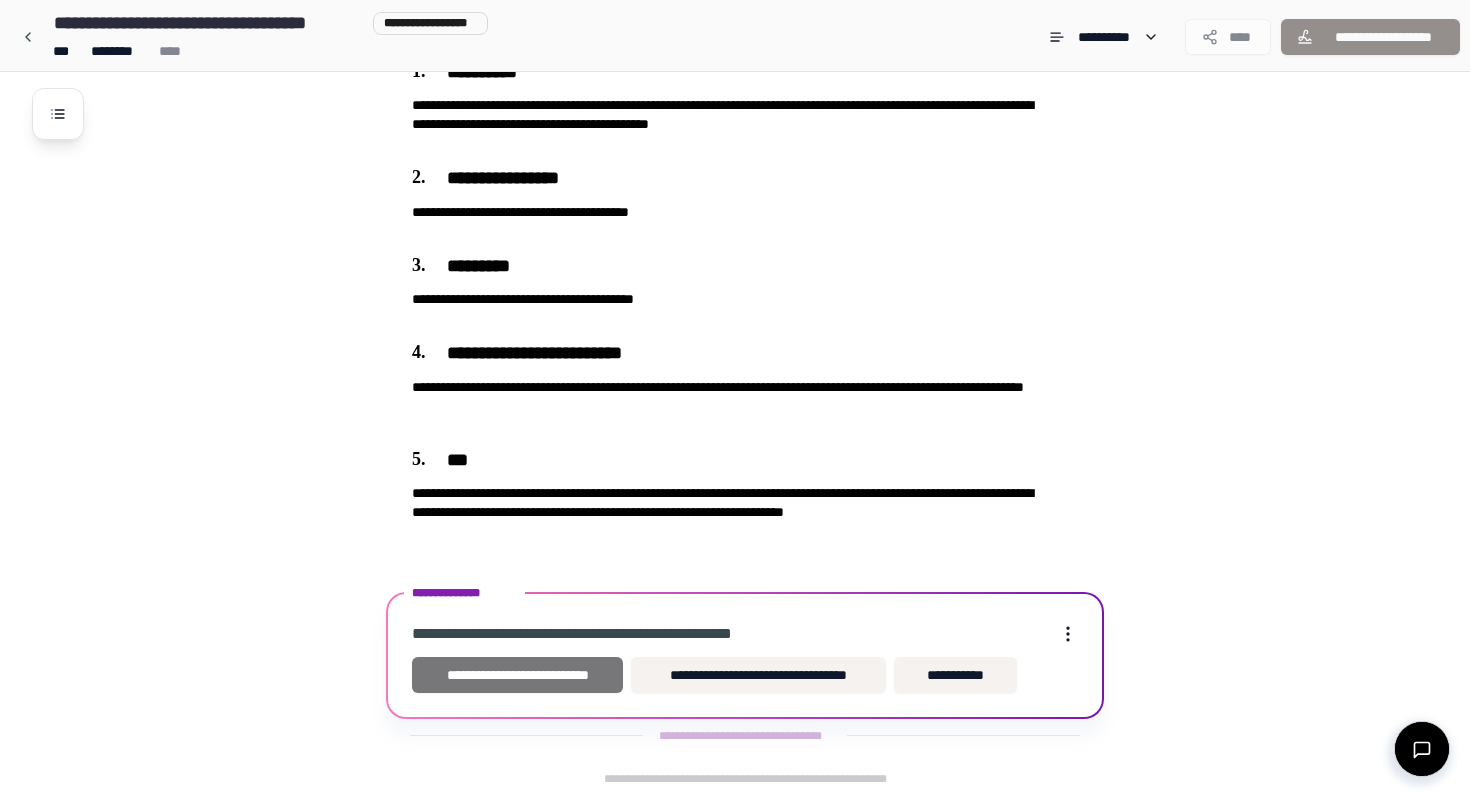 click on "**********" at bounding box center [517, 675] 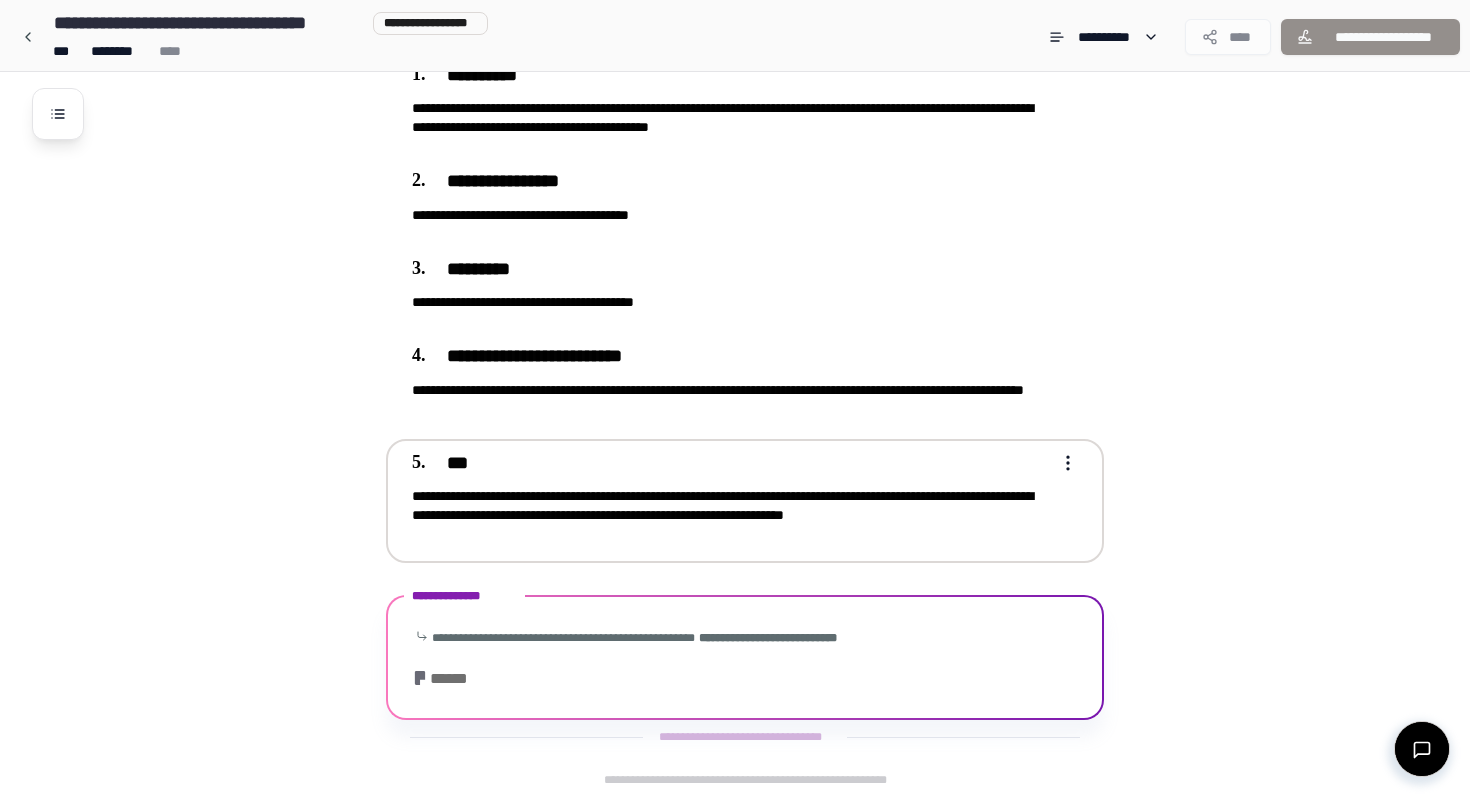 scroll, scrollTop: 473, scrollLeft: 0, axis: vertical 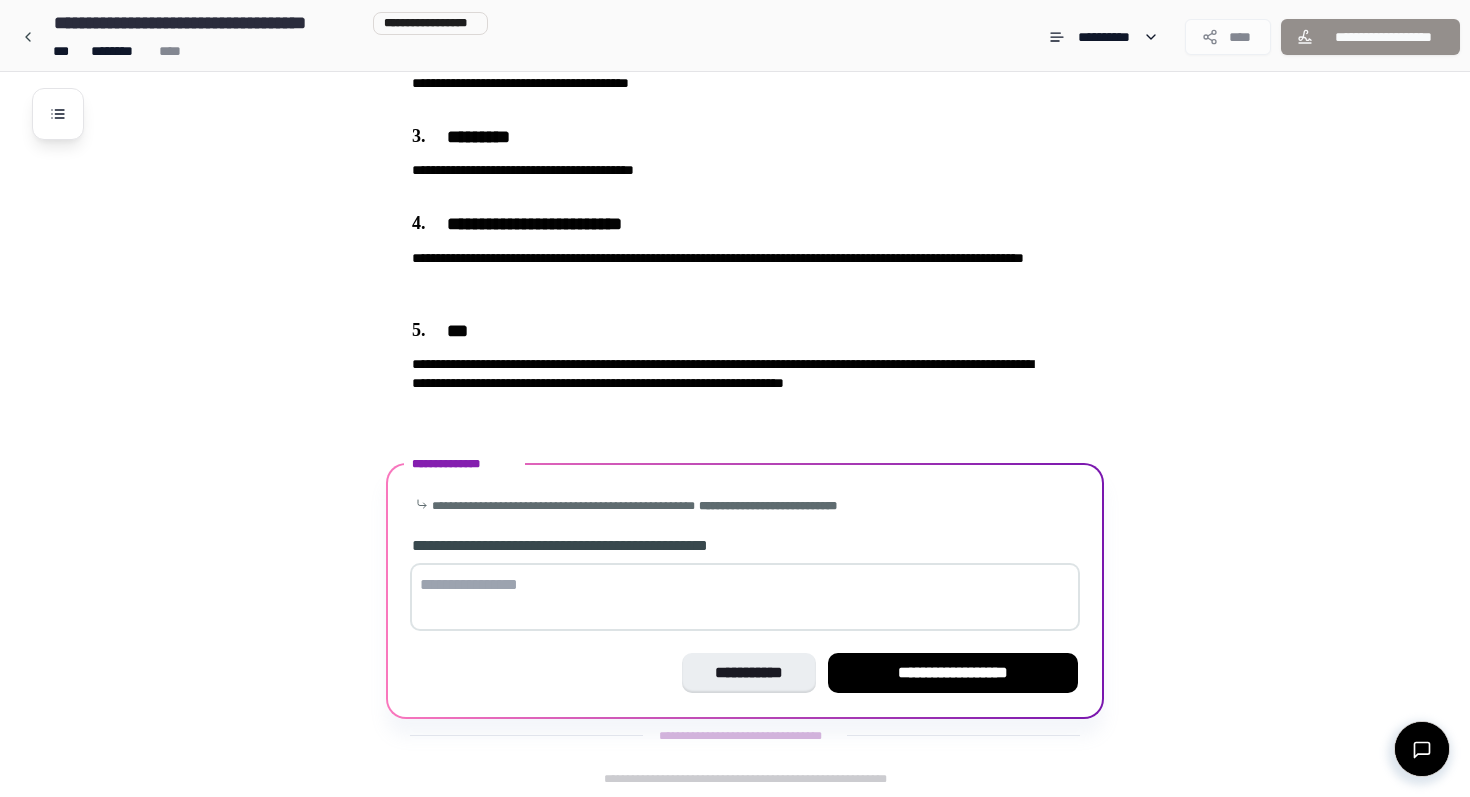 click at bounding box center (745, 597) 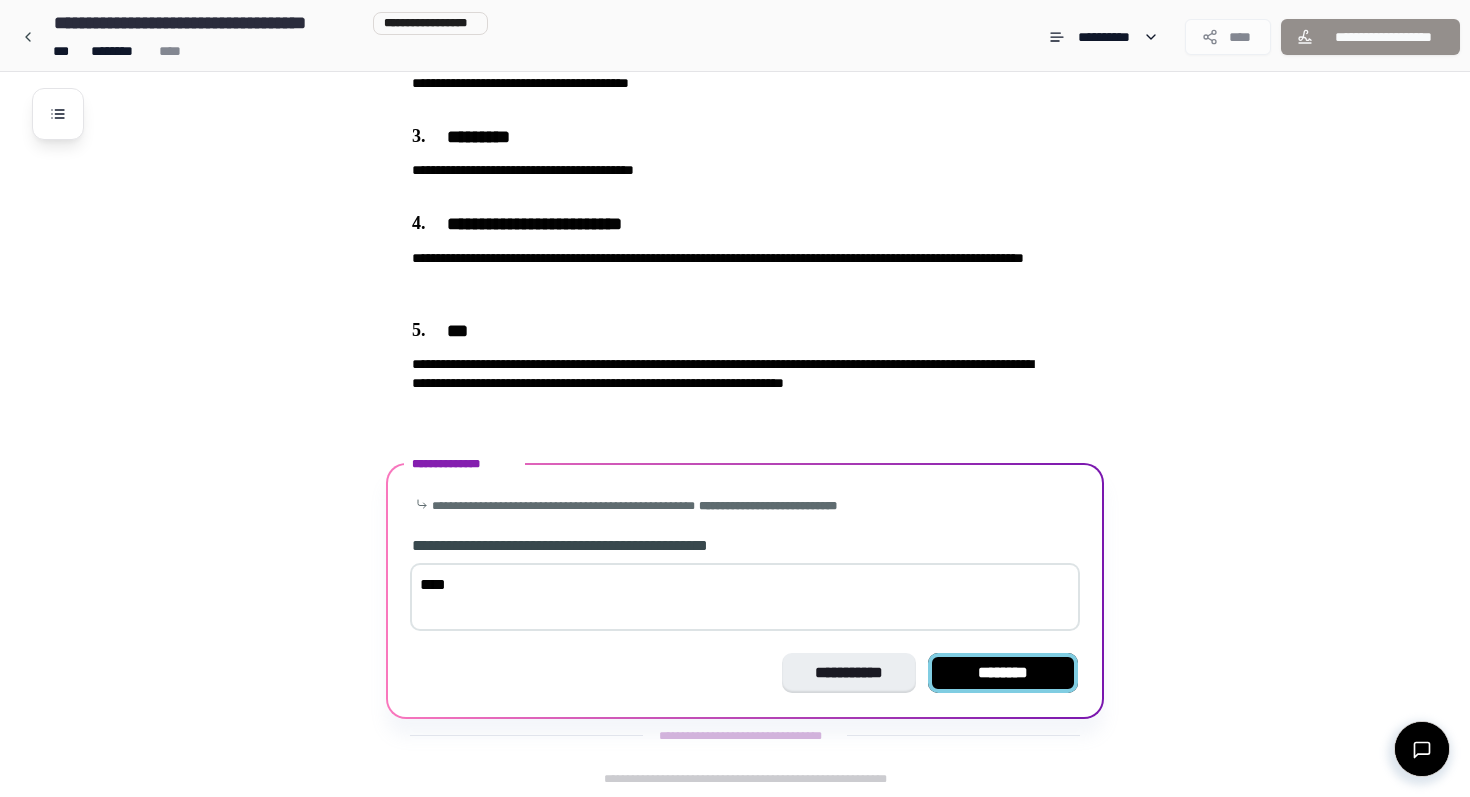type on "****" 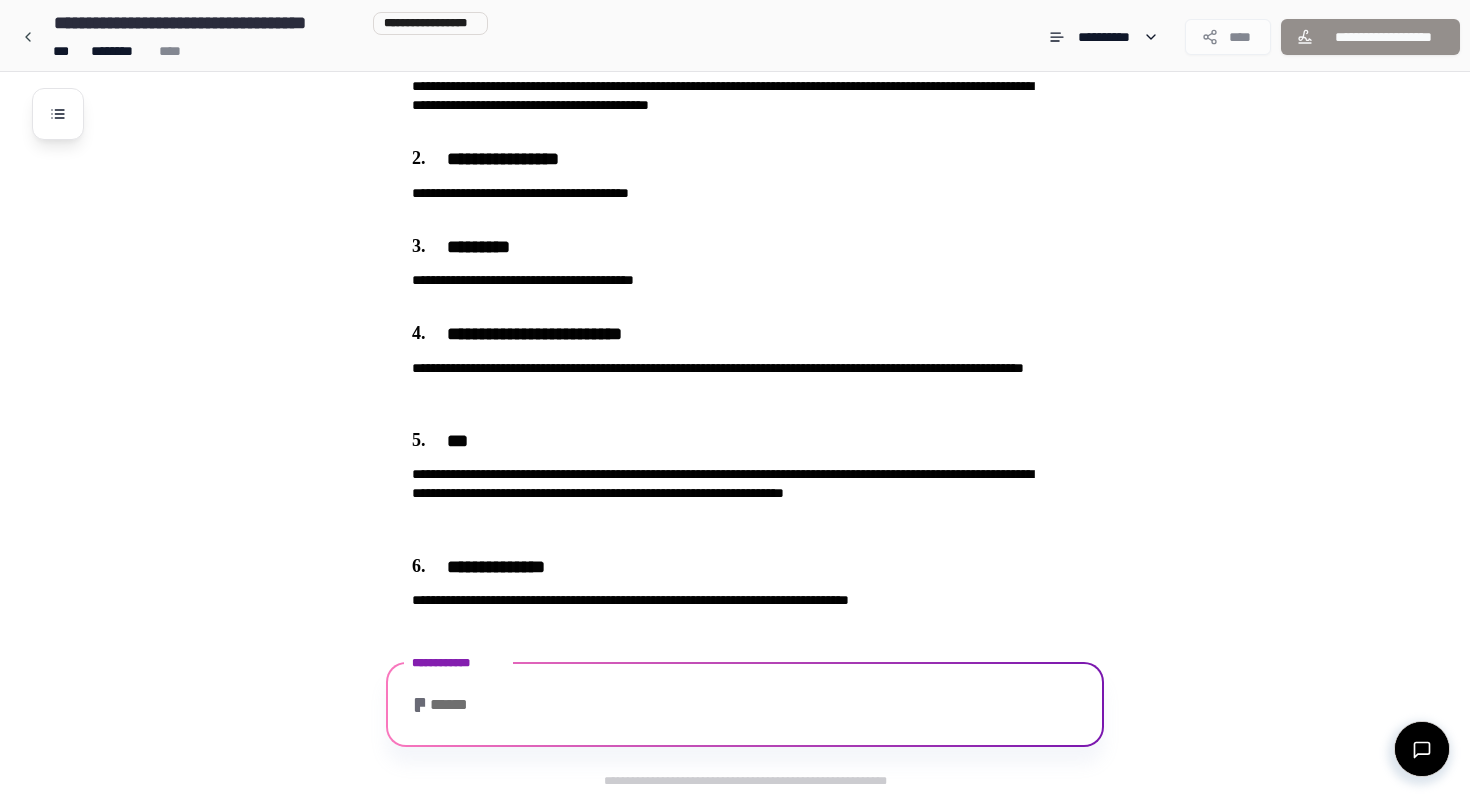 scroll, scrollTop: 461, scrollLeft: 0, axis: vertical 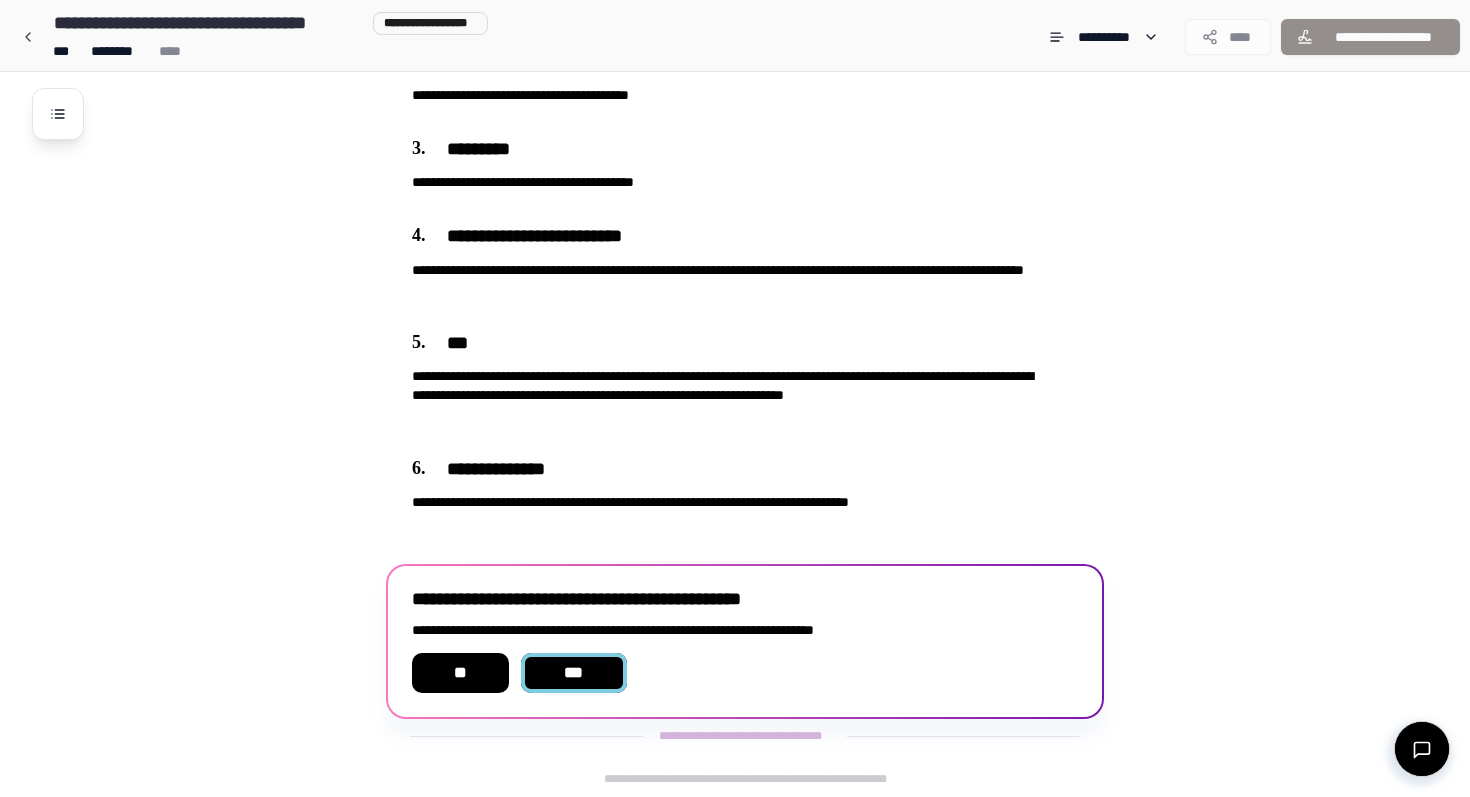click on "***" at bounding box center [574, 673] 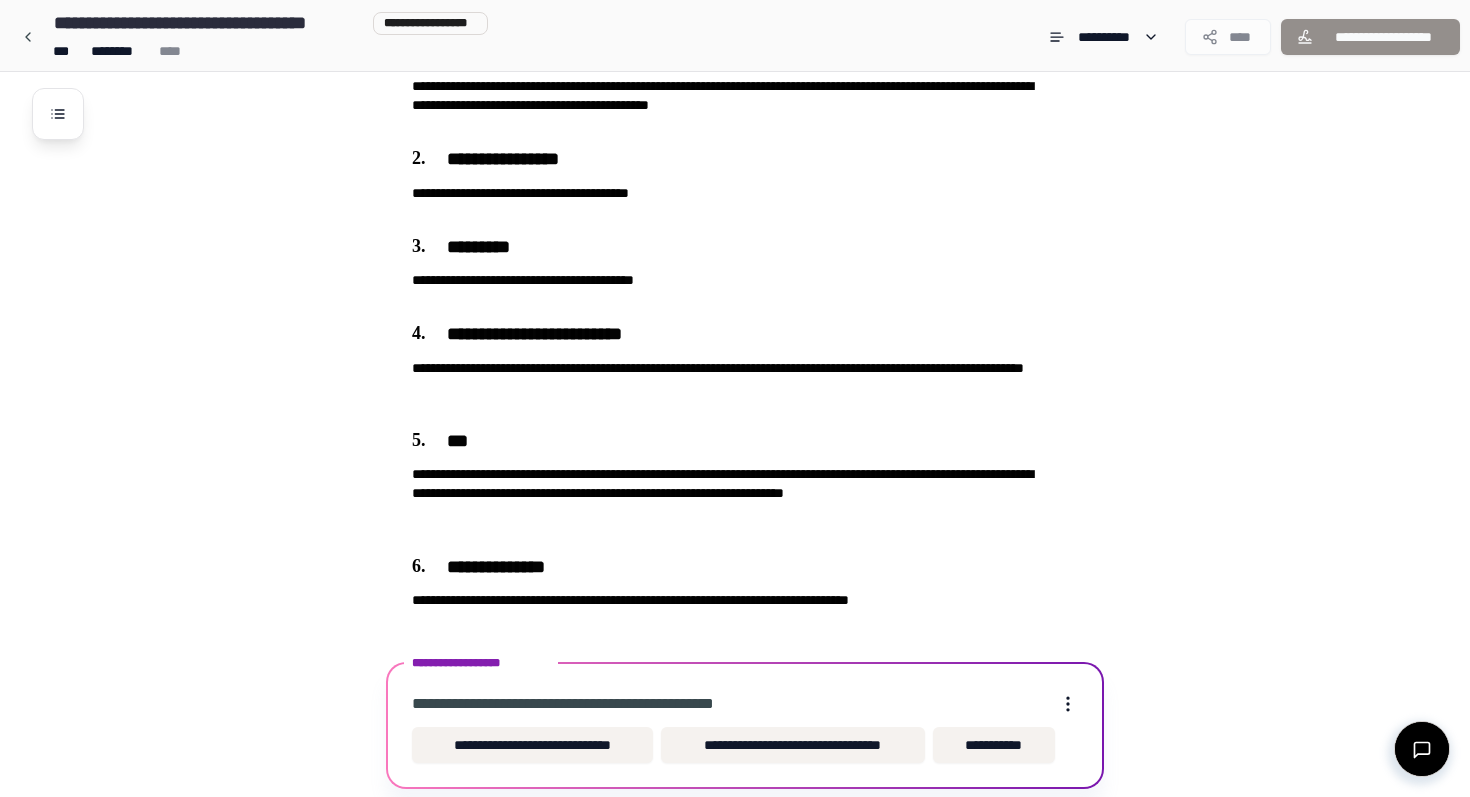 scroll, scrollTop: 433, scrollLeft: 0, axis: vertical 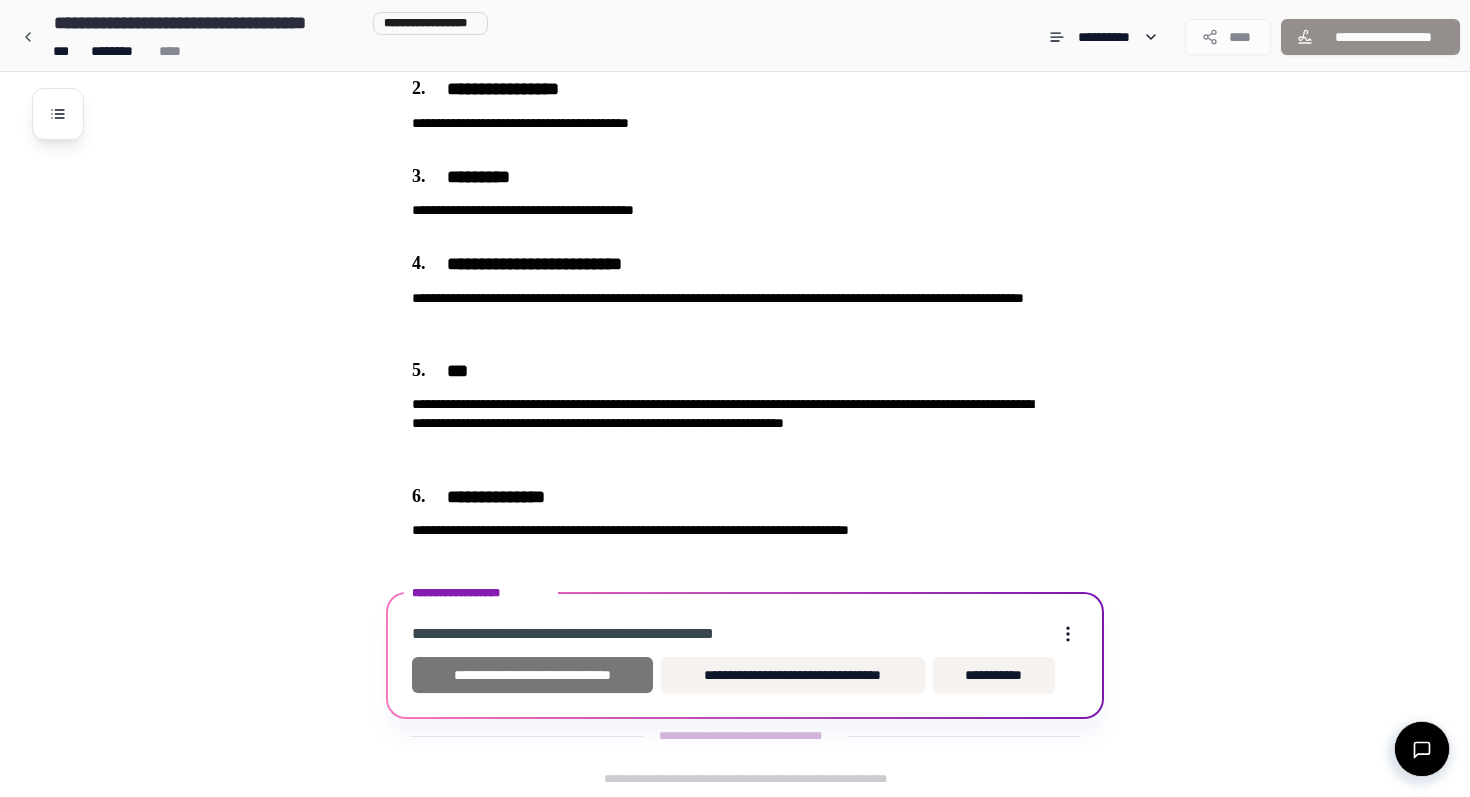 click on "**********" at bounding box center [532, 675] 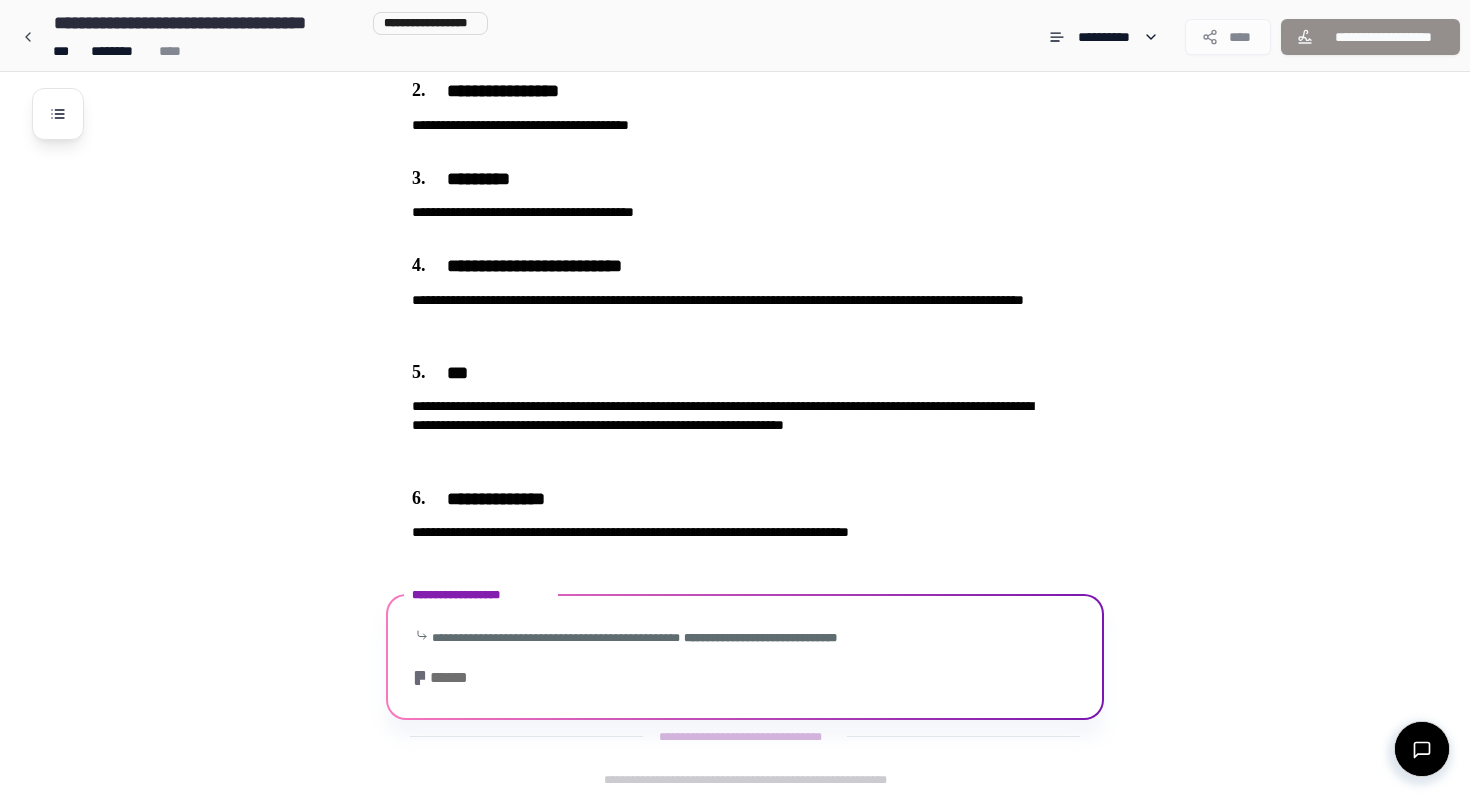 scroll, scrollTop: 539, scrollLeft: 0, axis: vertical 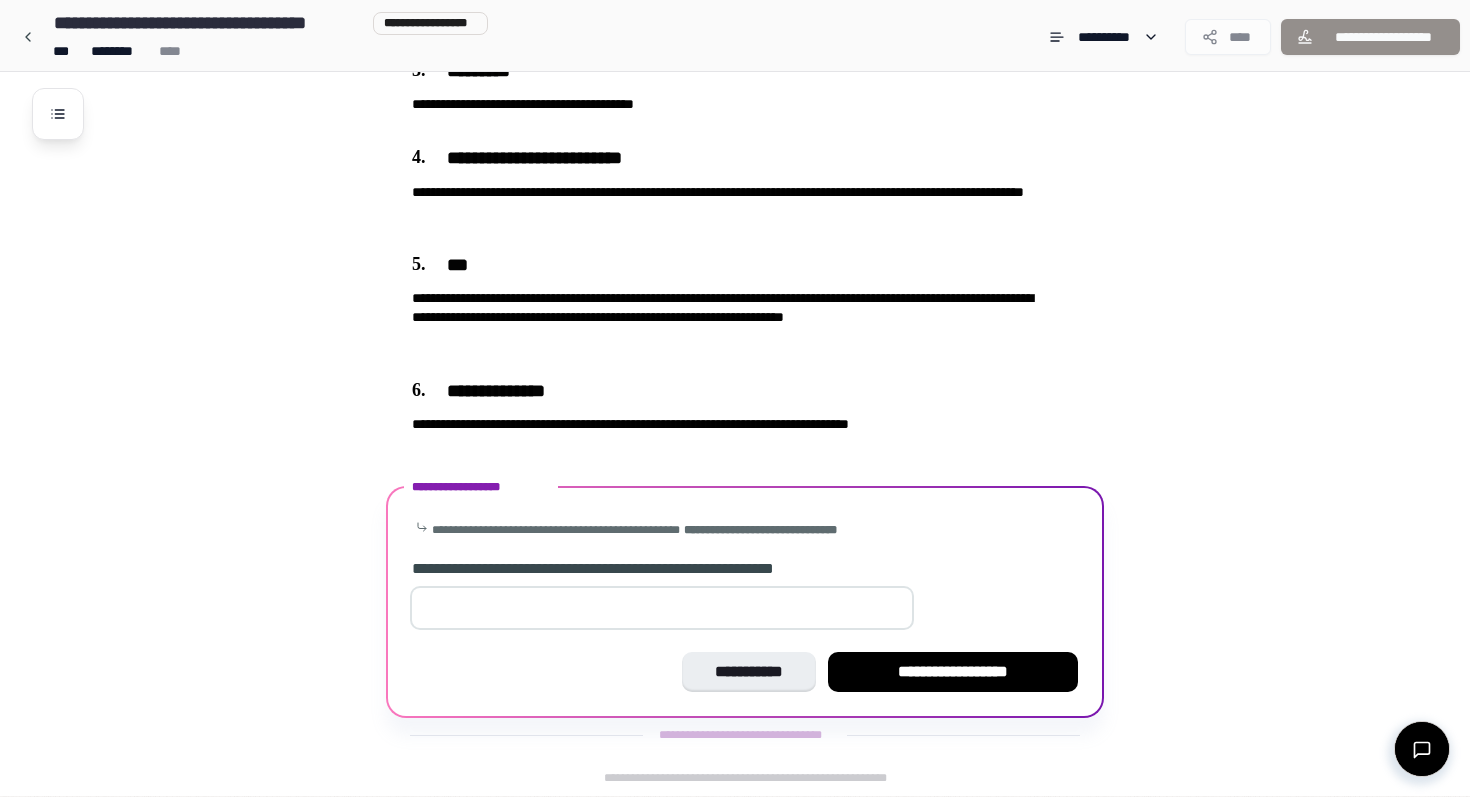 click at bounding box center (662, 608) 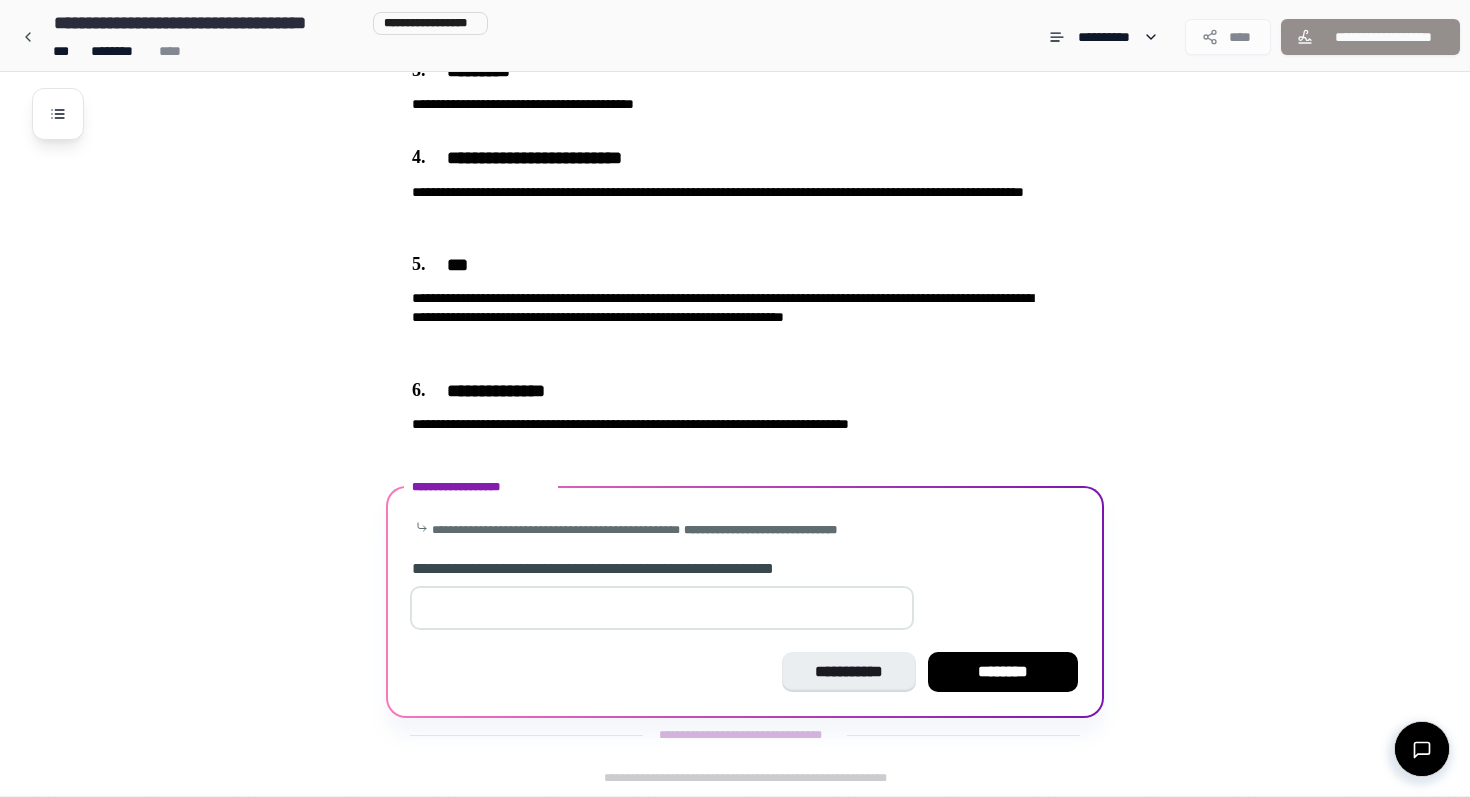 type on "**" 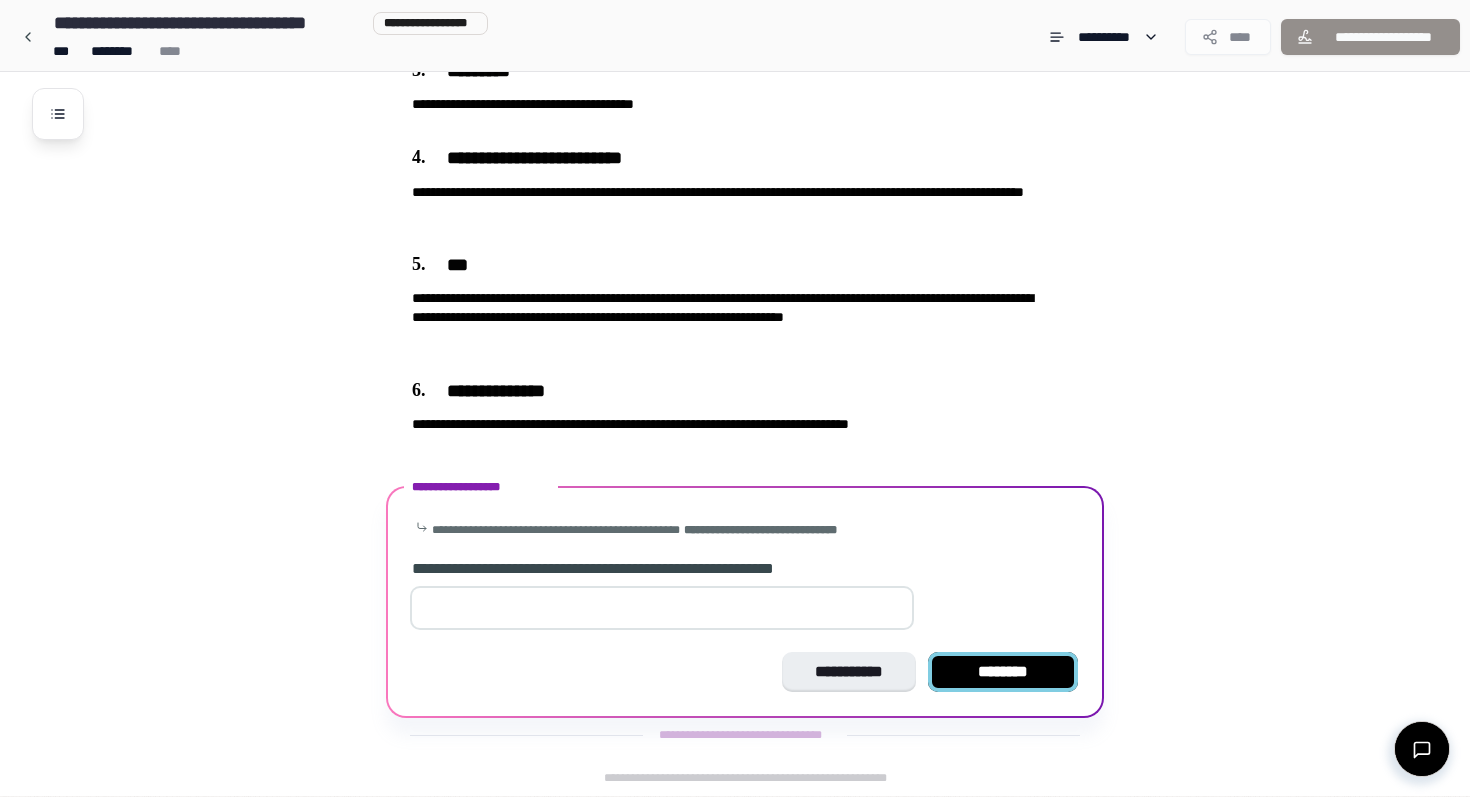 click on "********" at bounding box center [1003, 672] 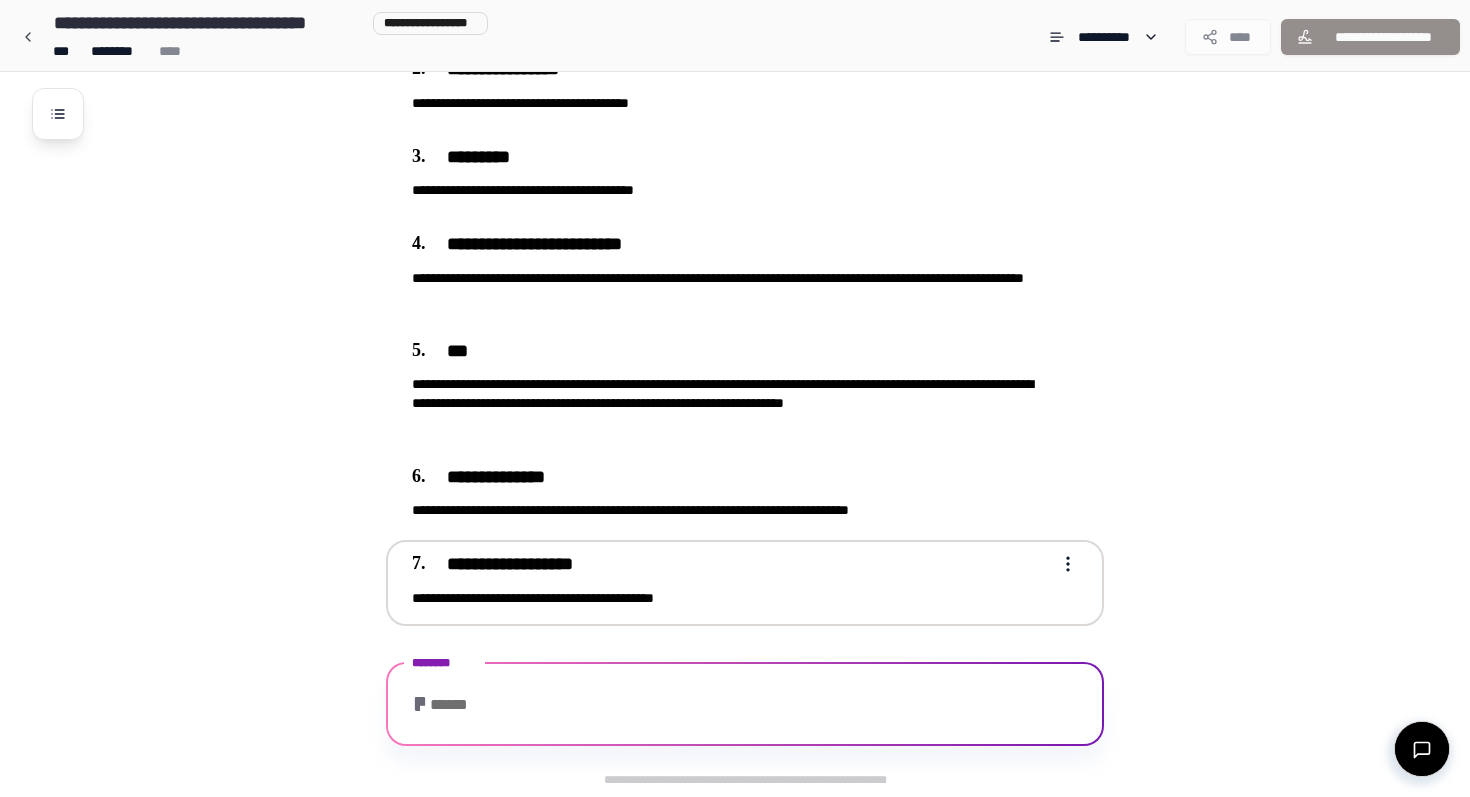 scroll, scrollTop: 542, scrollLeft: 0, axis: vertical 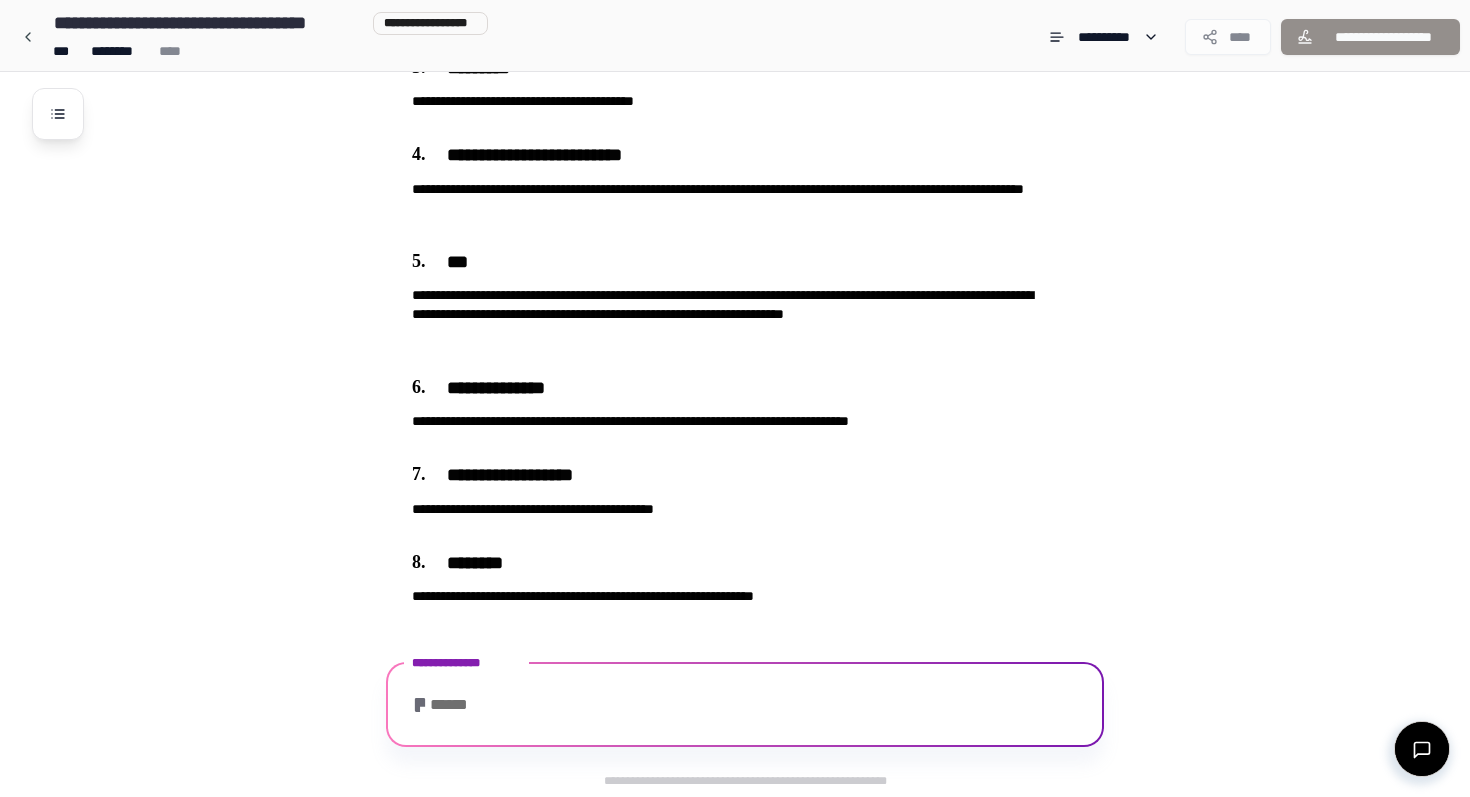 click on "**********" at bounding box center [761, 164] 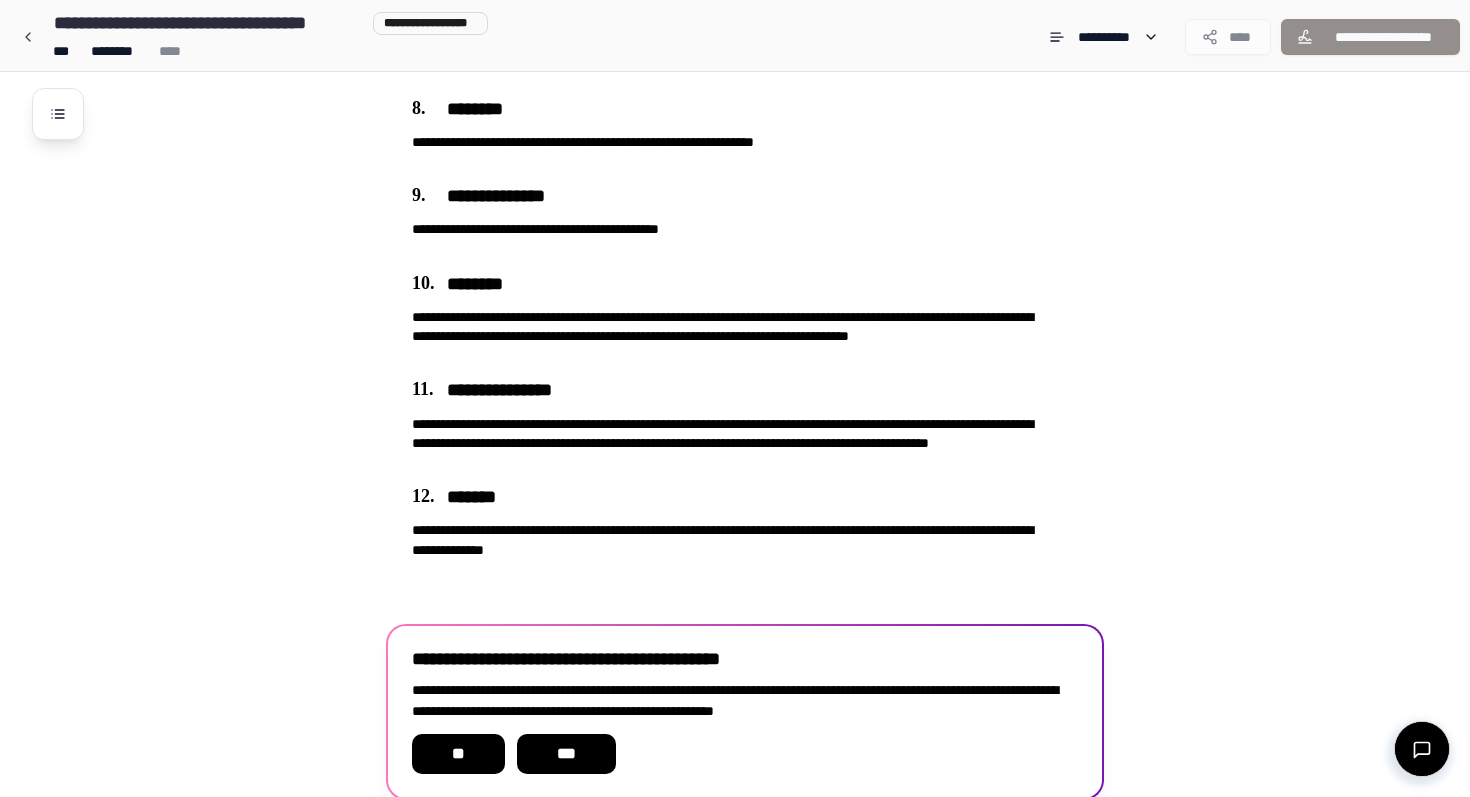 scroll, scrollTop: 1115, scrollLeft: 0, axis: vertical 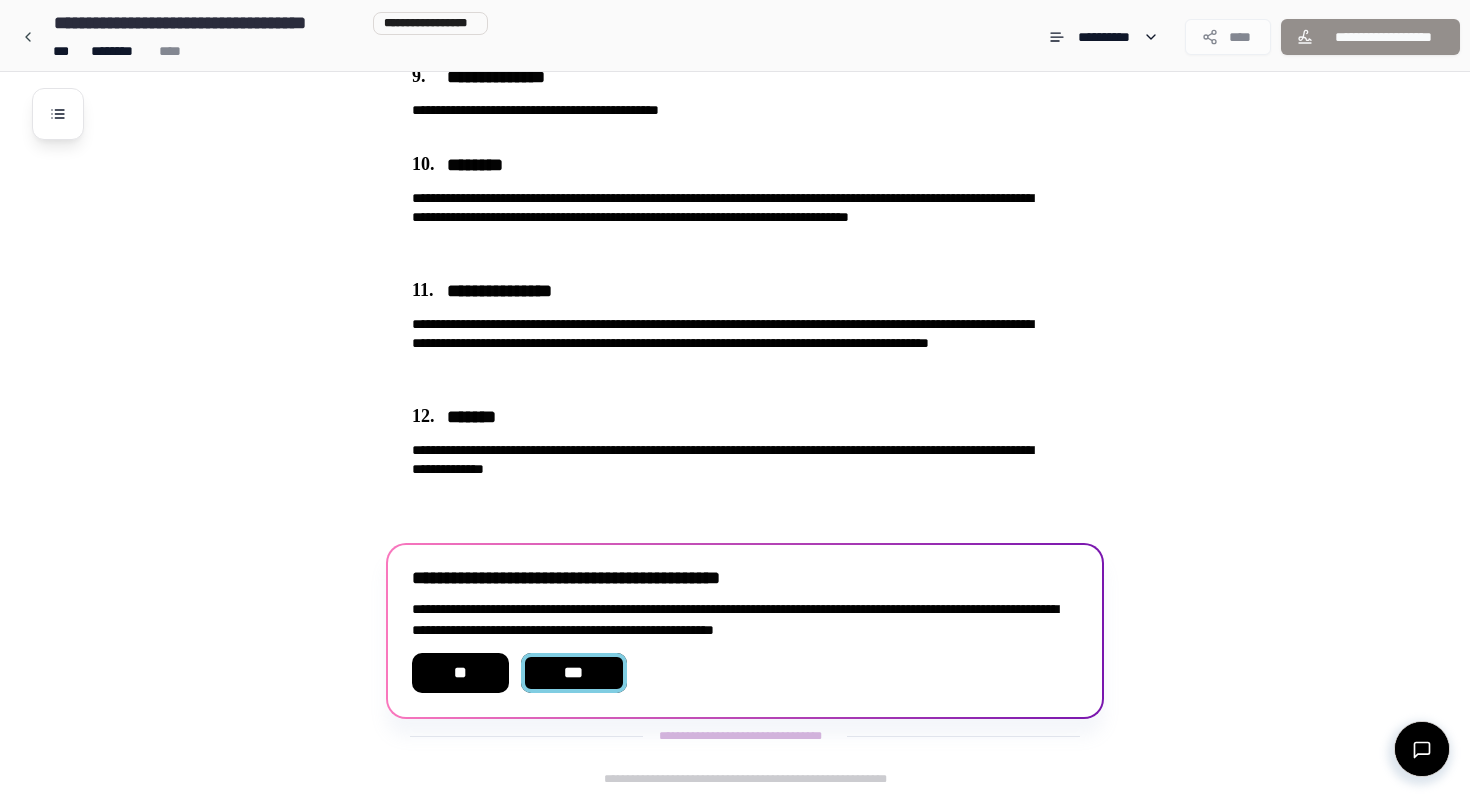 click on "***" at bounding box center (574, 673) 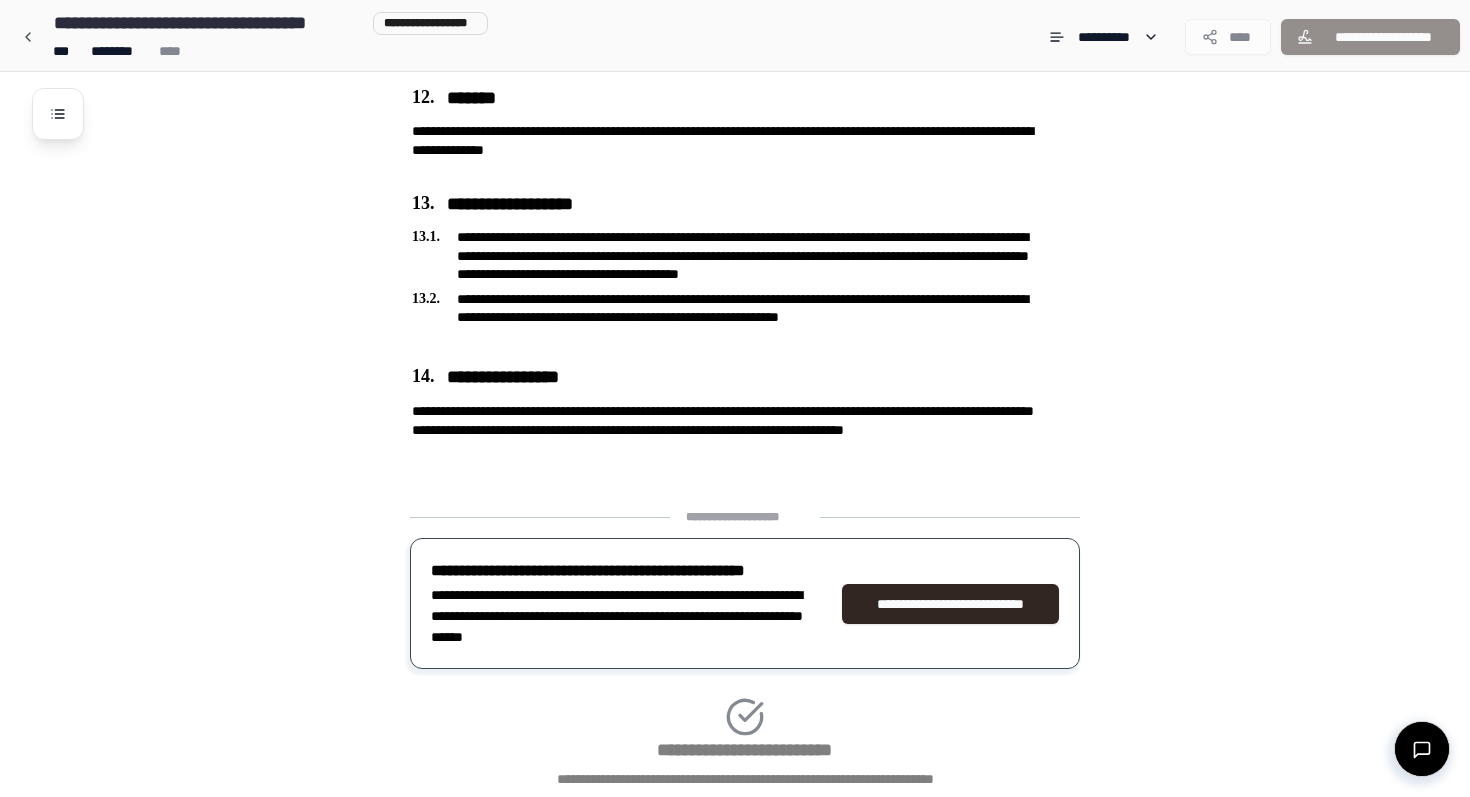 scroll, scrollTop: 1589, scrollLeft: 0, axis: vertical 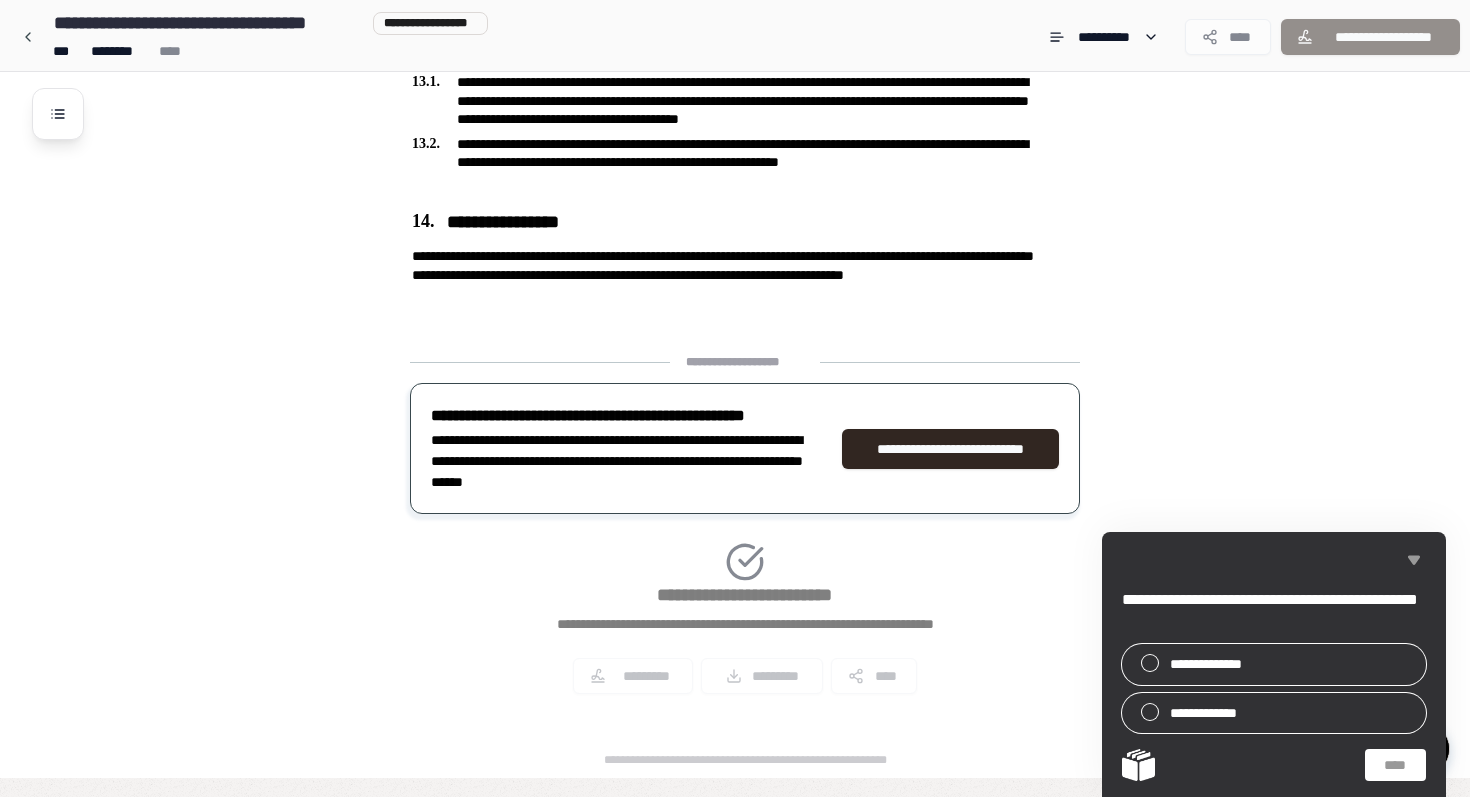 click 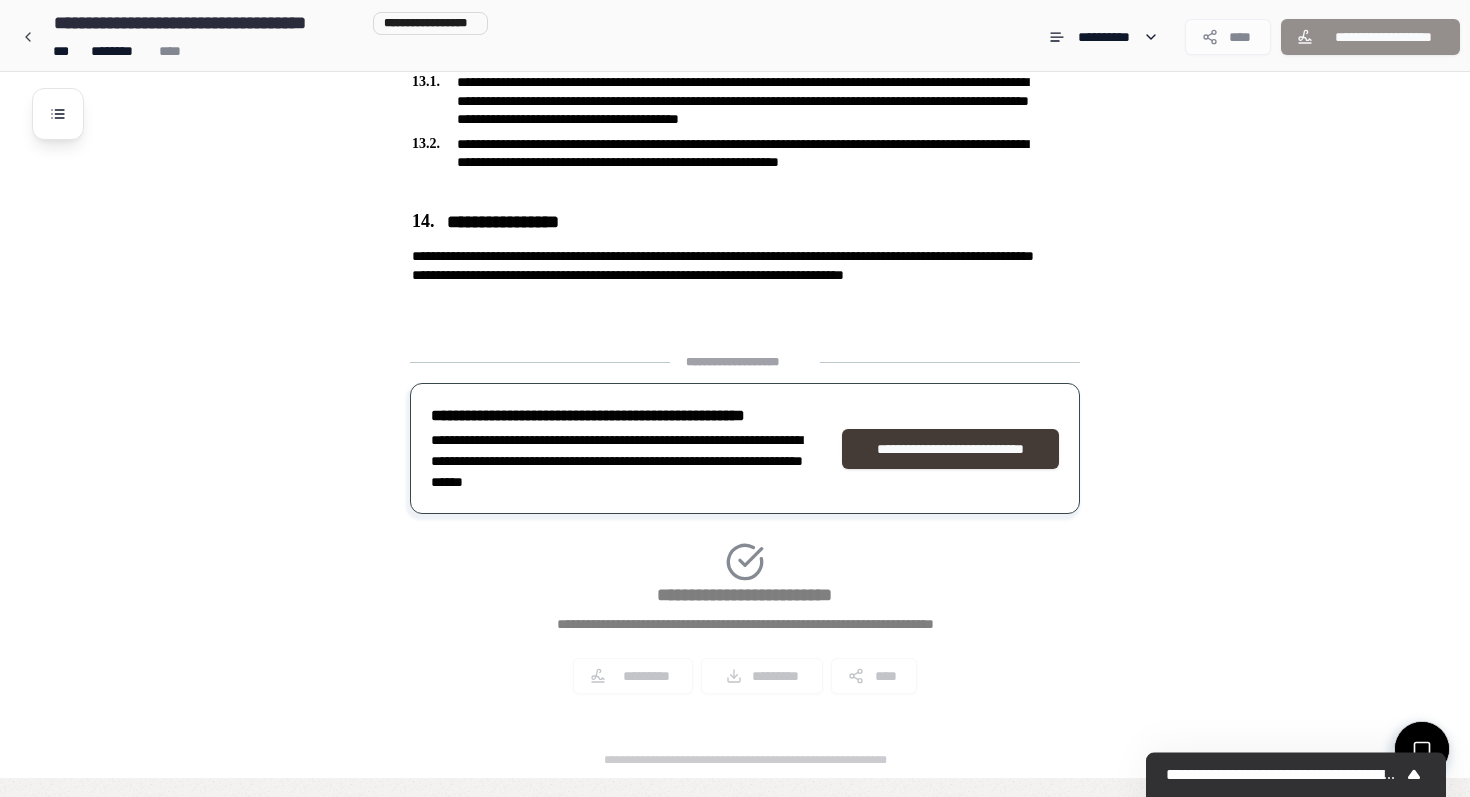 click on "**********" at bounding box center [950, 449] 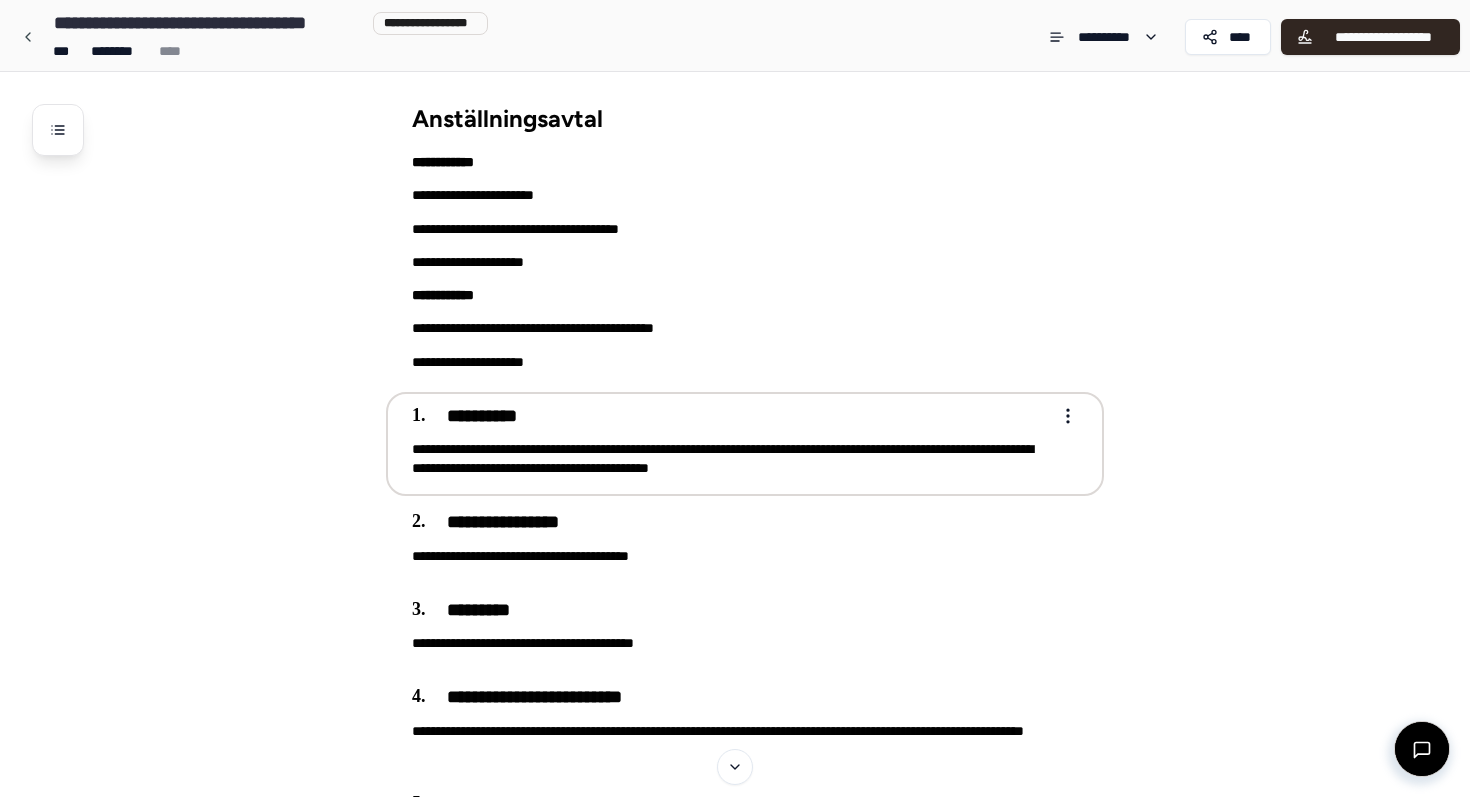 scroll, scrollTop: 0, scrollLeft: 0, axis: both 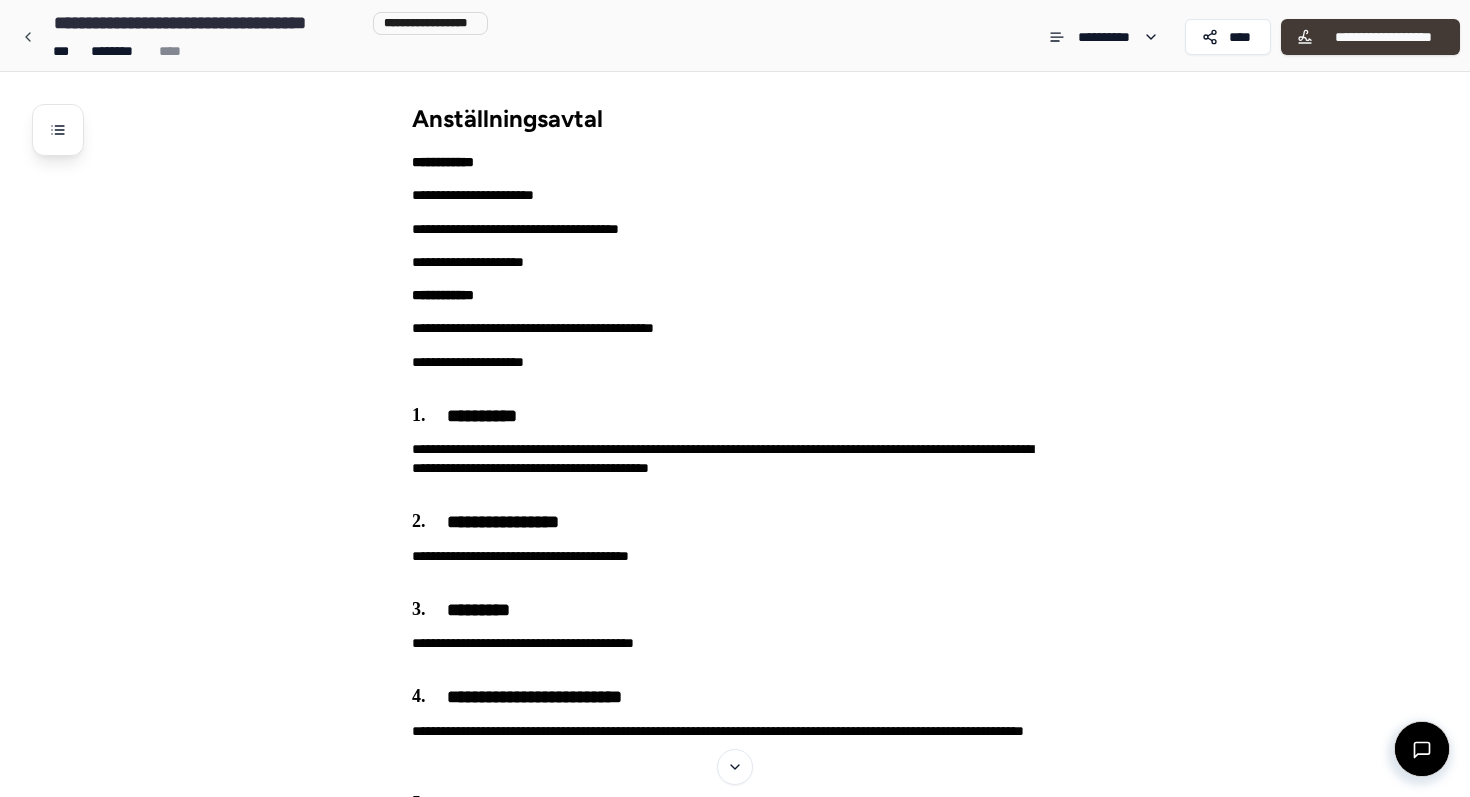 click on "**********" at bounding box center (1383, 37) 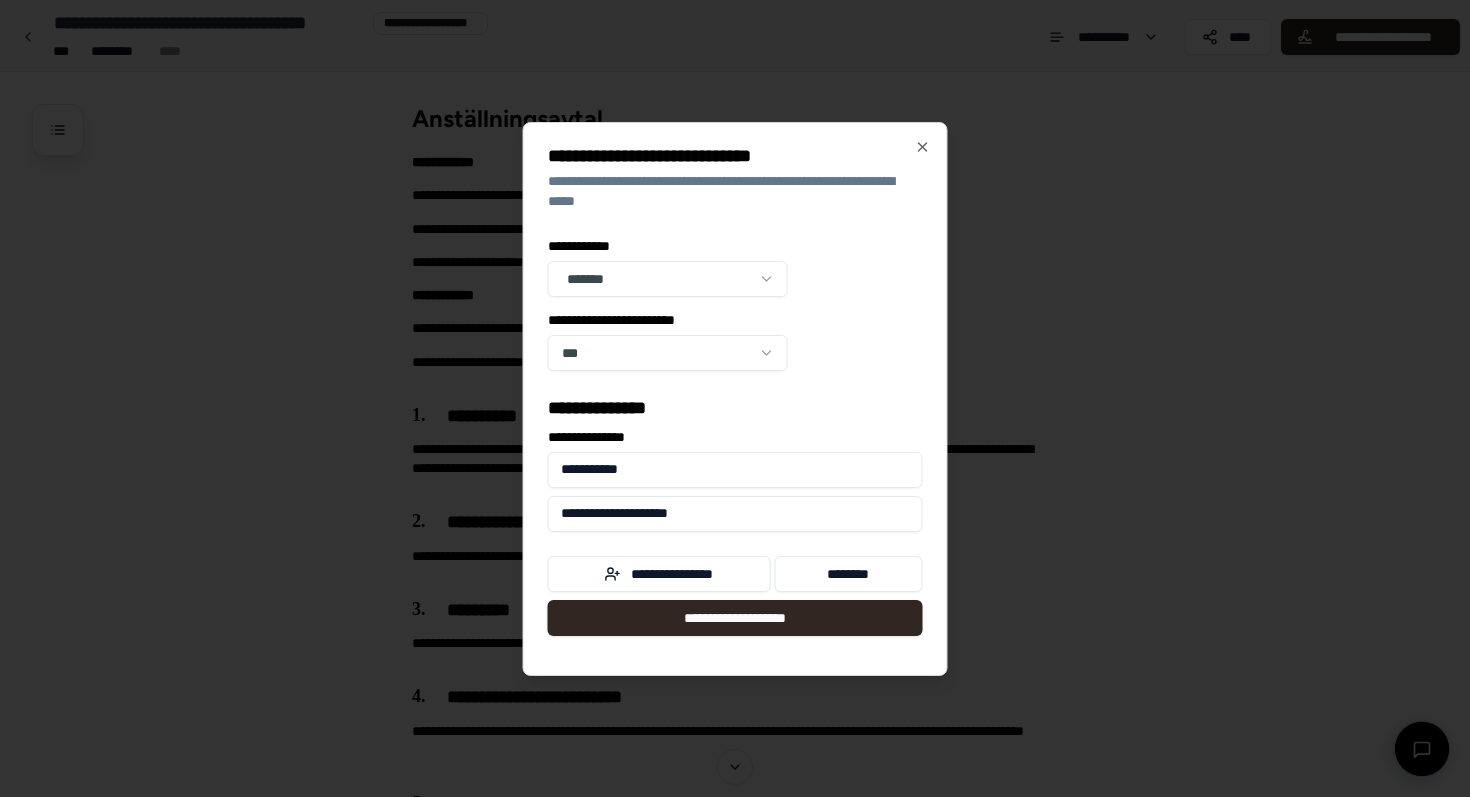 click on "[FIRST] [LAST] [COMPANY] [JOB_TITLE] [ADDRESS] [CITY] [STATE] [ZIP] [PHONE] [EMAIL] [WEBSITE] [DATE] [DATE] [DATE]" at bounding box center [735, 1116] 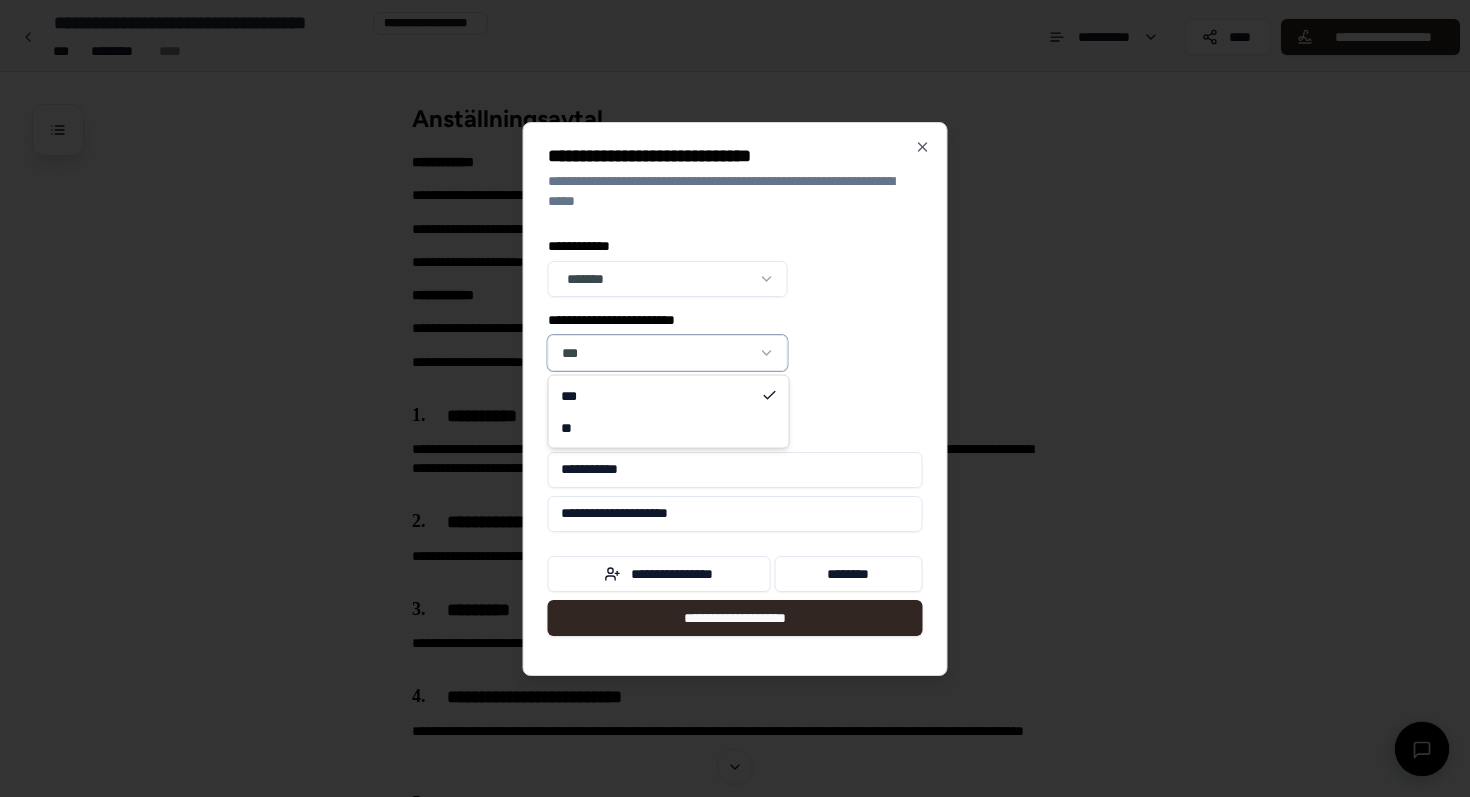 click on "[FIRST] [LAST] [COMPANY] [JOB_TITLE] [ADDRESS] [CITY] [STATE] [ZIP] [PHONE] [EMAIL] [WEBSITE] [DATE] [DATE] [DATE]" at bounding box center [735, 1116] 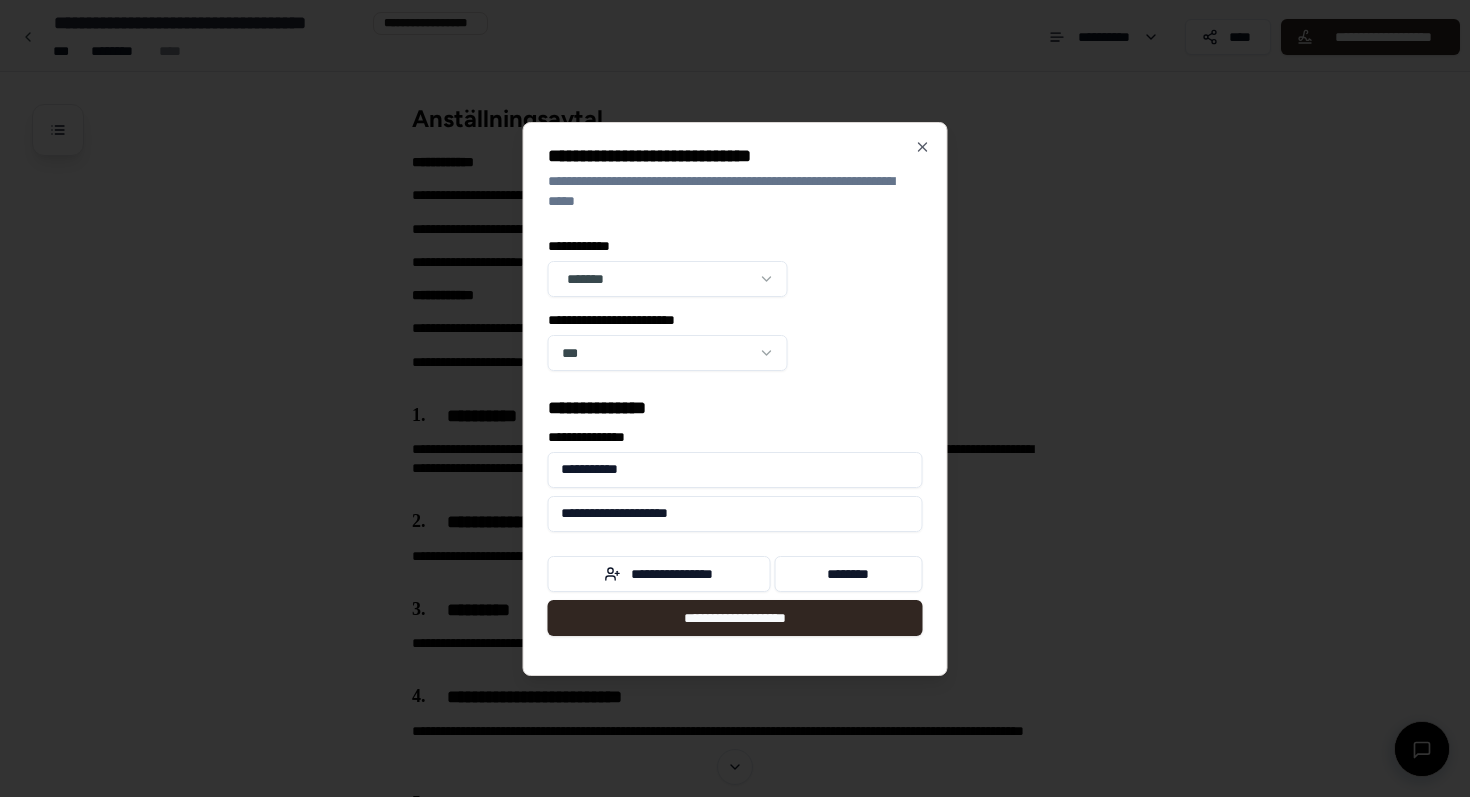 click on "[FIRST] [LAST] [COMPANY] [JOB_TITLE] [ADDRESS] [CITY] [STATE] [ZIP] [PHONE] [EMAIL] [WEBSITE] [DATE] [DATE] [DATE]" at bounding box center [735, 1116] 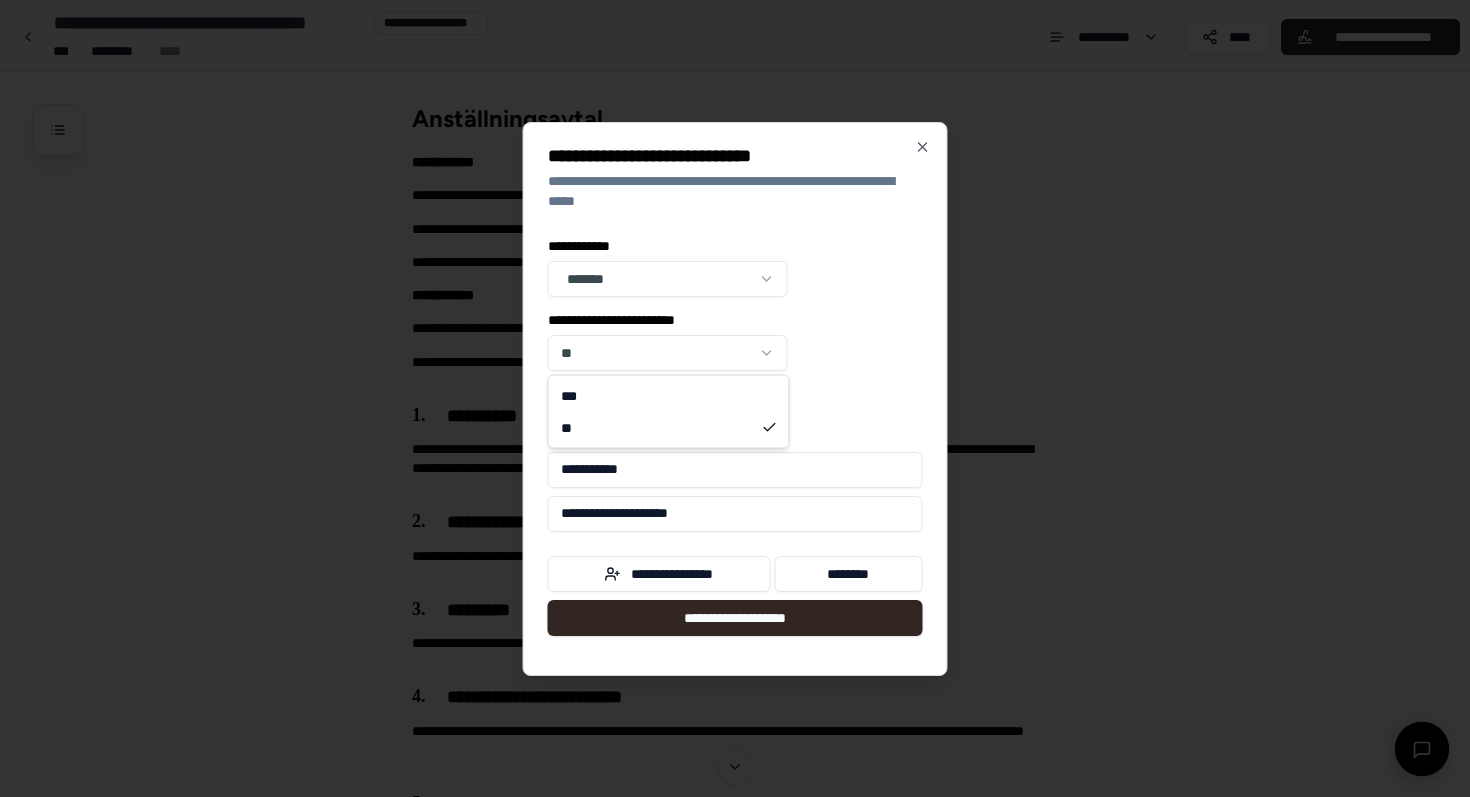 click on "[FIRST] [LAST] [COMPANY] [JOB_TITLE] [ADDRESS] [CITY] [STATE] [ZIP] [PHONE] [EMAIL] [WEBSITE] [DATE] [DATE] [DATE]" at bounding box center [735, 1116] 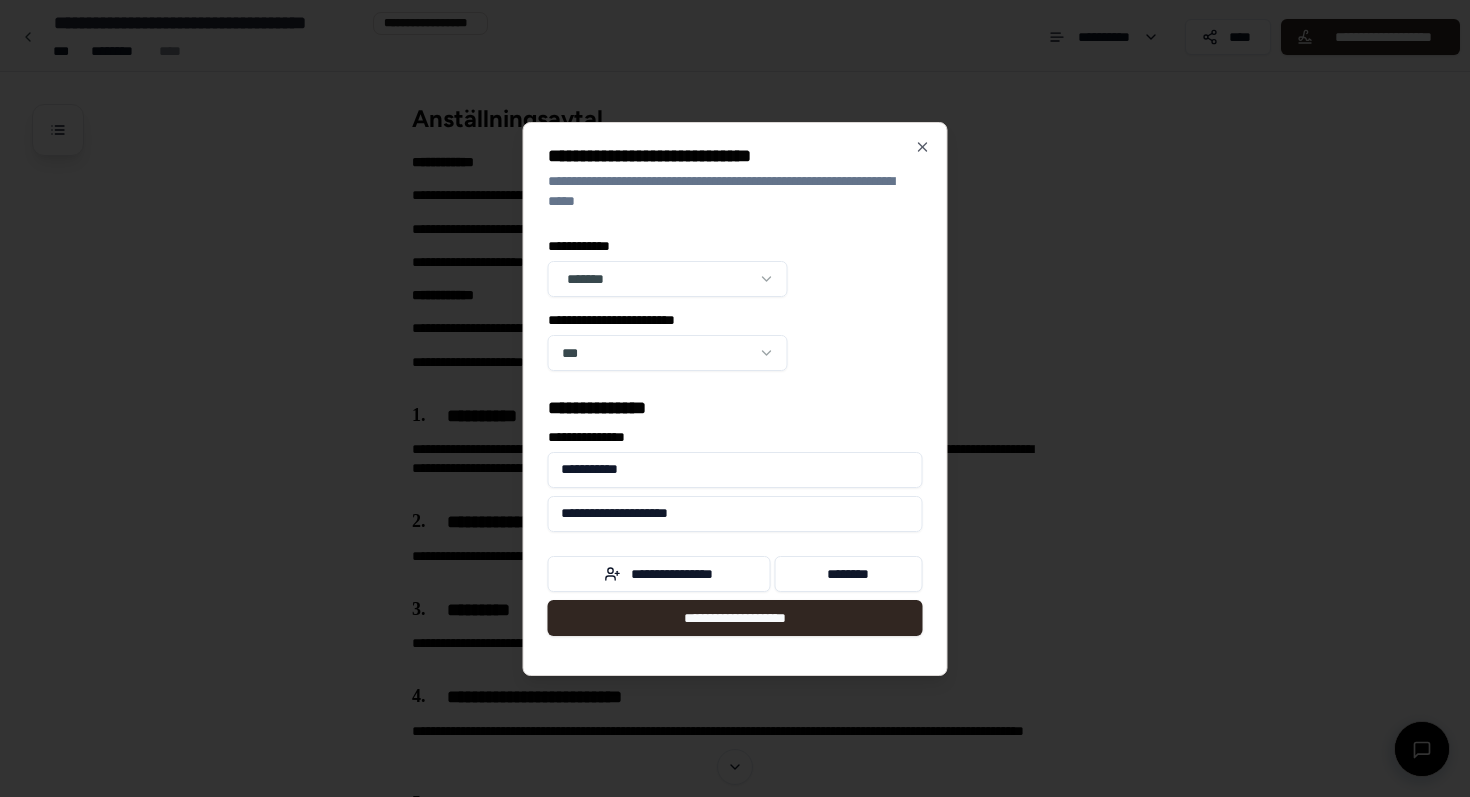 click on "**********" at bounding box center (611, 408) 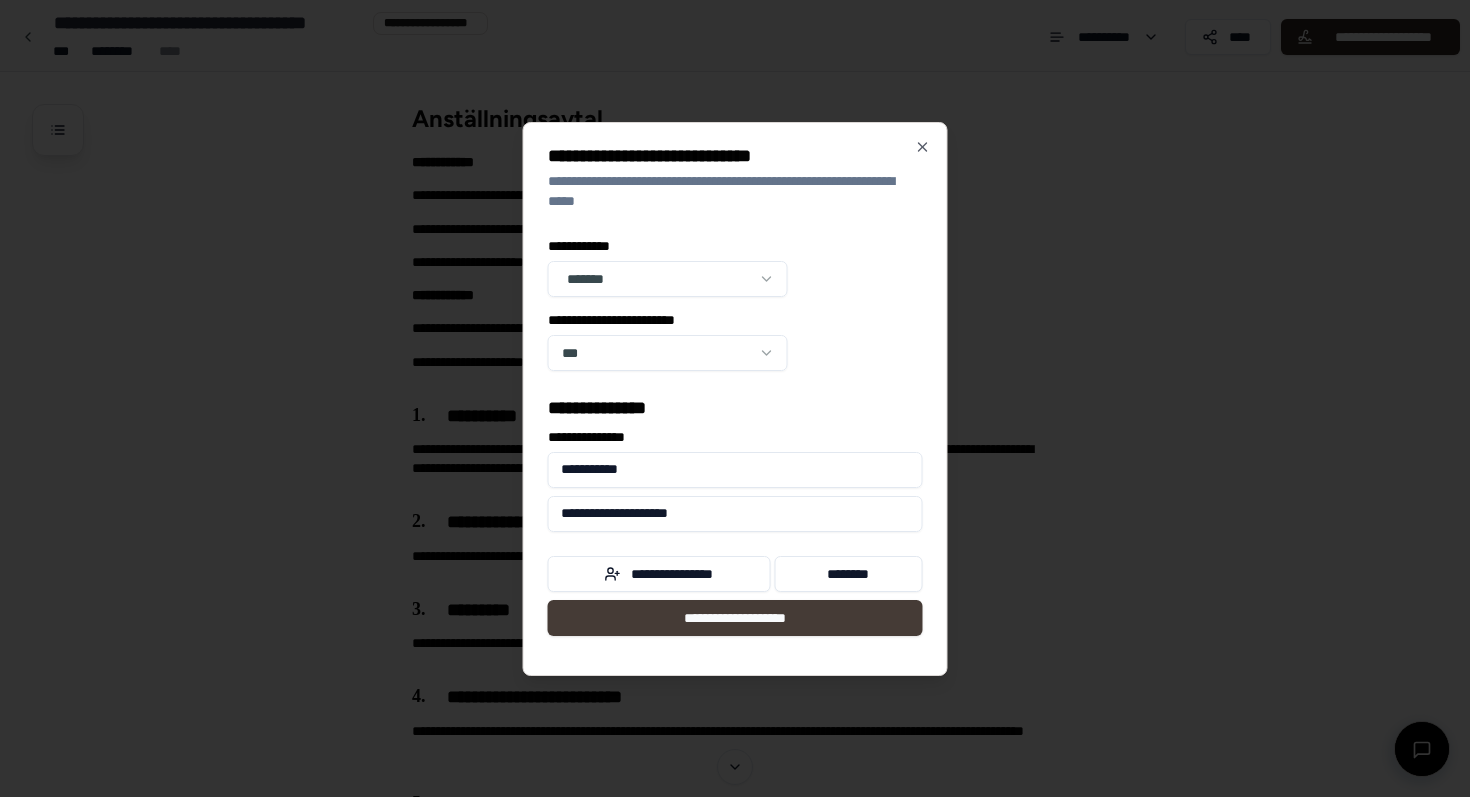 click on "**********" at bounding box center (735, 618) 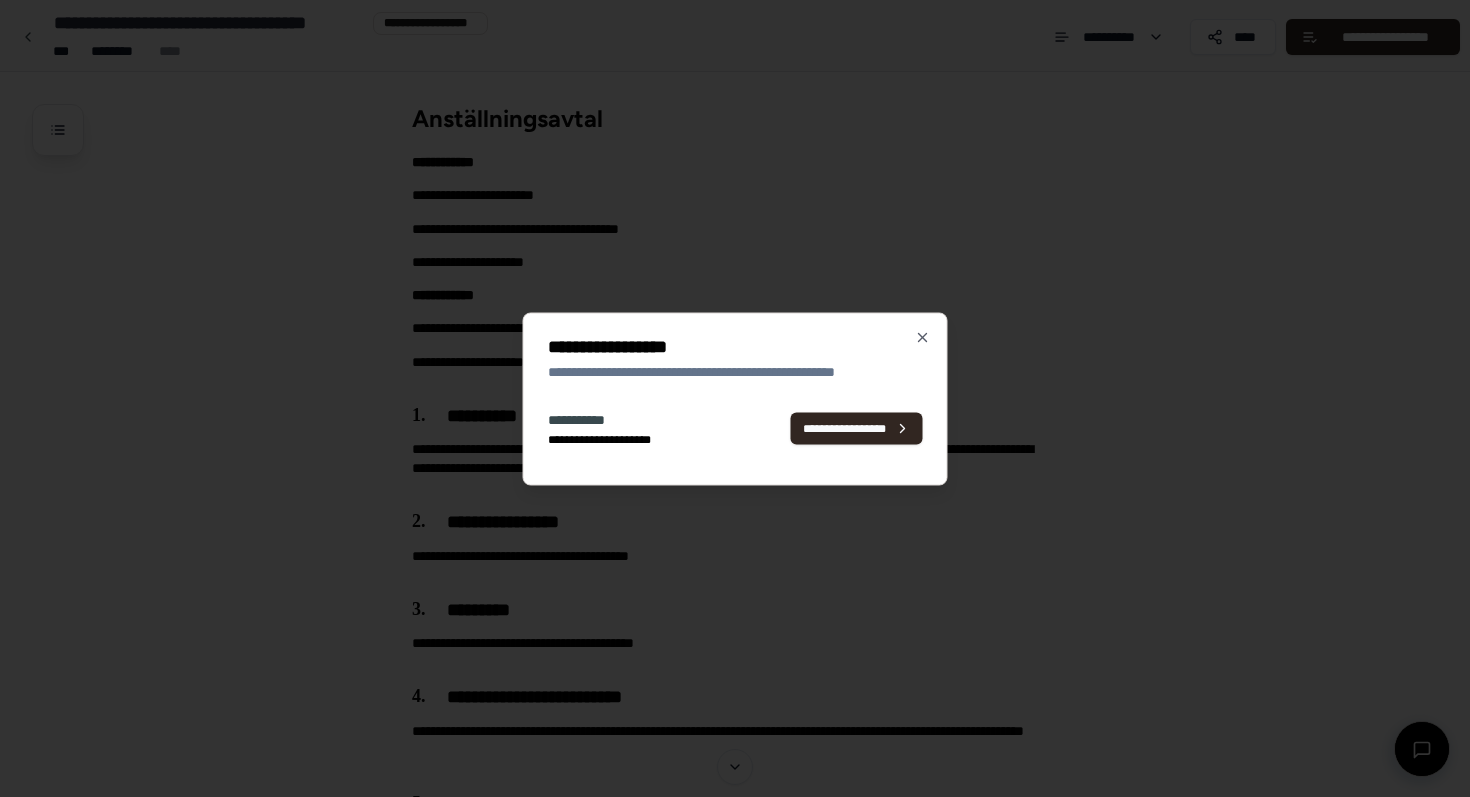 click on "**********" at bounding box center (857, 429) 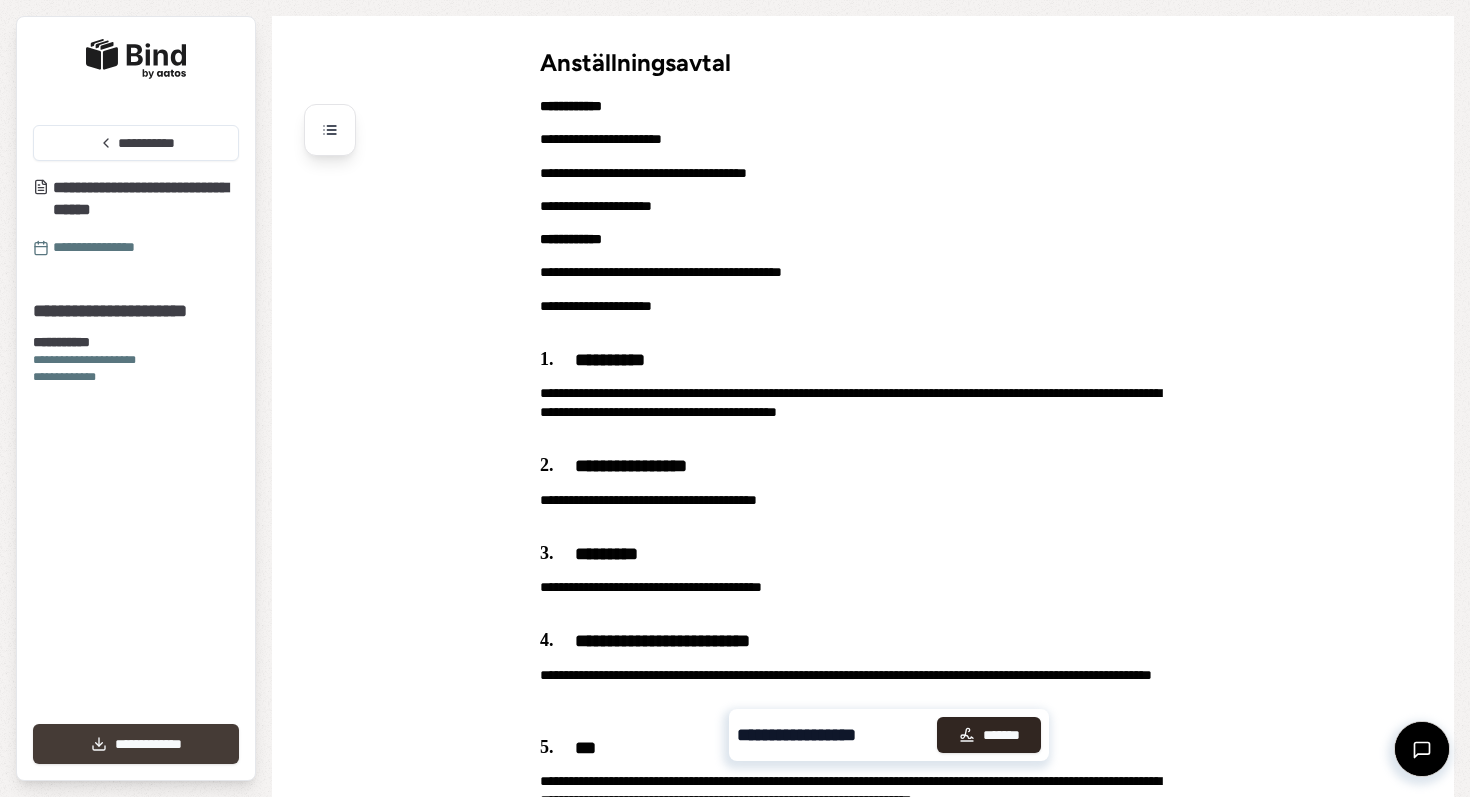 click on "**********" at bounding box center [136, 744] 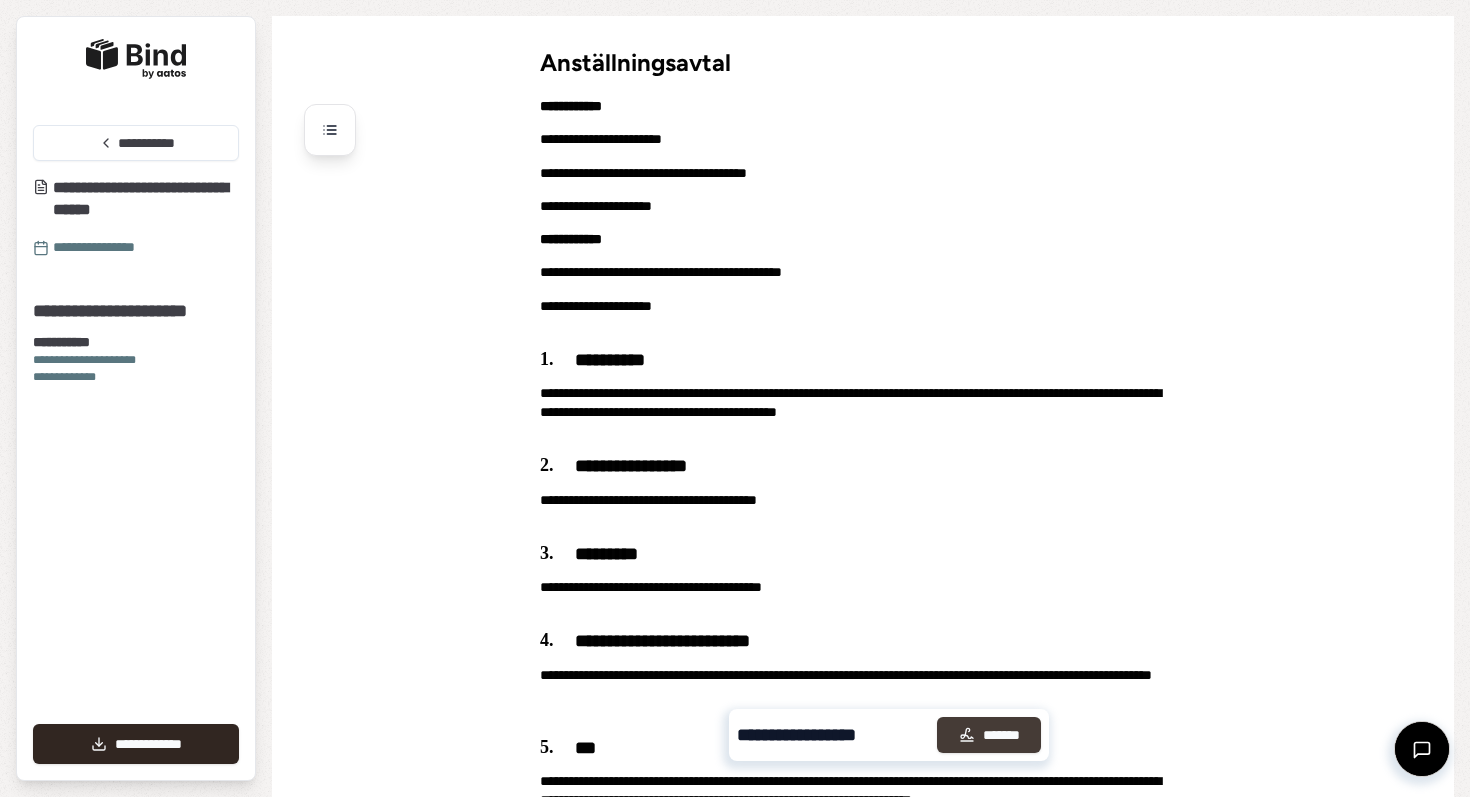 click on "*******" at bounding box center [989, 735] 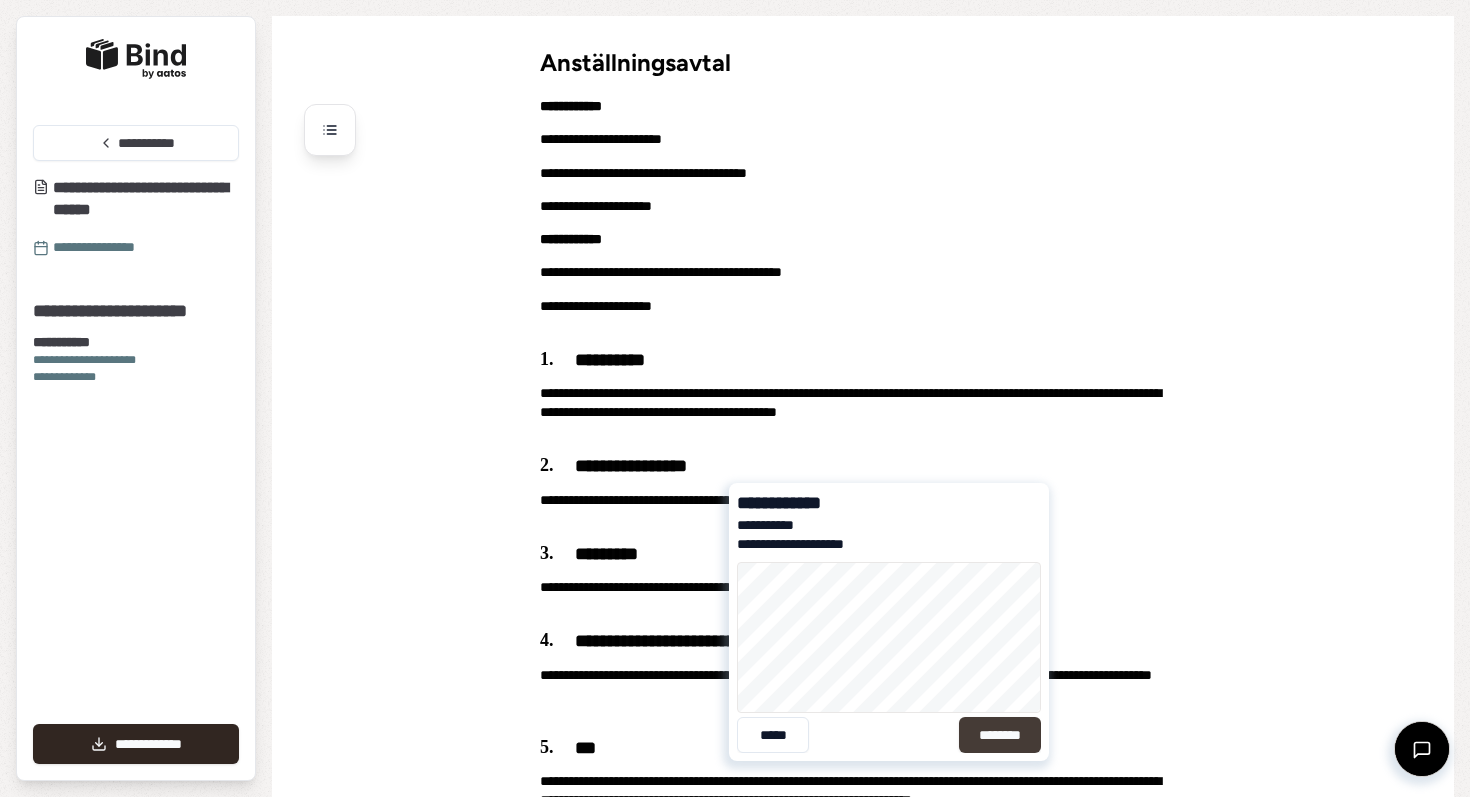 click on "********" at bounding box center (1000, 735) 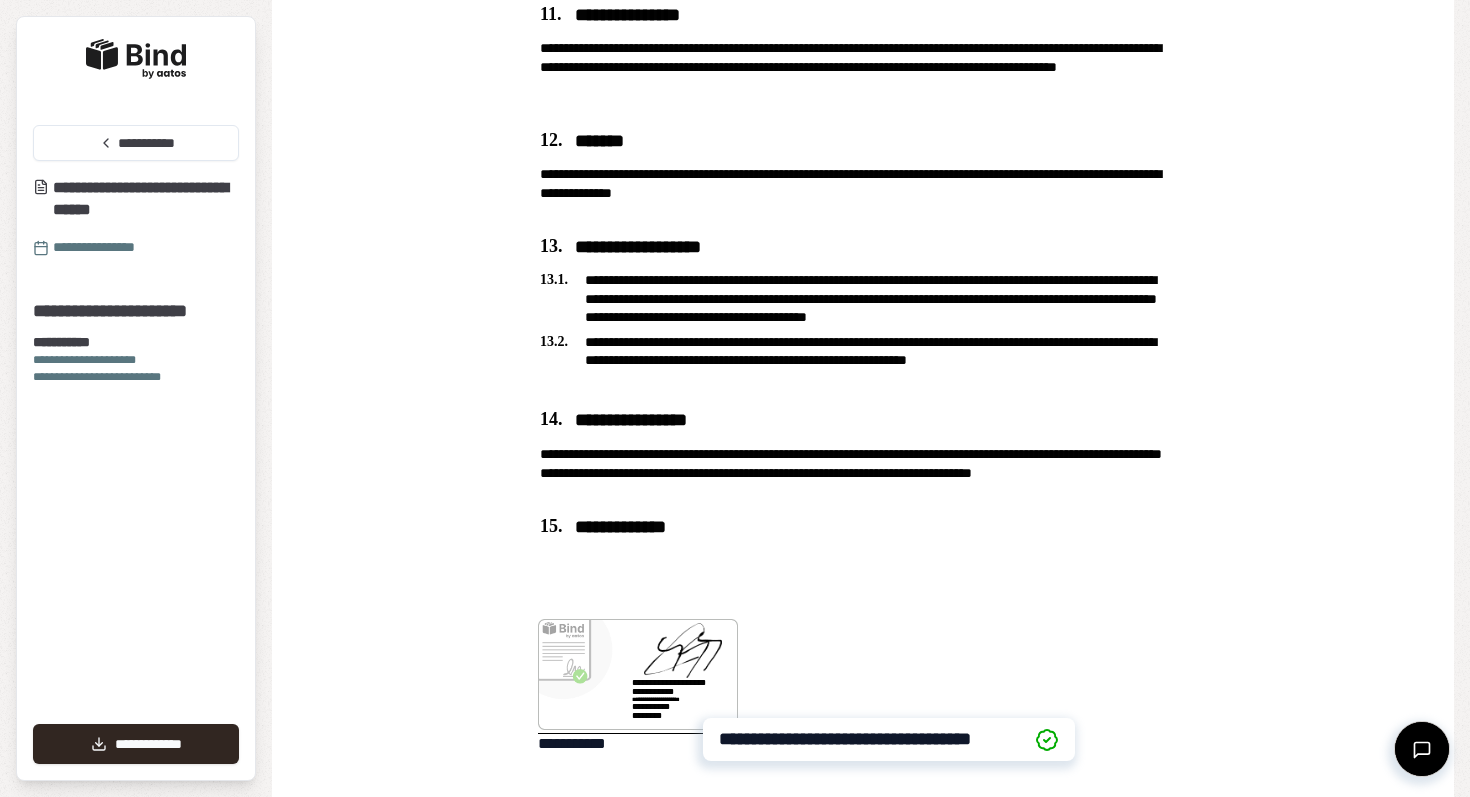 scroll, scrollTop: 1379, scrollLeft: 0, axis: vertical 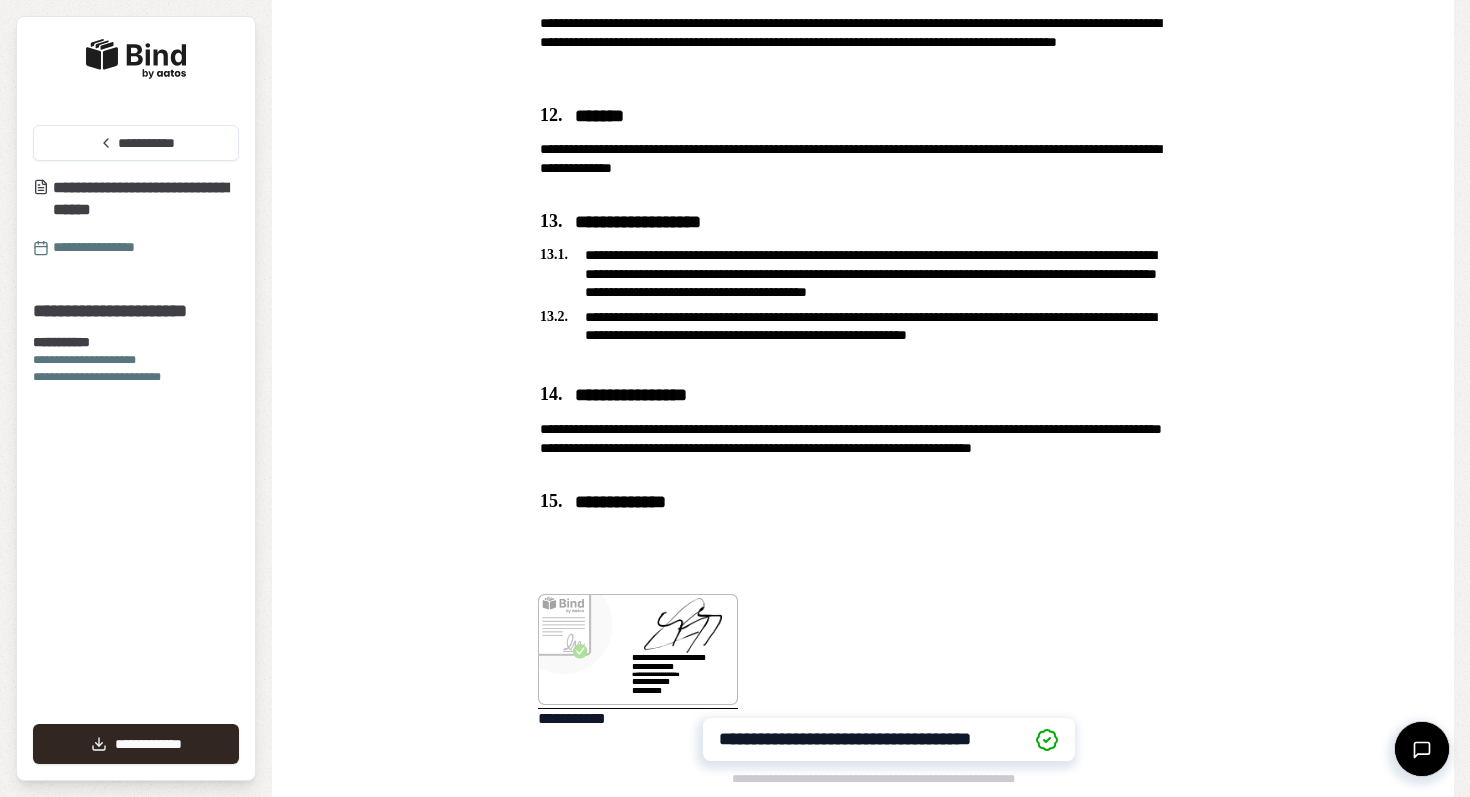 click at bounding box center (638, 649) 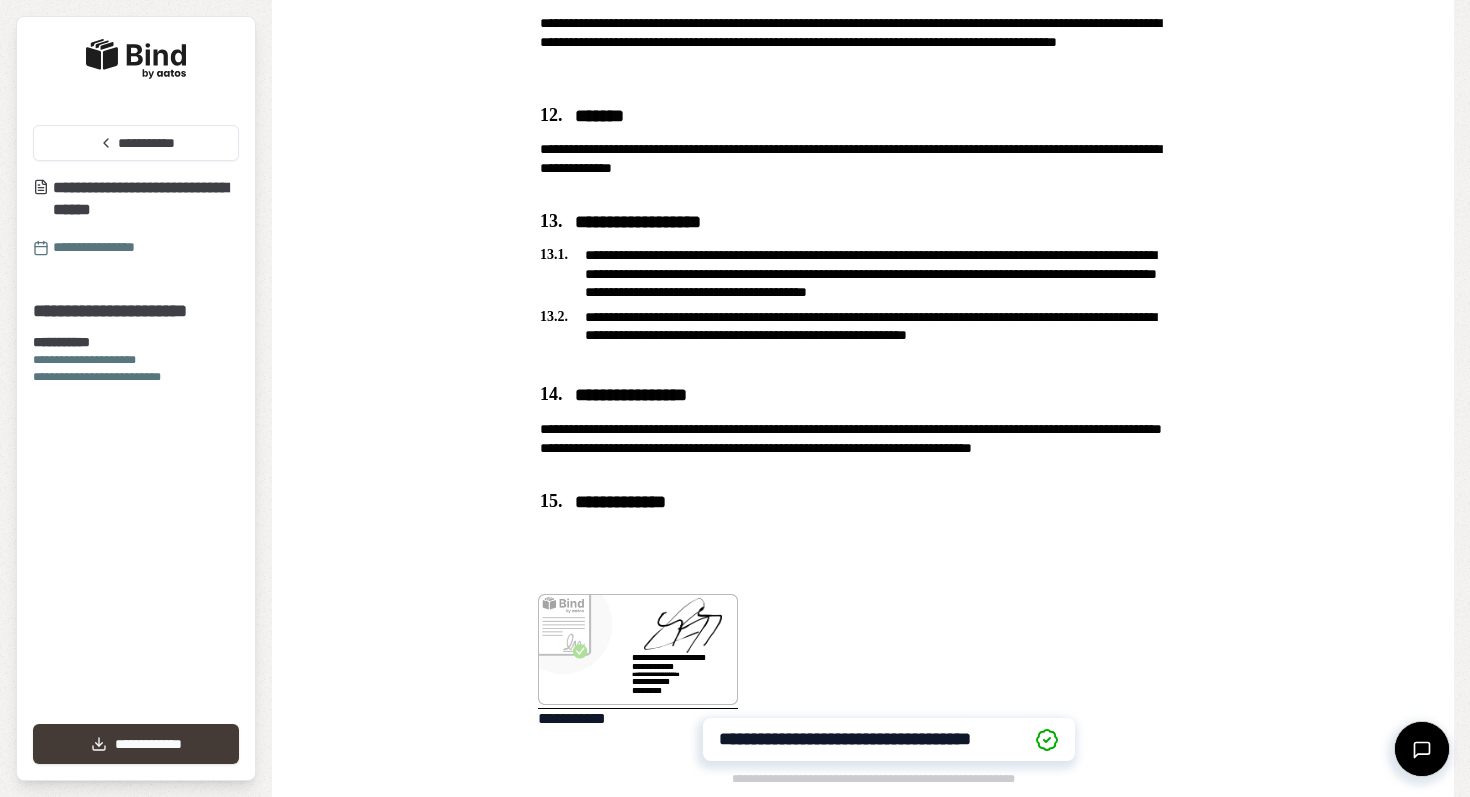 click on "**********" at bounding box center [136, 744] 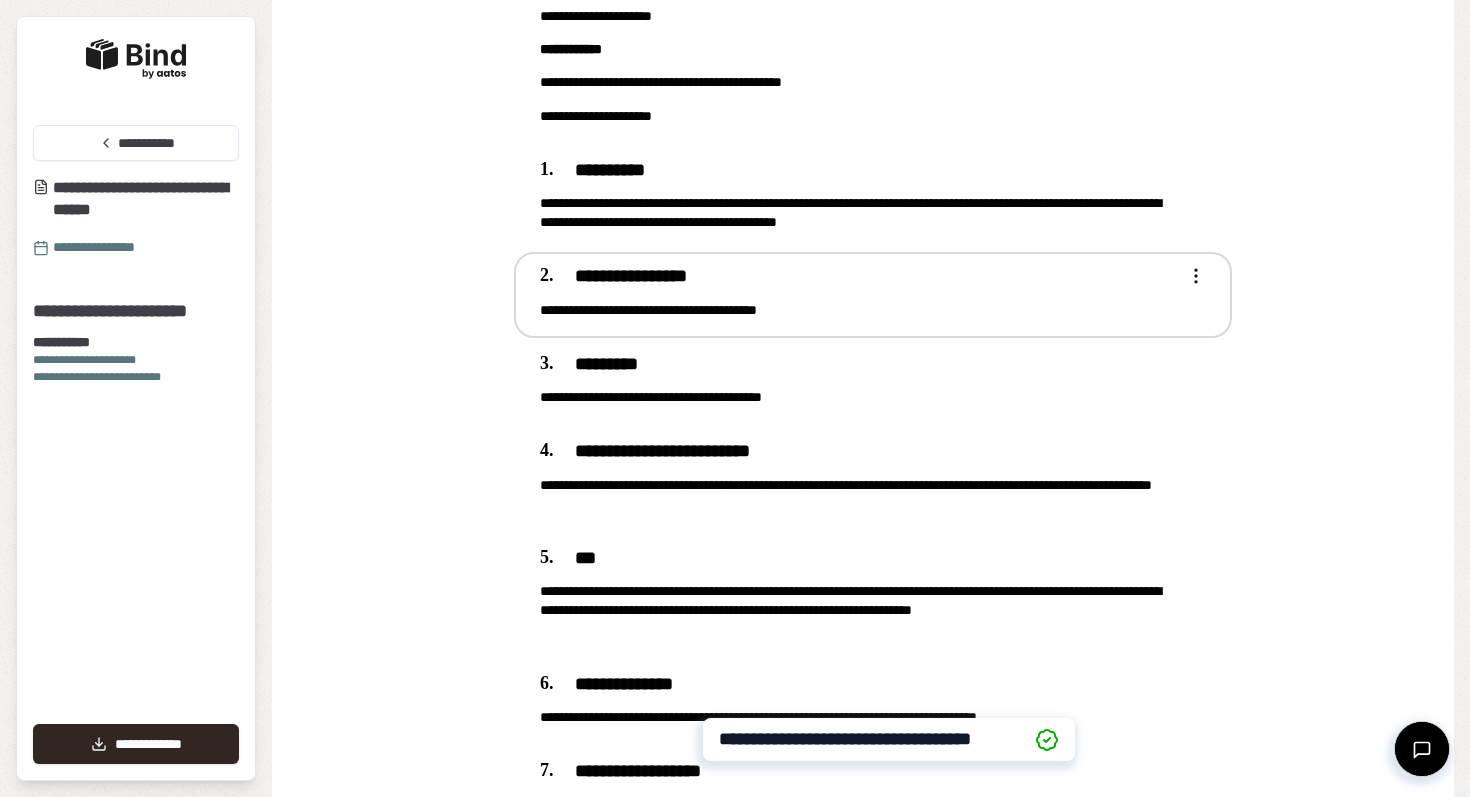 scroll, scrollTop: 0, scrollLeft: 0, axis: both 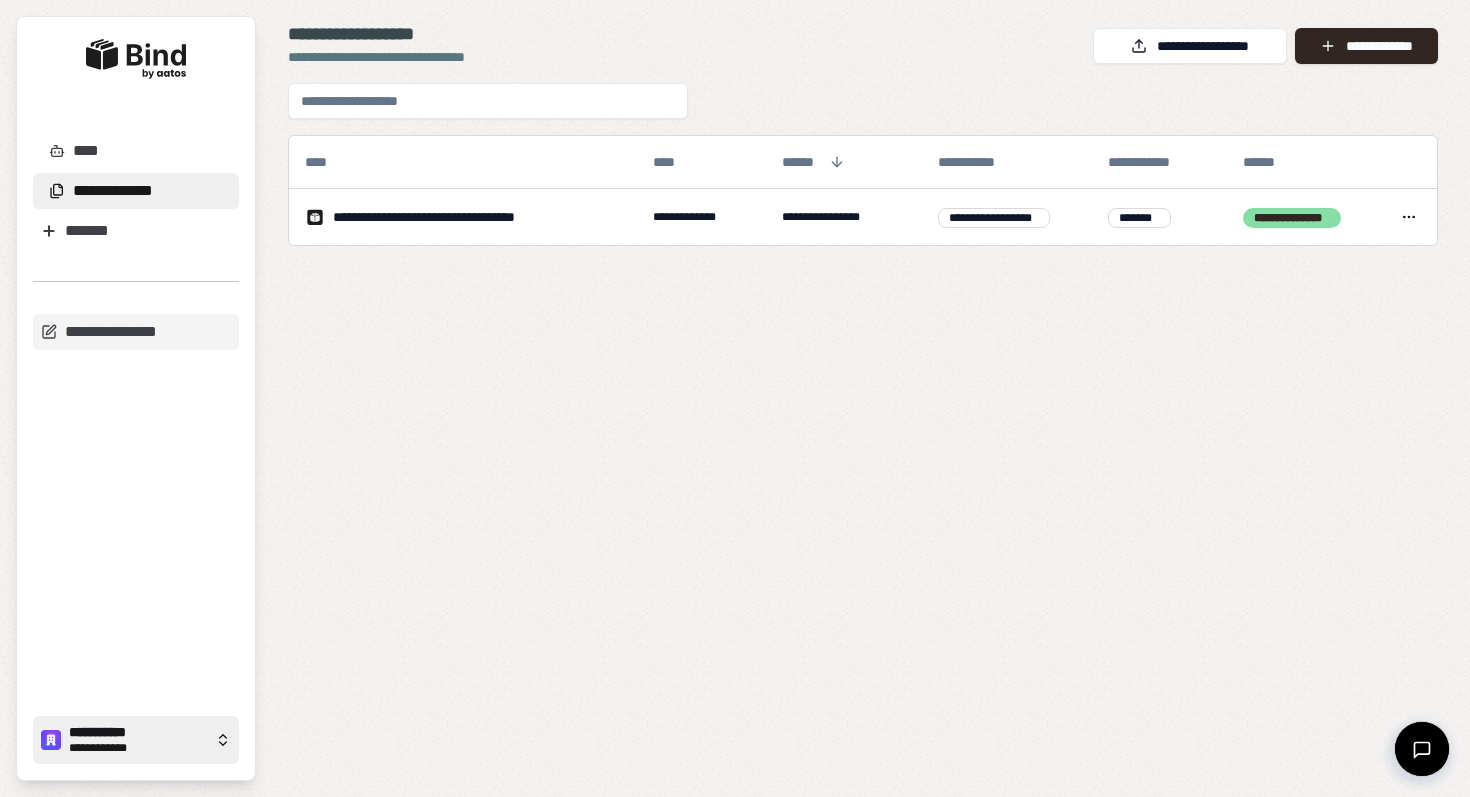 click on "**********" at bounding box center (138, 748) 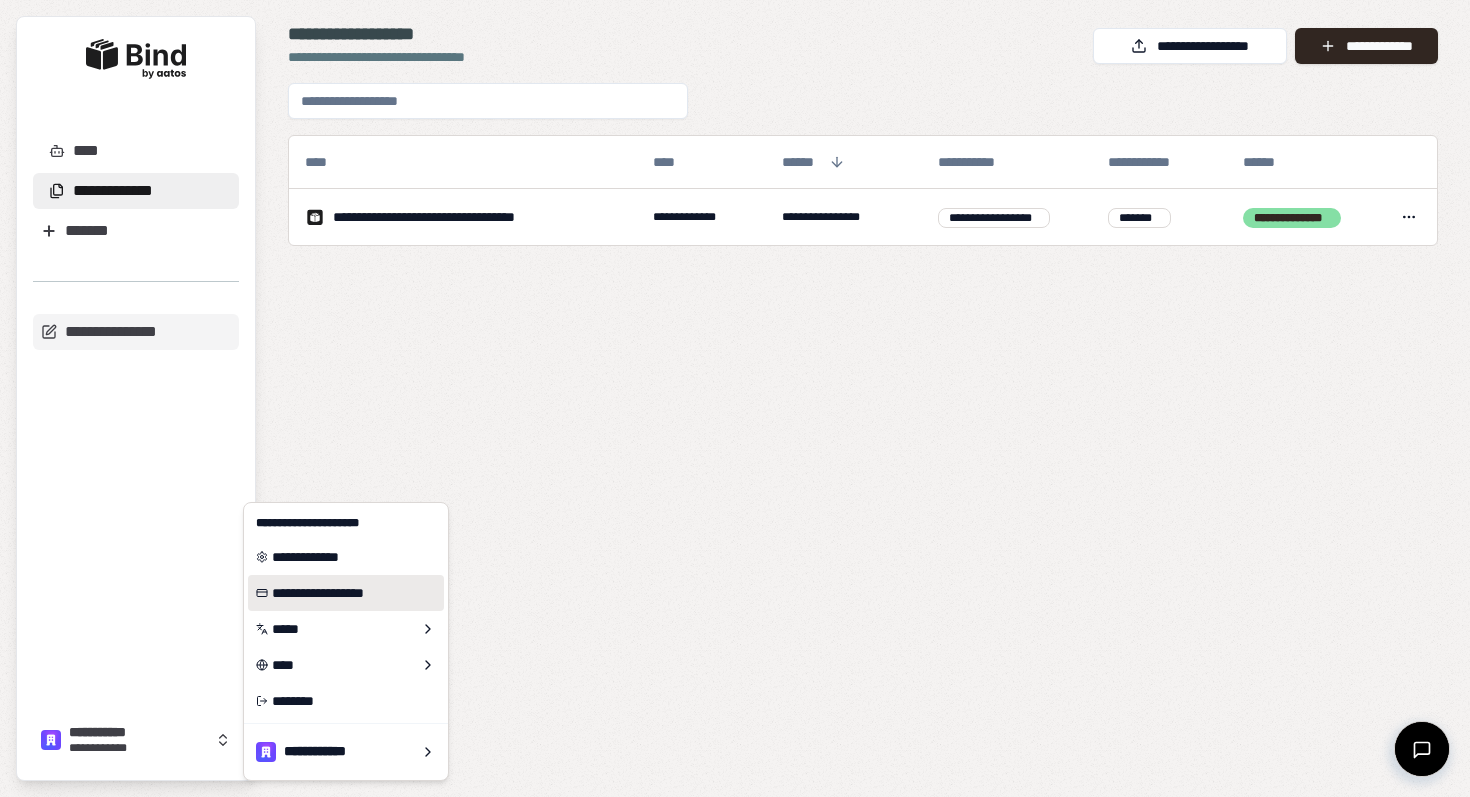 click on "**********" at bounding box center (346, 593) 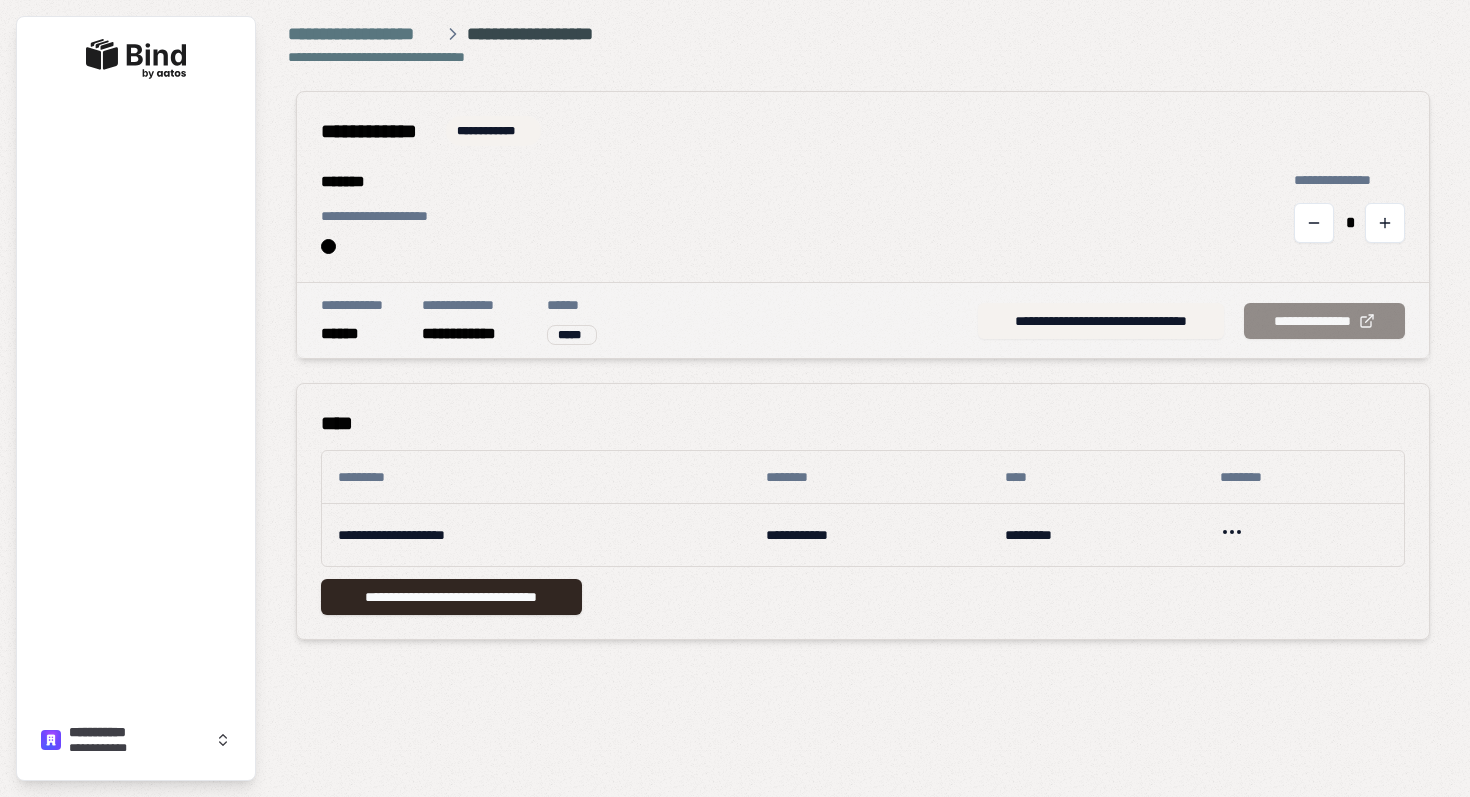 click on "[FIRST] [LAST]" at bounding box center [1191, 320] 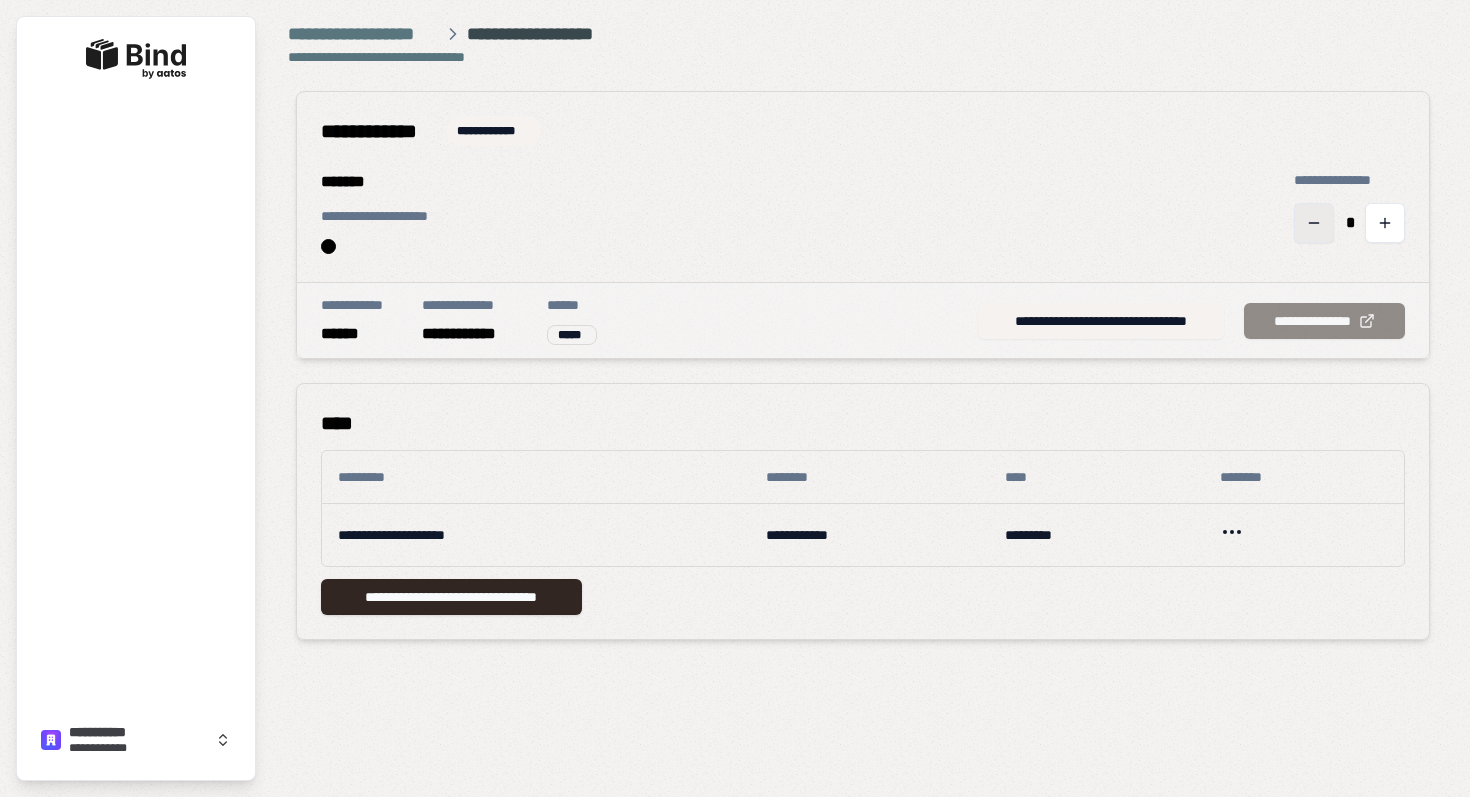 click at bounding box center (1314, 223) 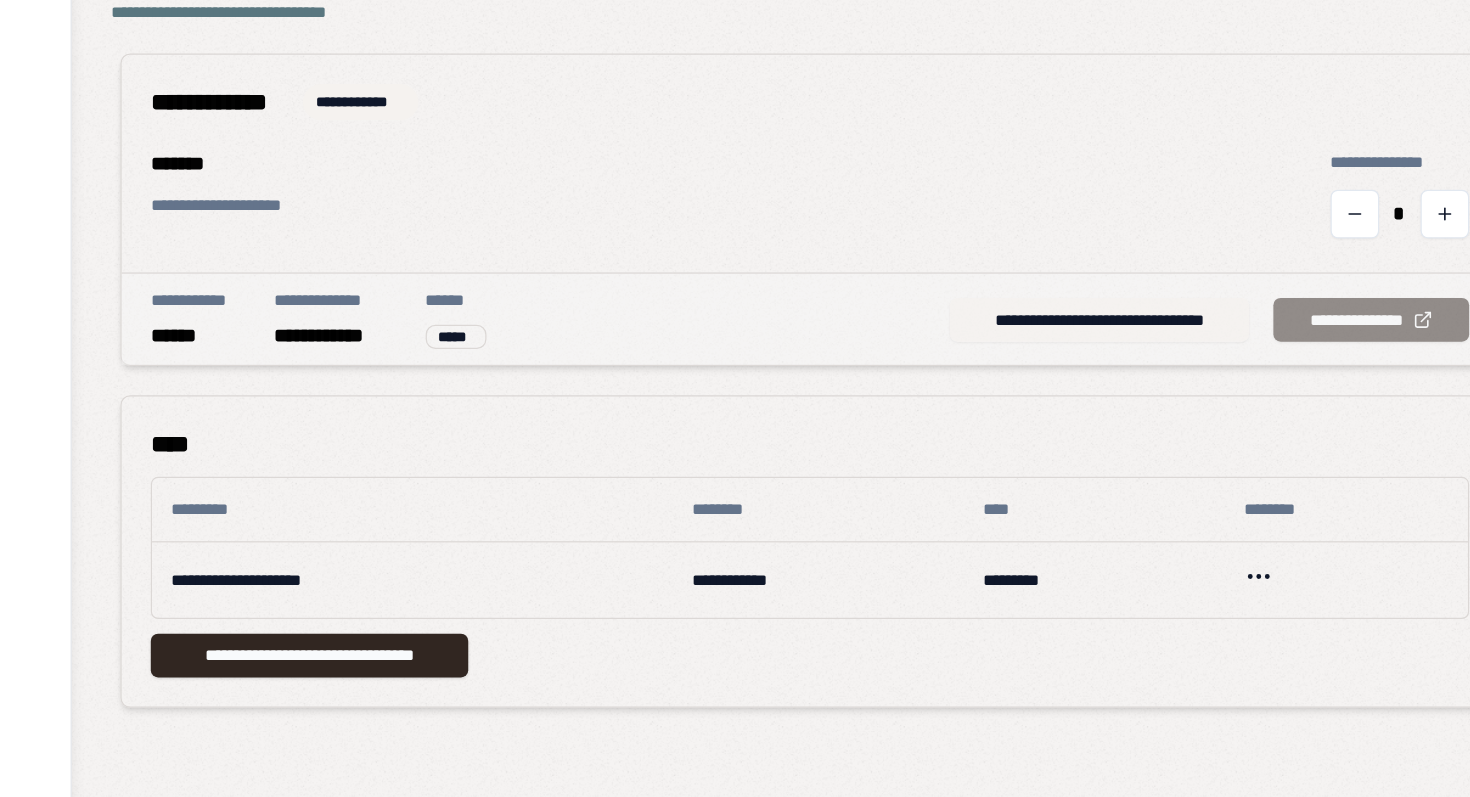 click on "**********" at bounding box center (1101, 310) 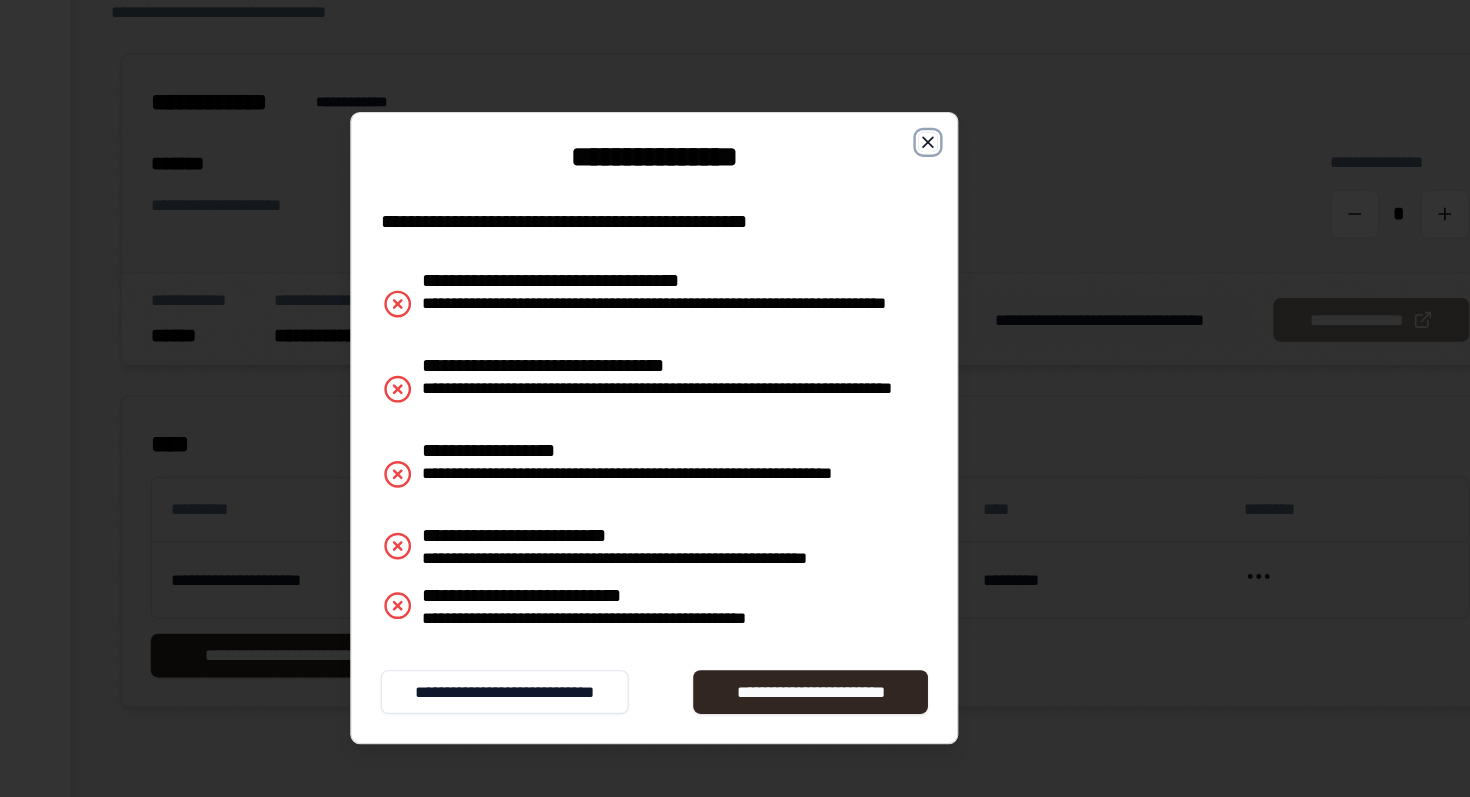 click 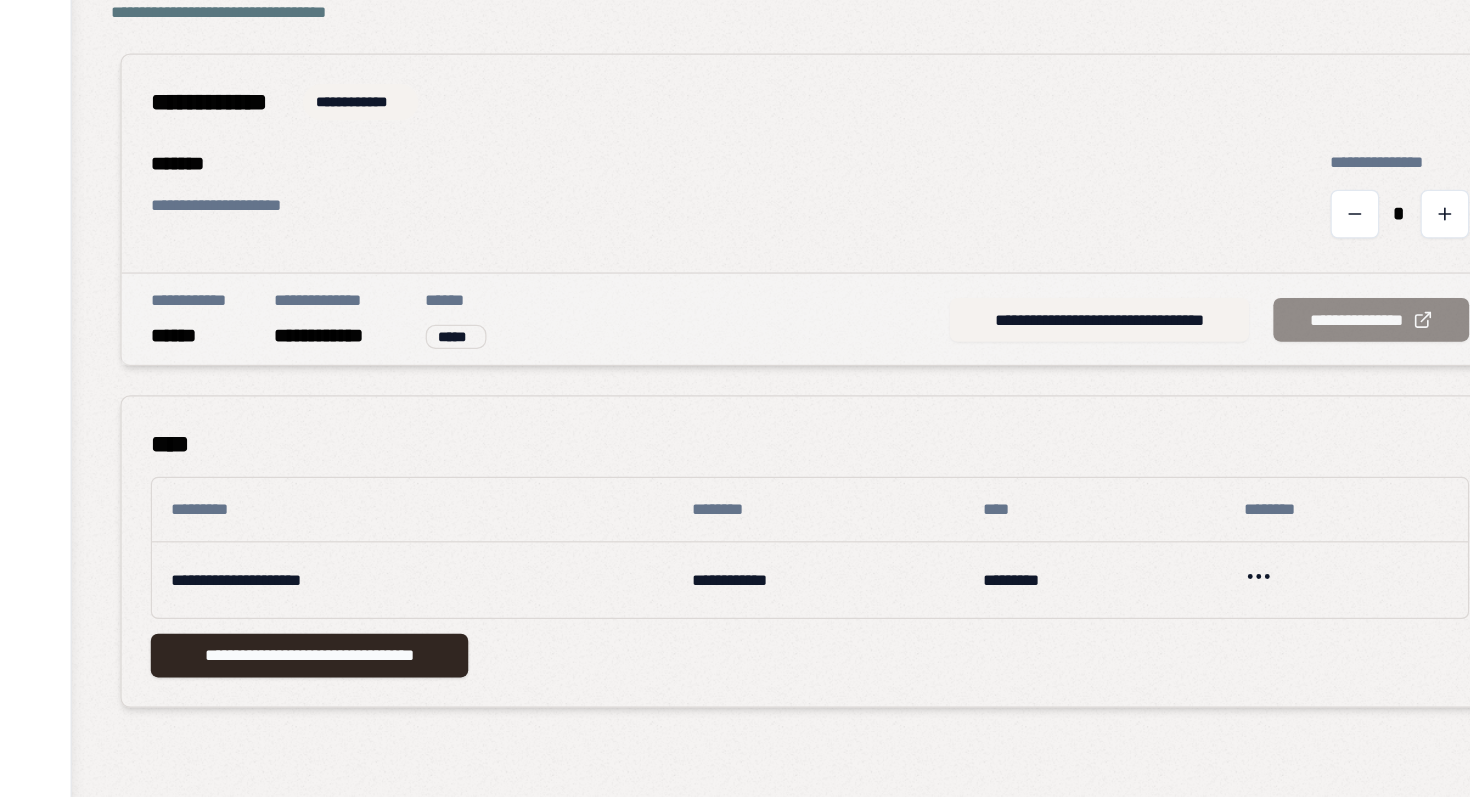click on "*****" at bounding box center [572, 324] 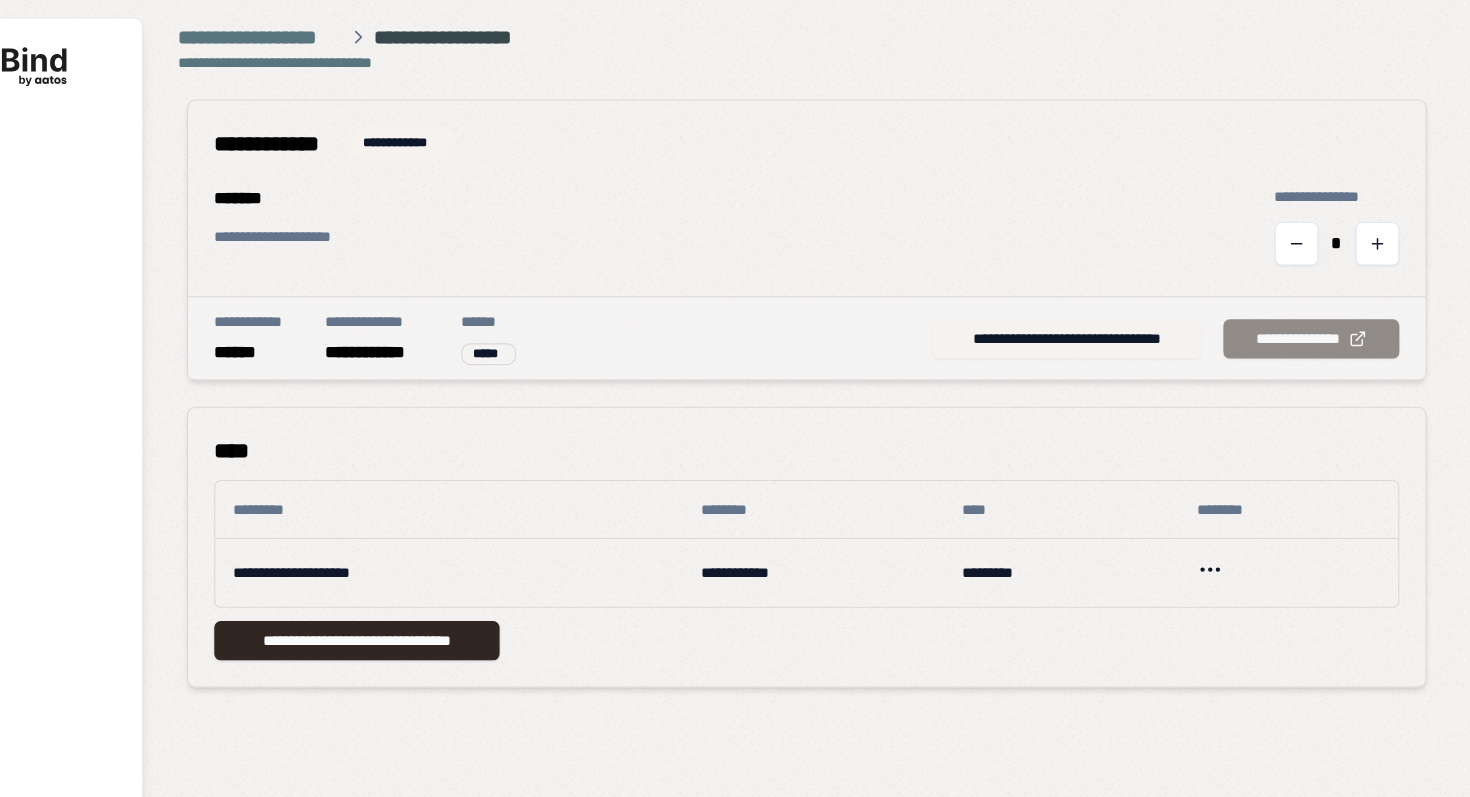 scroll, scrollTop: 0, scrollLeft: 0, axis: both 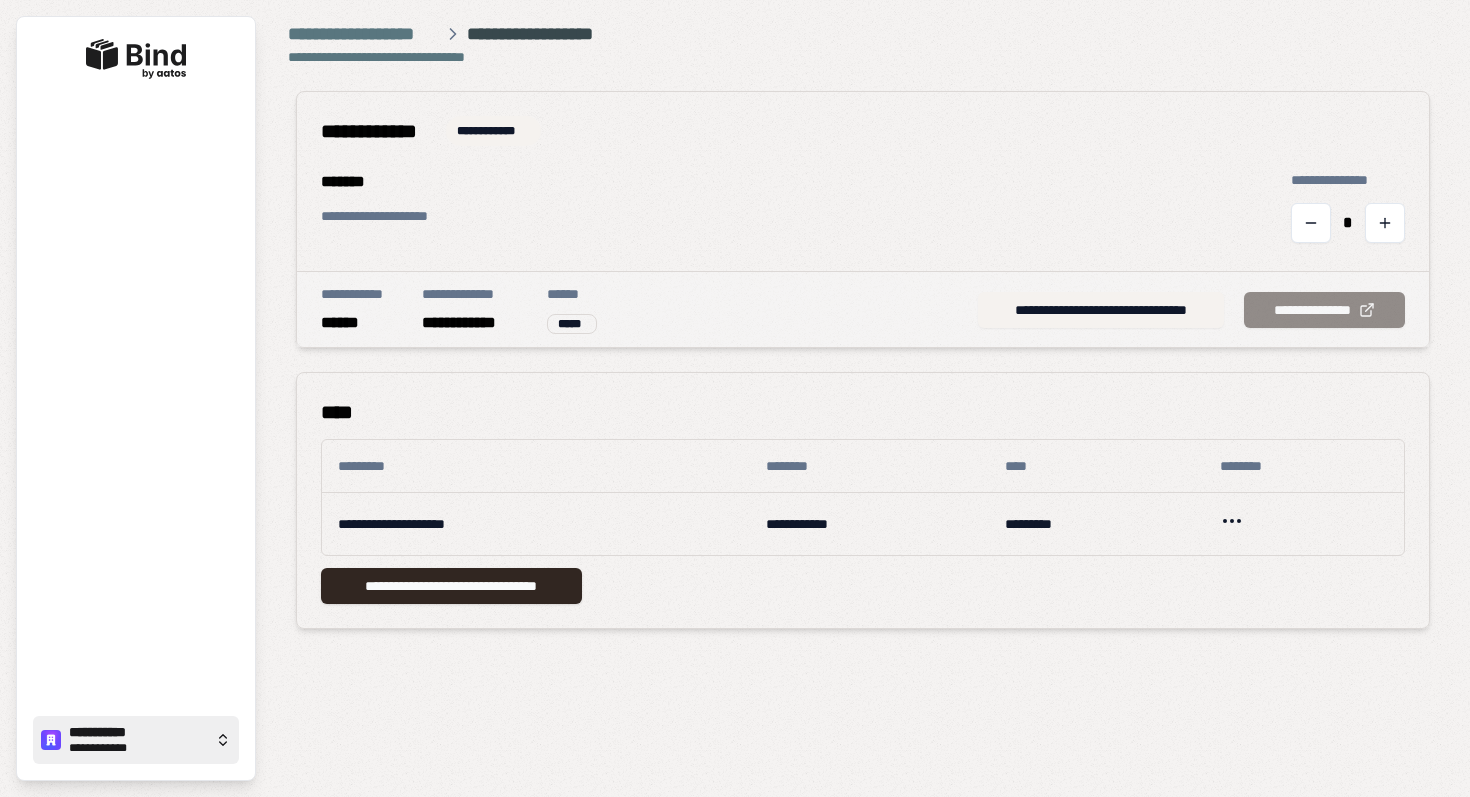 click on "[FIRST] [LAST]" at bounding box center (136, 740) 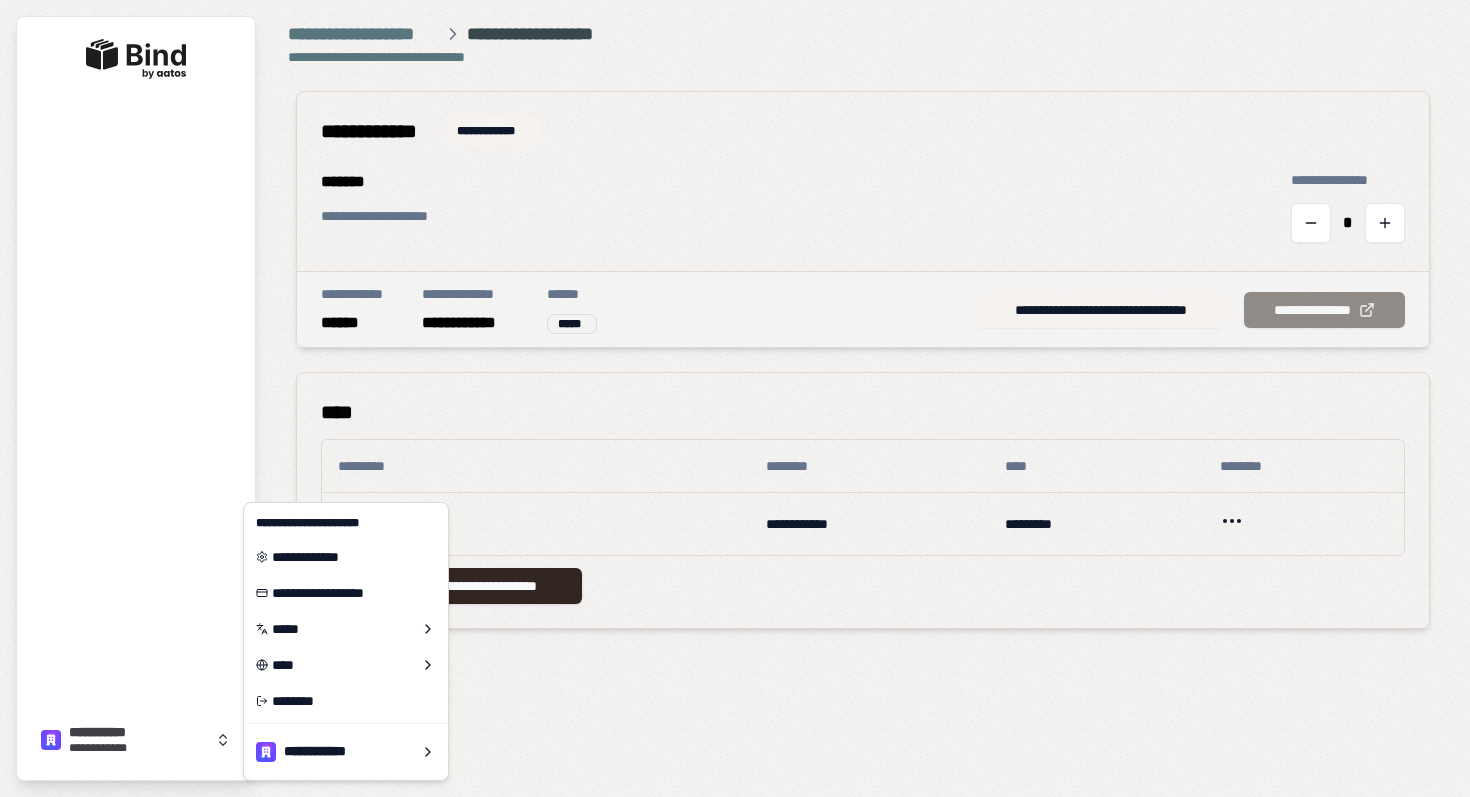 click at bounding box center [136, 59] 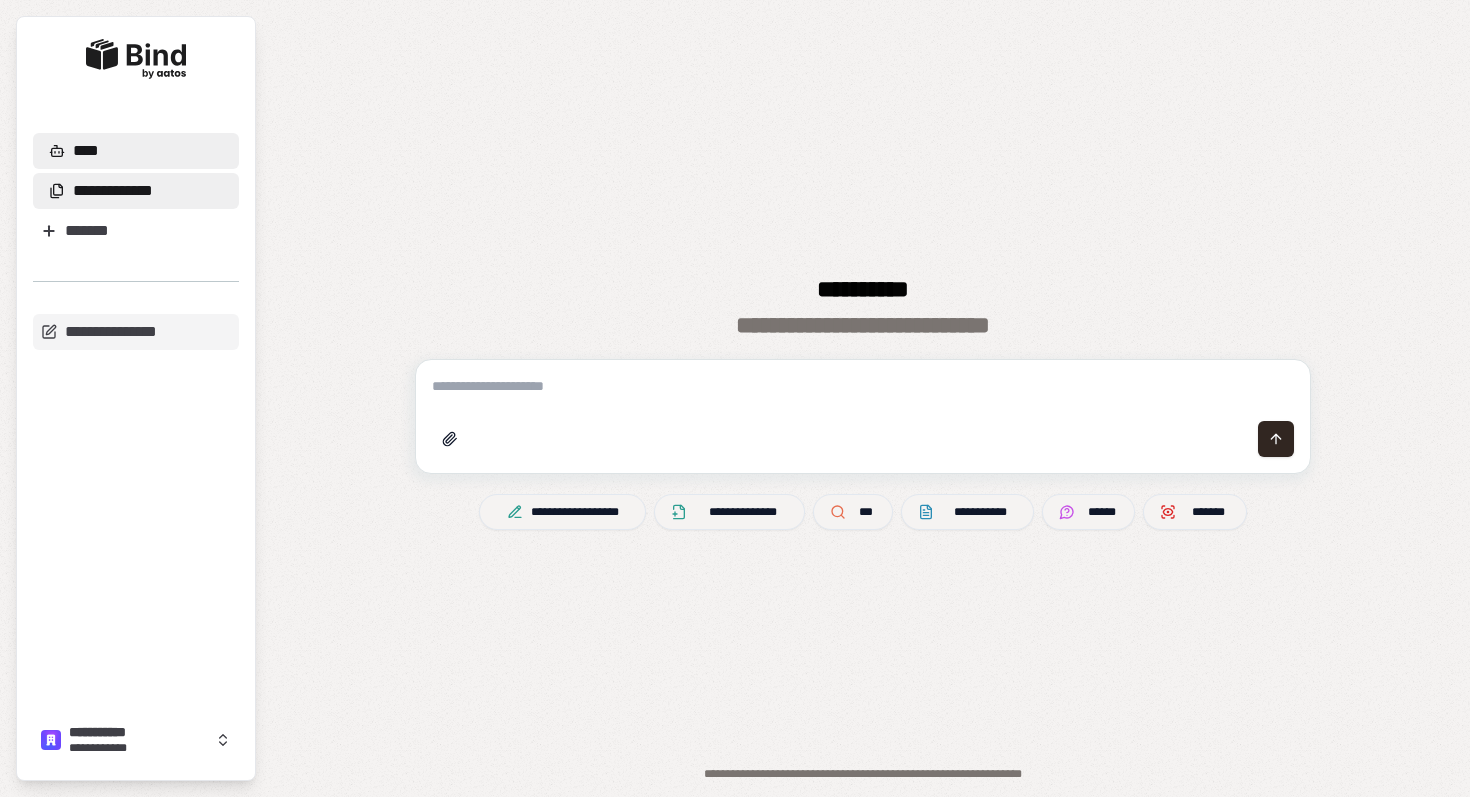 click on "**********" at bounding box center [113, 191] 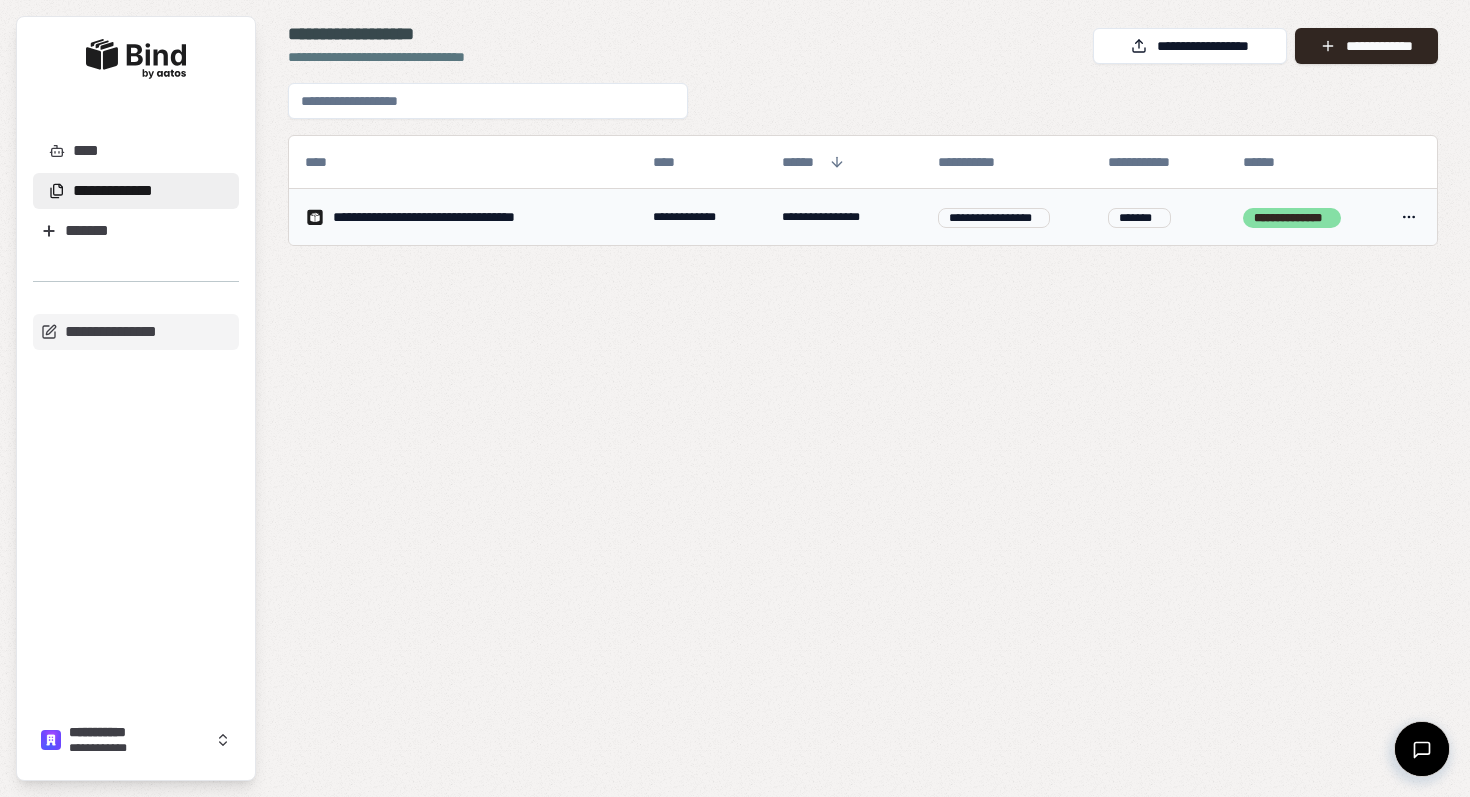 click on "**********" at bounding box center (450, 217) 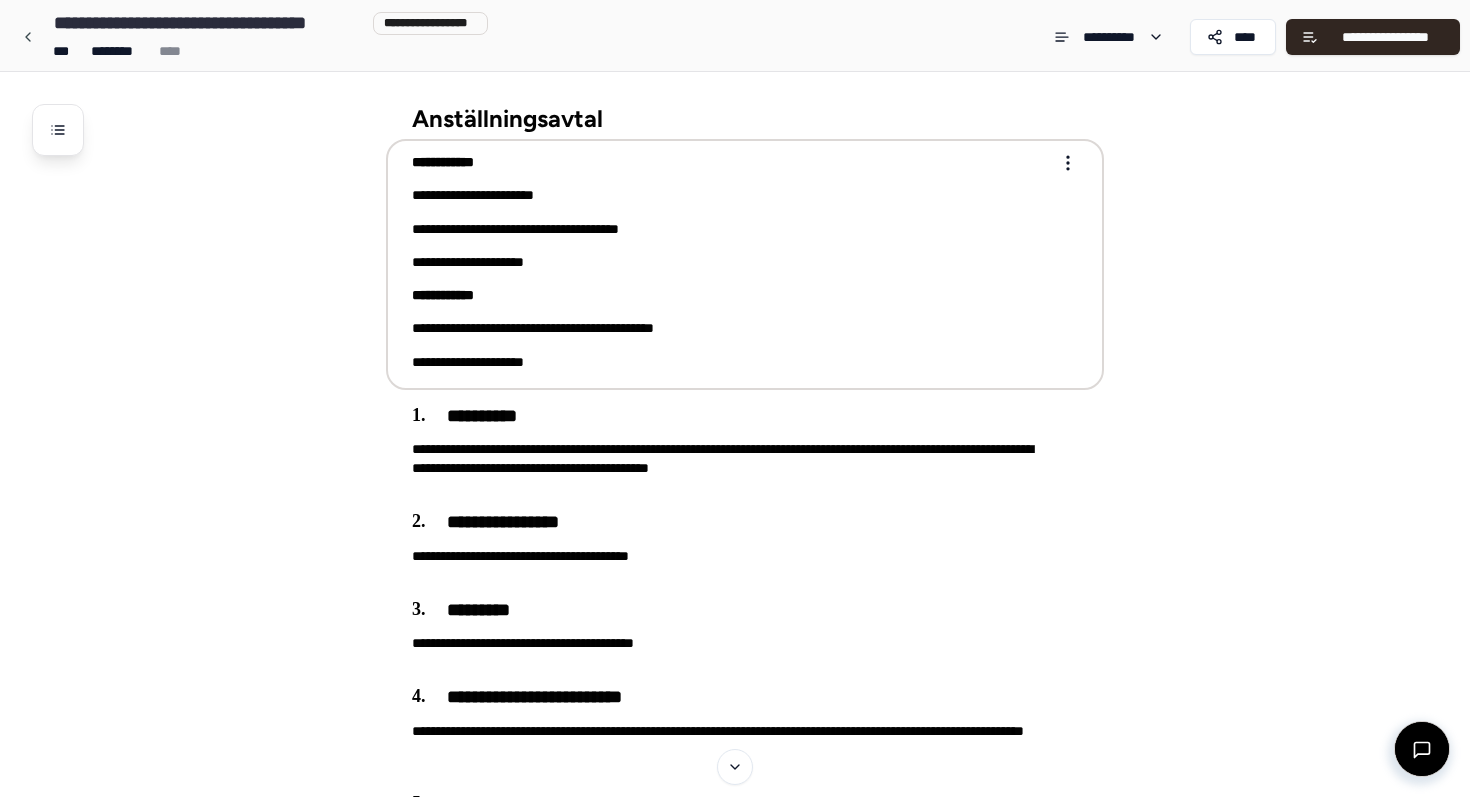 click on "**********" at bounding box center [731, 195] 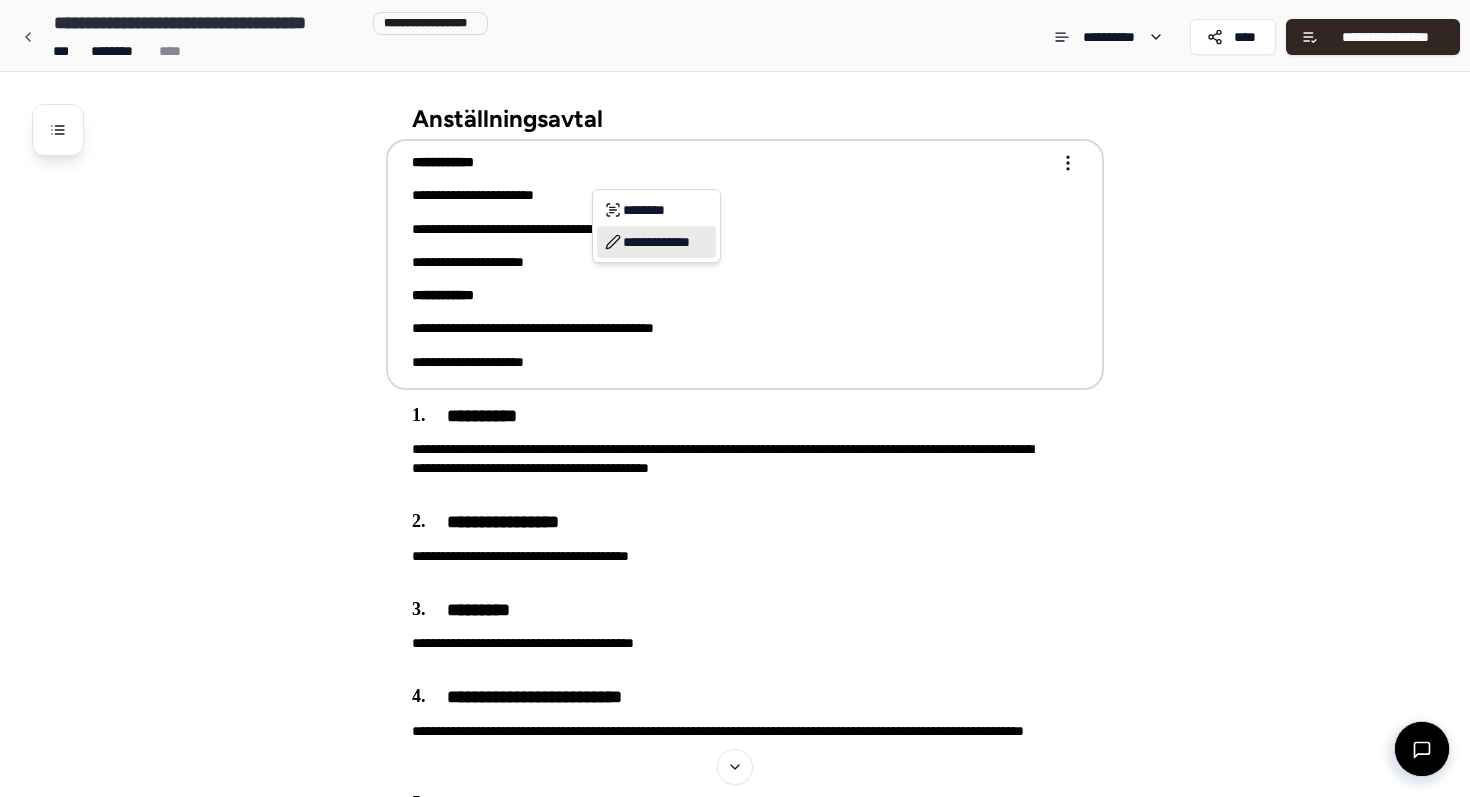 click on "**********" at bounding box center [656, 242] 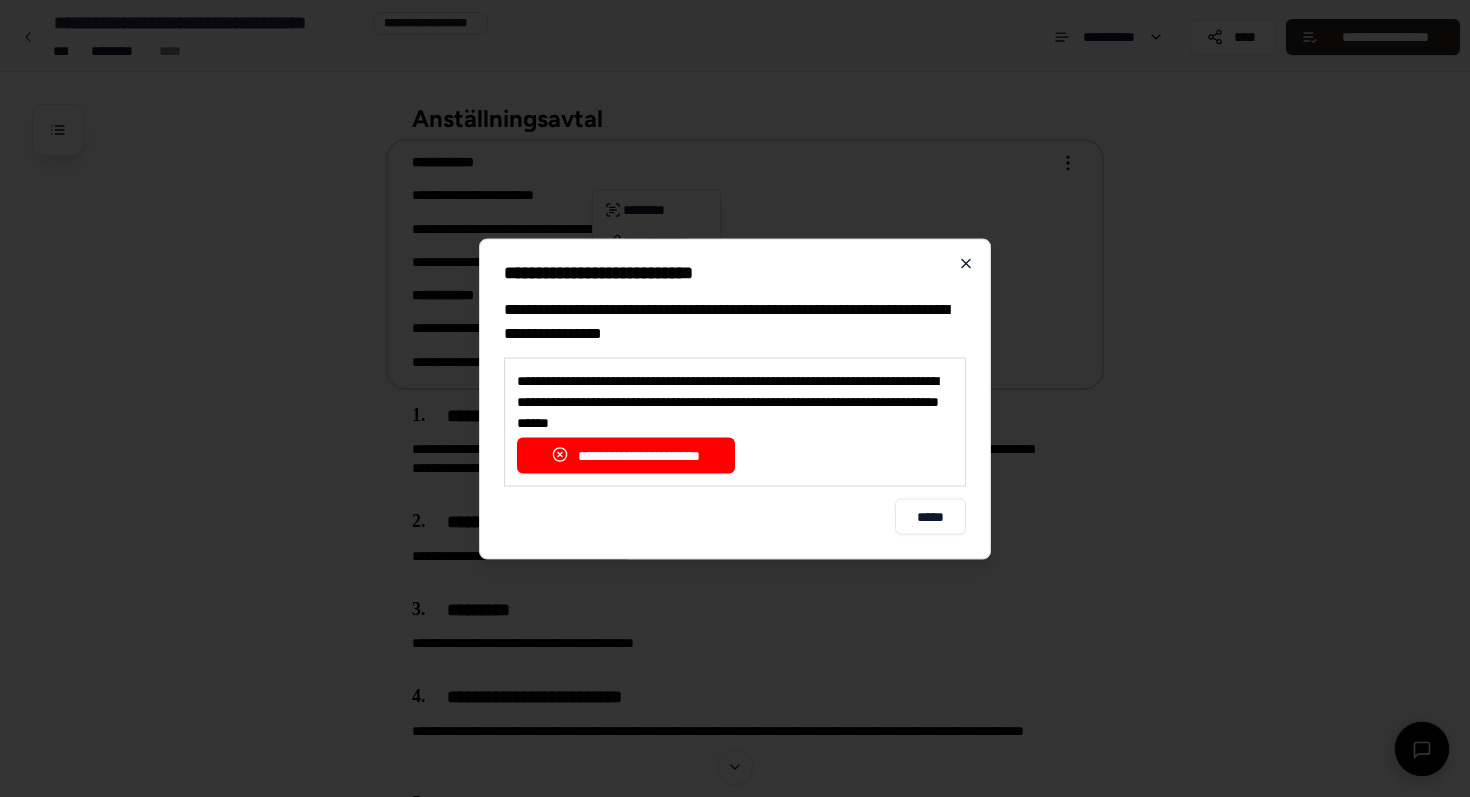 click 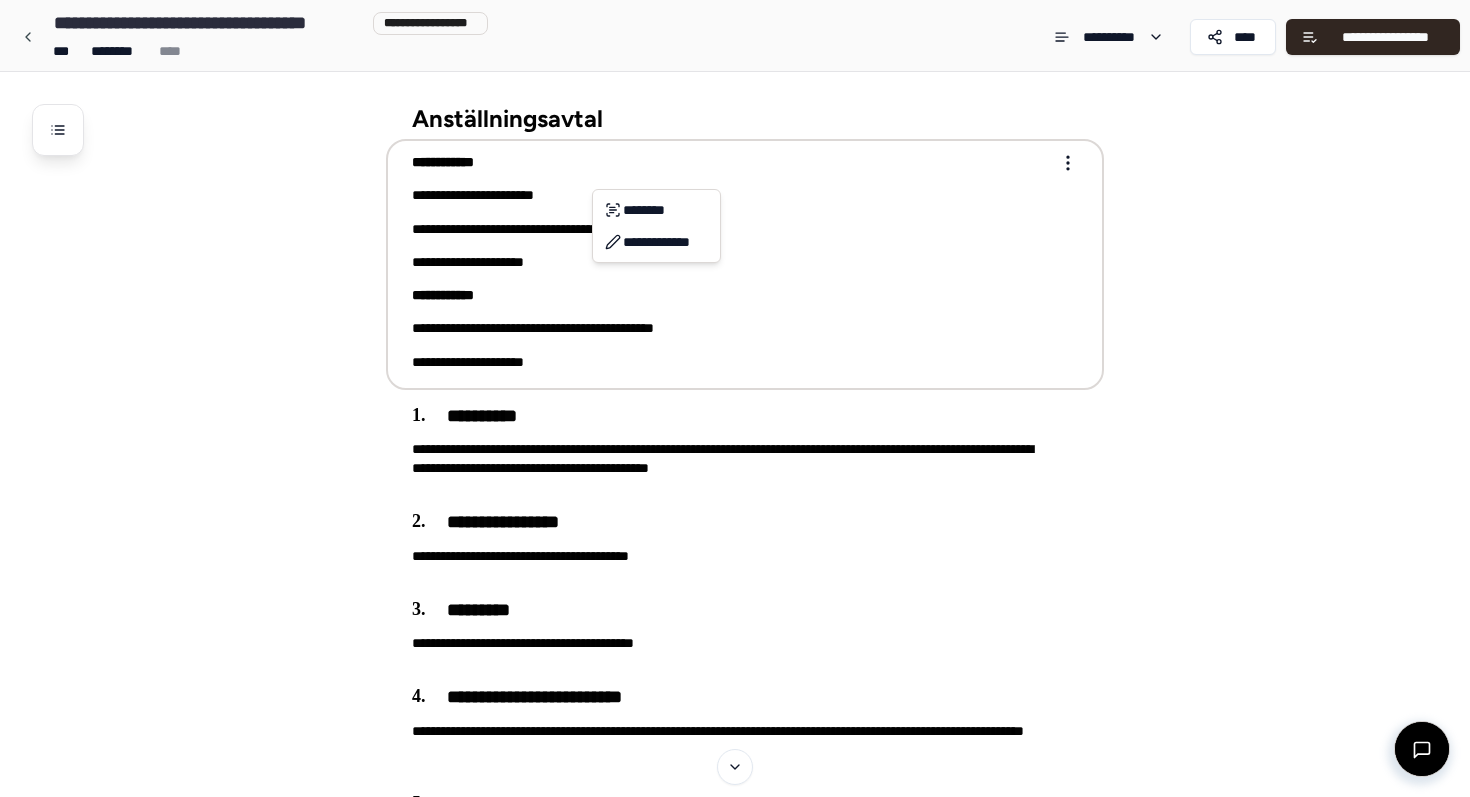 click on "[FIRST] [LAST] [COMPANY] [JOB_TITLE] [ADDRESS] [CITY] [STATE] [ZIP] [PHONE] [EMAIL] [WEBSITE] [DATE] [DATE] [DATE]" at bounding box center [735, 1234] 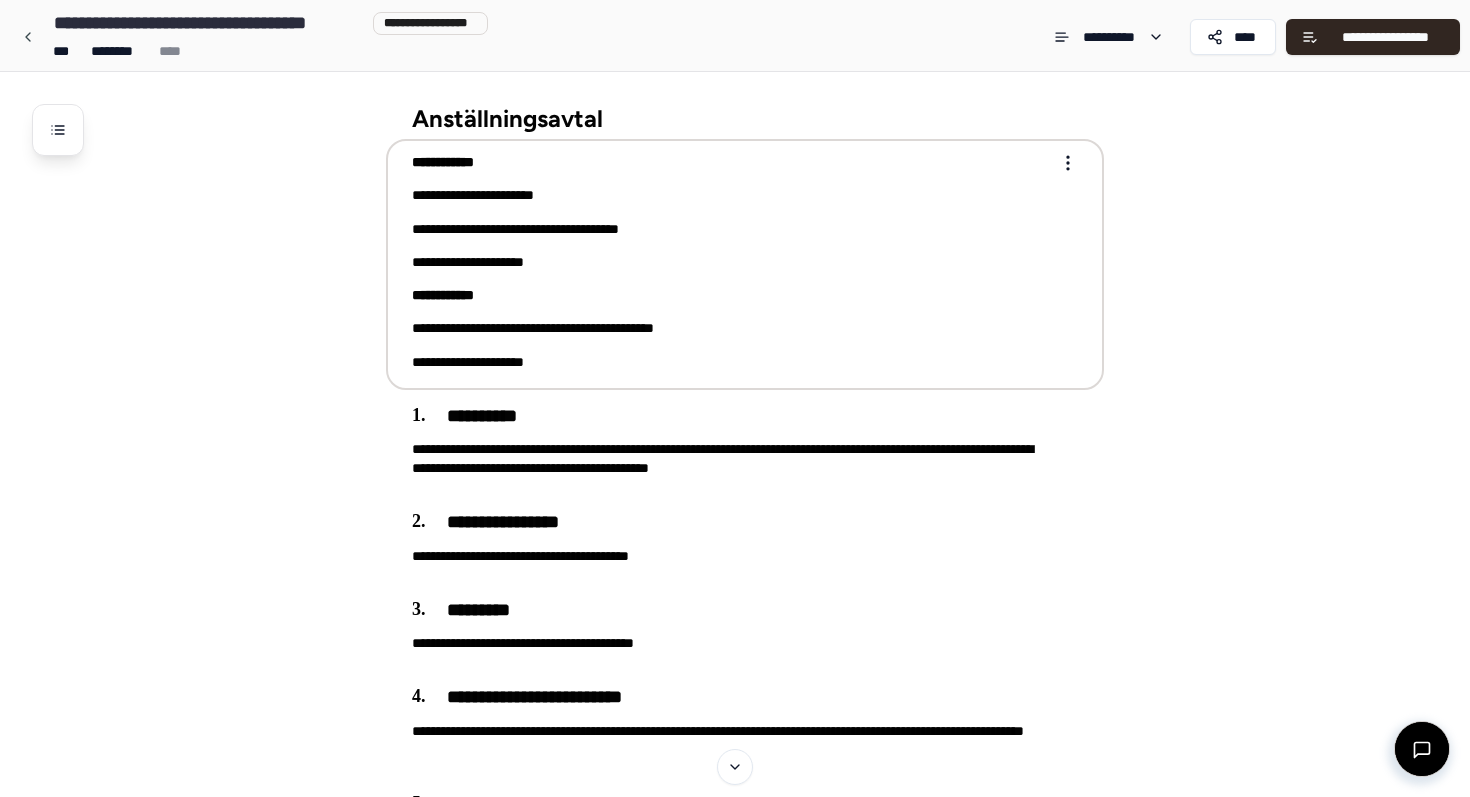 click on "[FIRST] [LAST] [COMPANY] [JOB_TITLE] [ADDRESS] [CITY] [STATE] [ZIP] [PHONE] [EMAIL] [WEBSITE] [DATE] [DATE] [DATE]" at bounding box center (735, 1234) 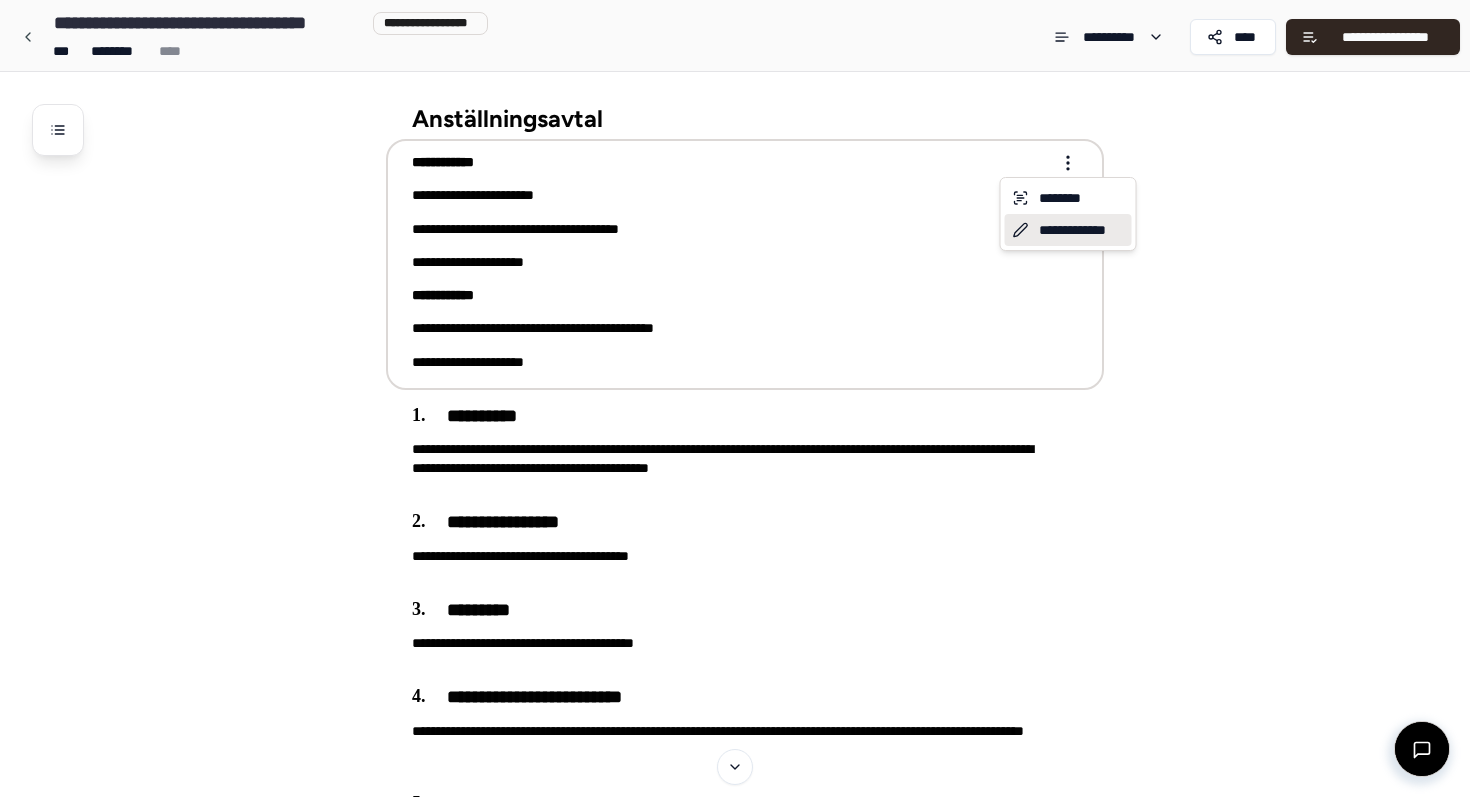 click on "**********" at bounding box center (1068, 230) 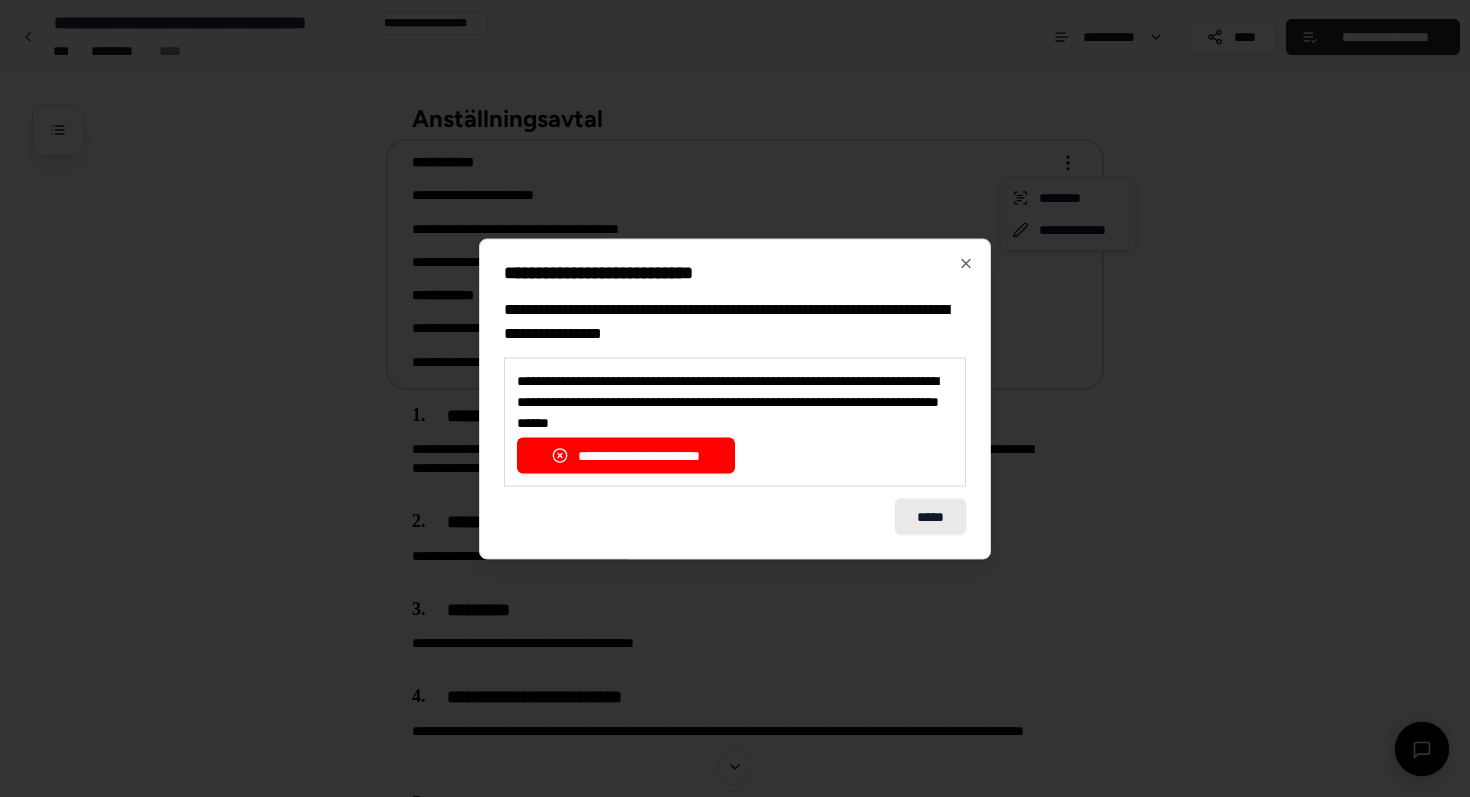 click on "*****" at bounding box center [930, 516] 